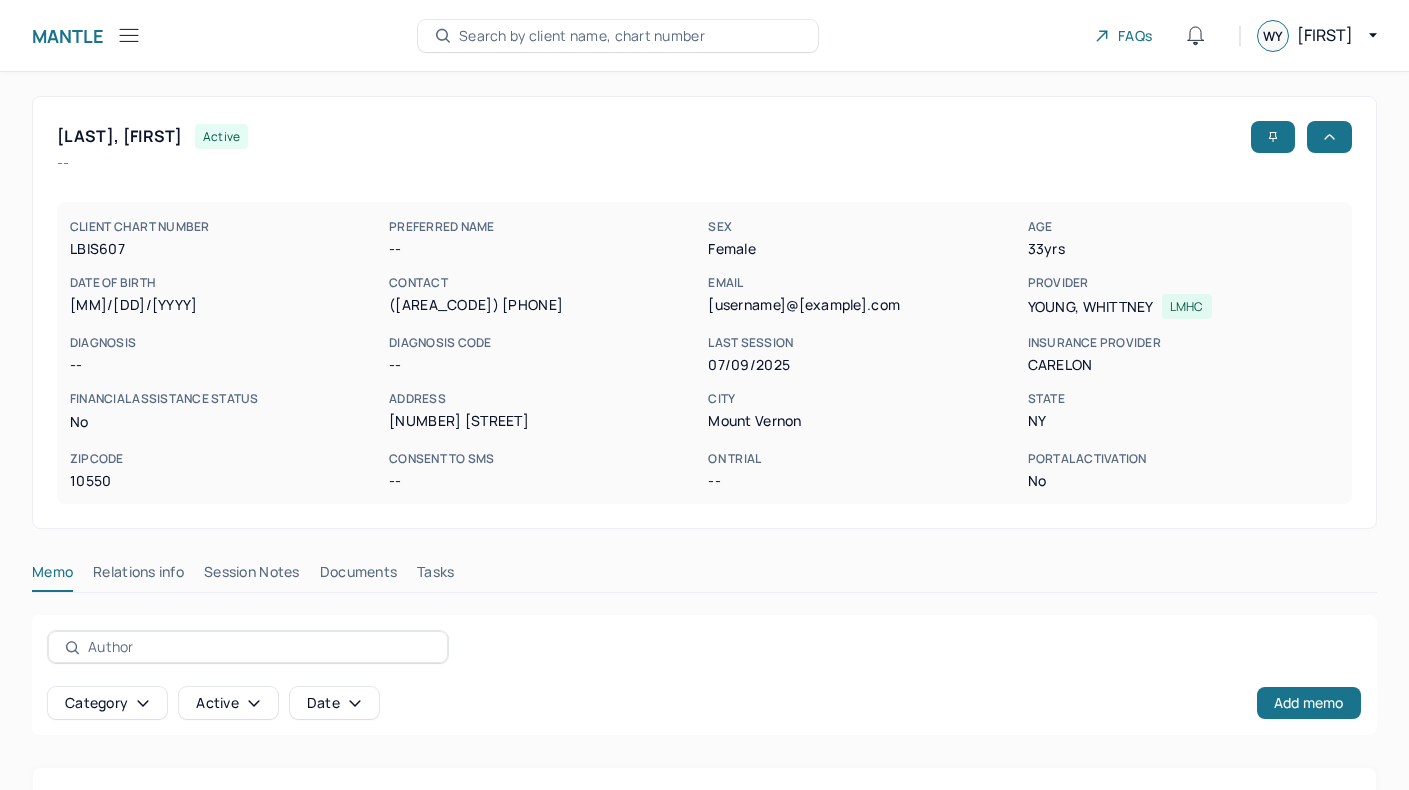 scroll, scrollTop: 0, scrollLeft: 0, axis: both 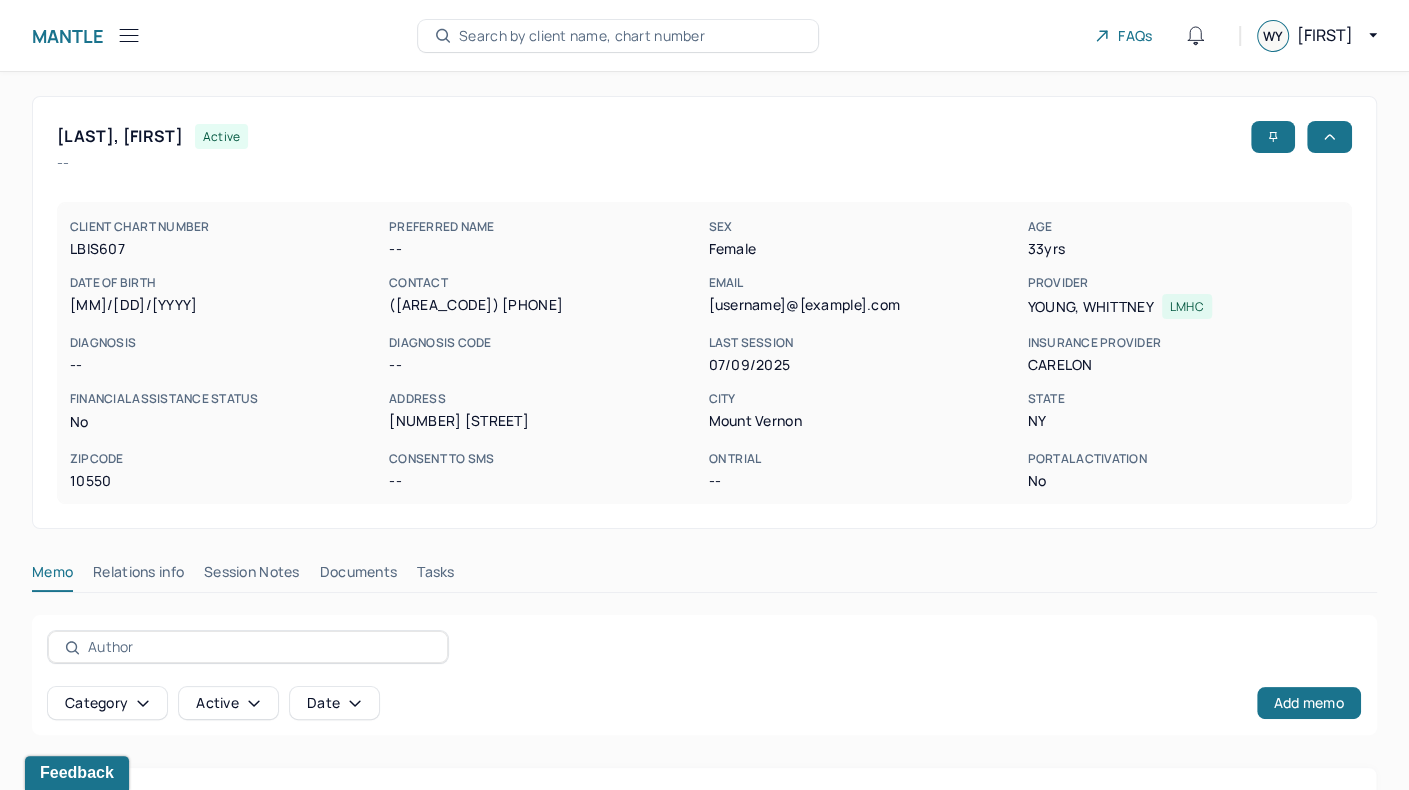 click 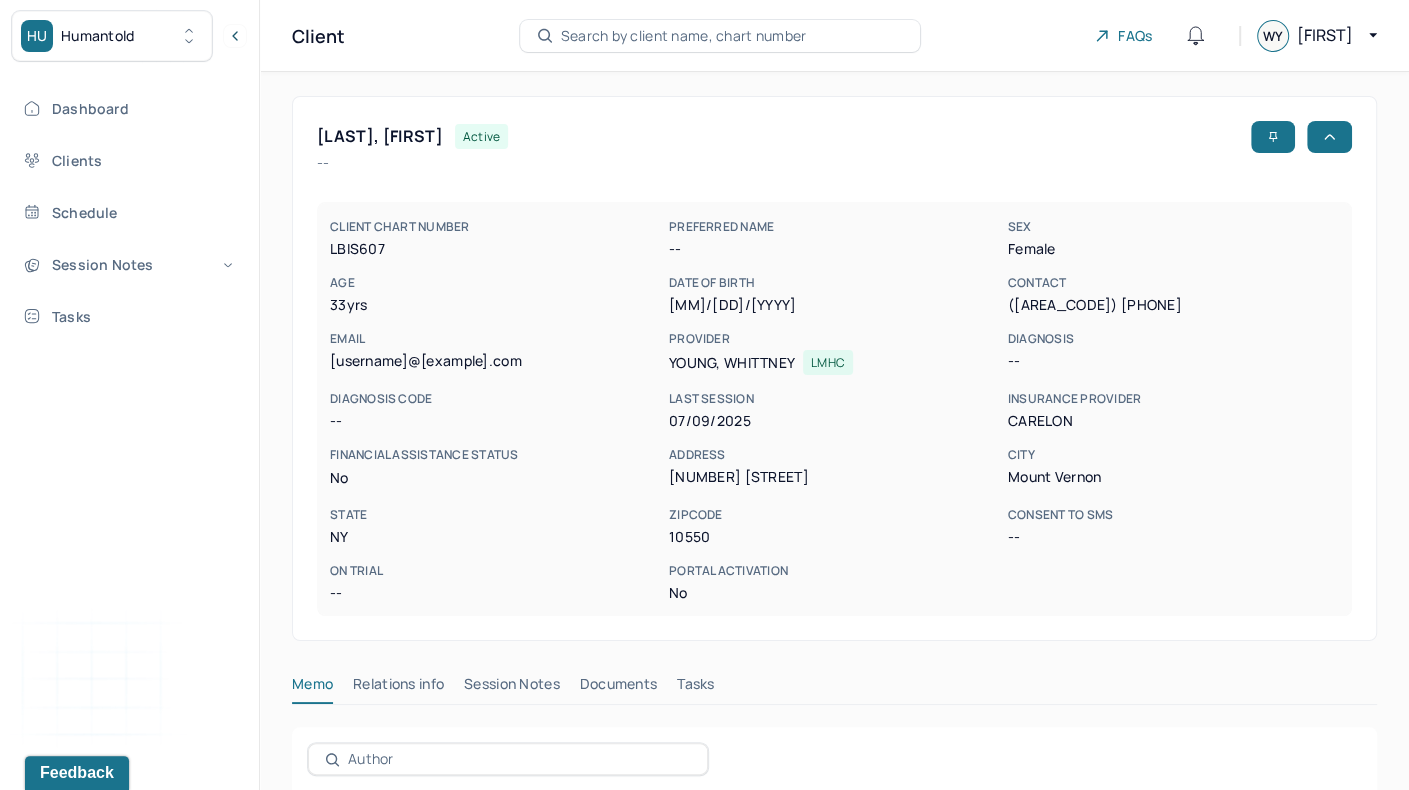 click on "Dashboard Clients Schedule Session Notes Tasks" at bounding box center [129, 212] 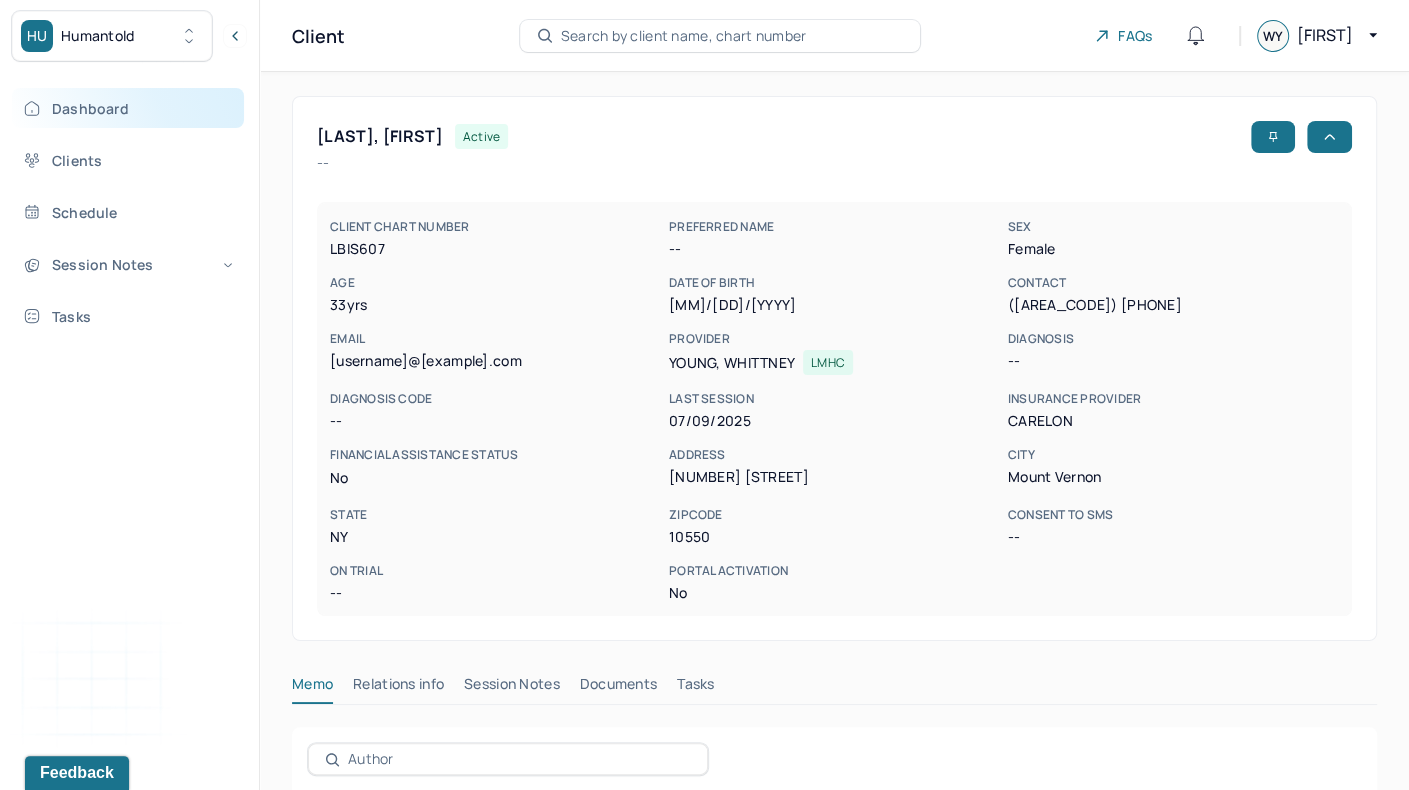 click on "Dashboard" at bounding box center [128, 108] 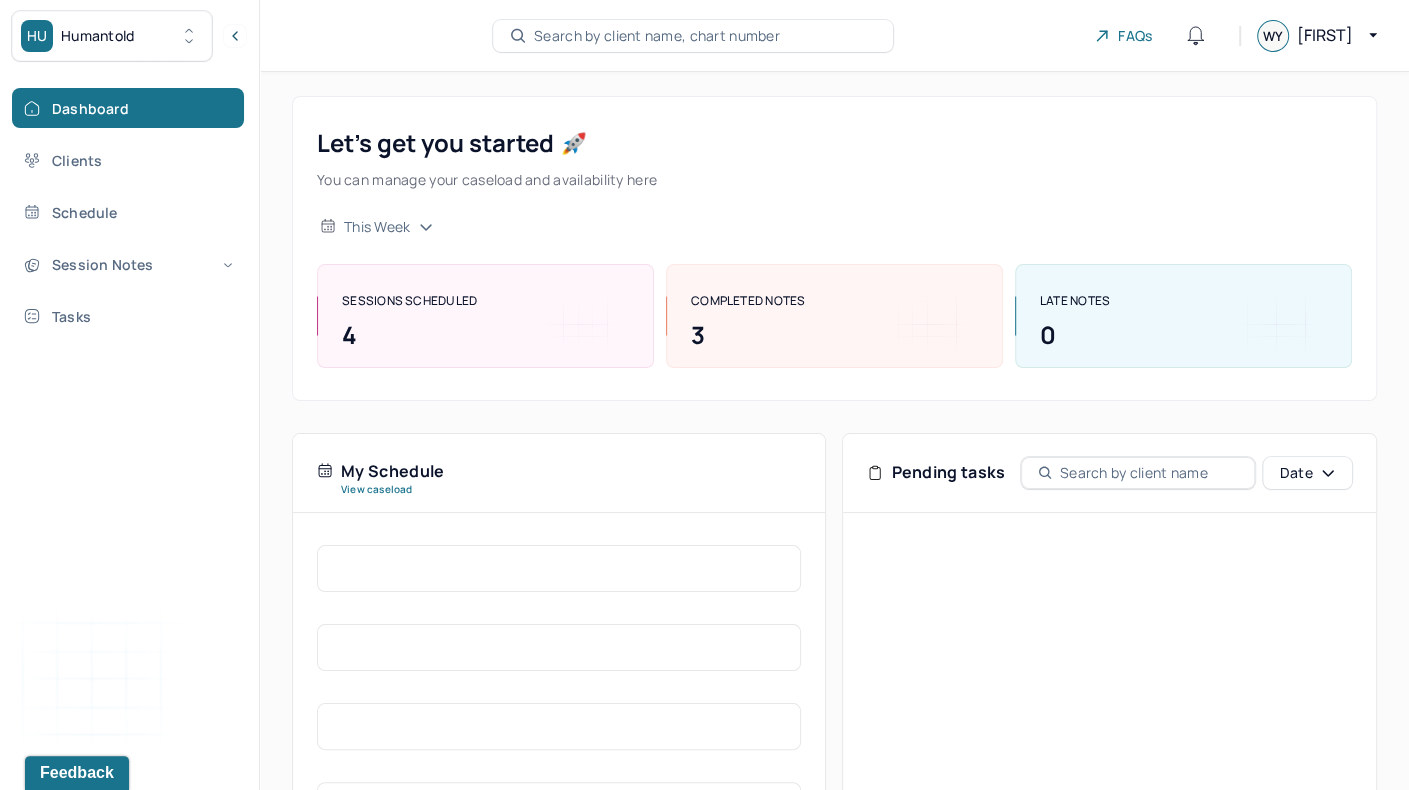scroll, scrollTop: 374, scrollLeft: 0, axis: vertical 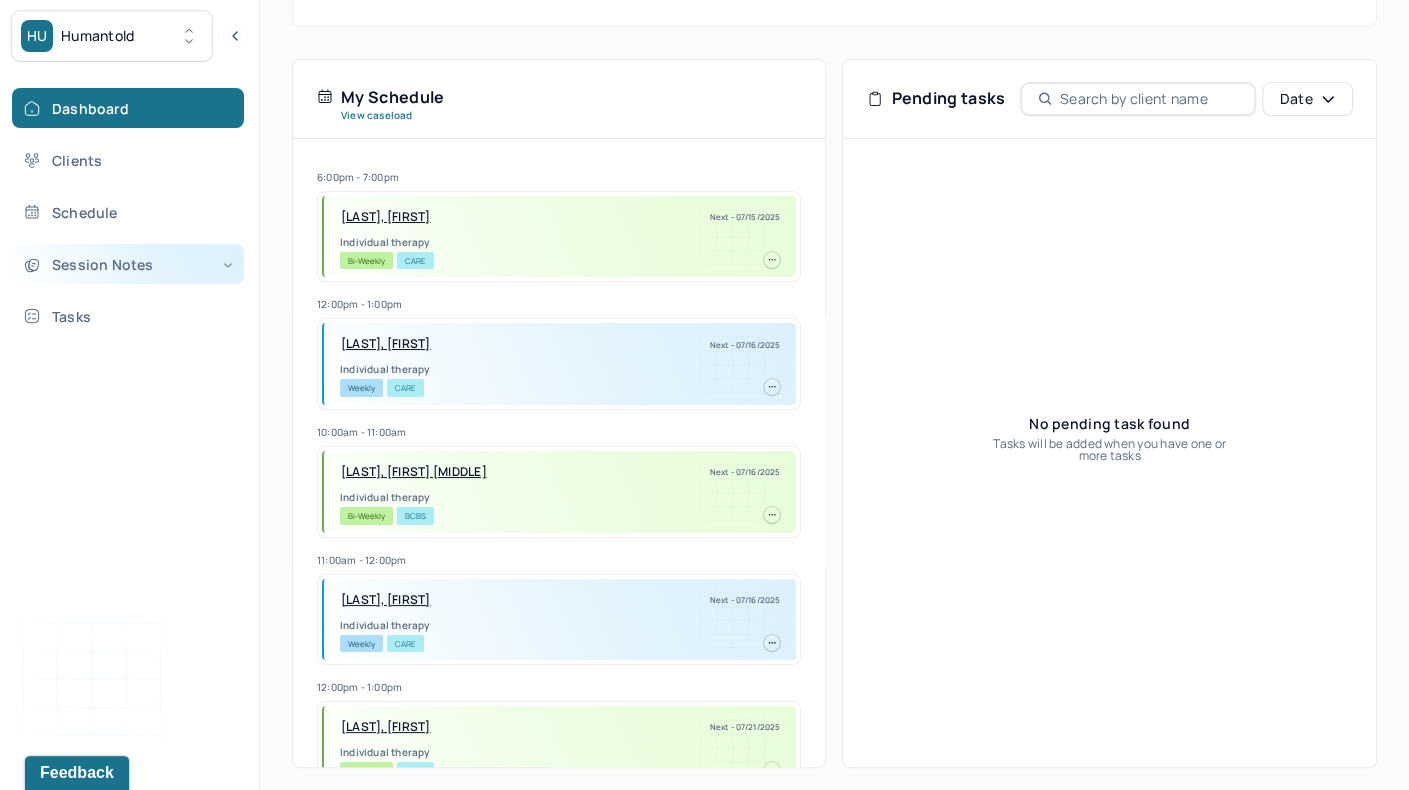 click on "Session Notes" at bounding box center (128, 264) 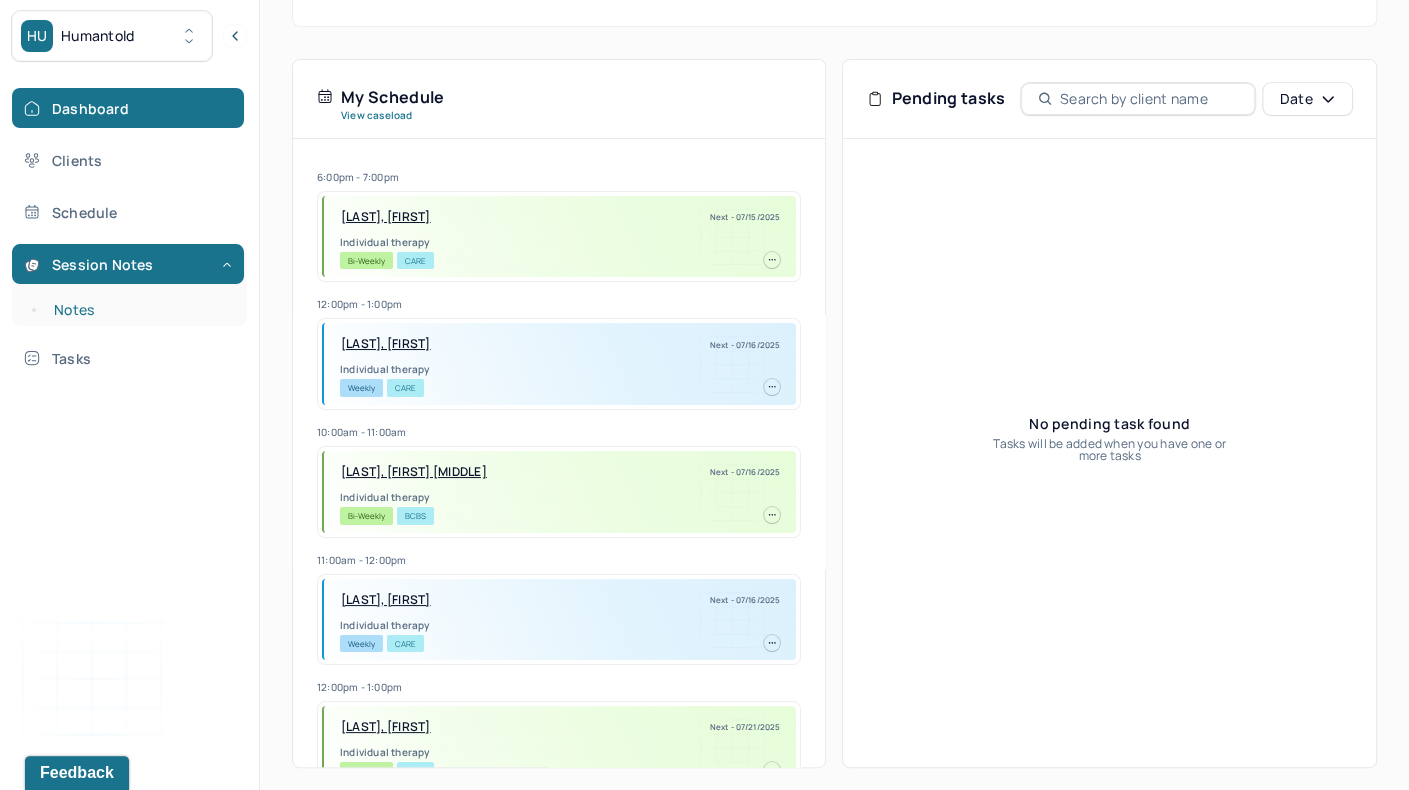 click on "Notes" at bounding box center (139, 310) 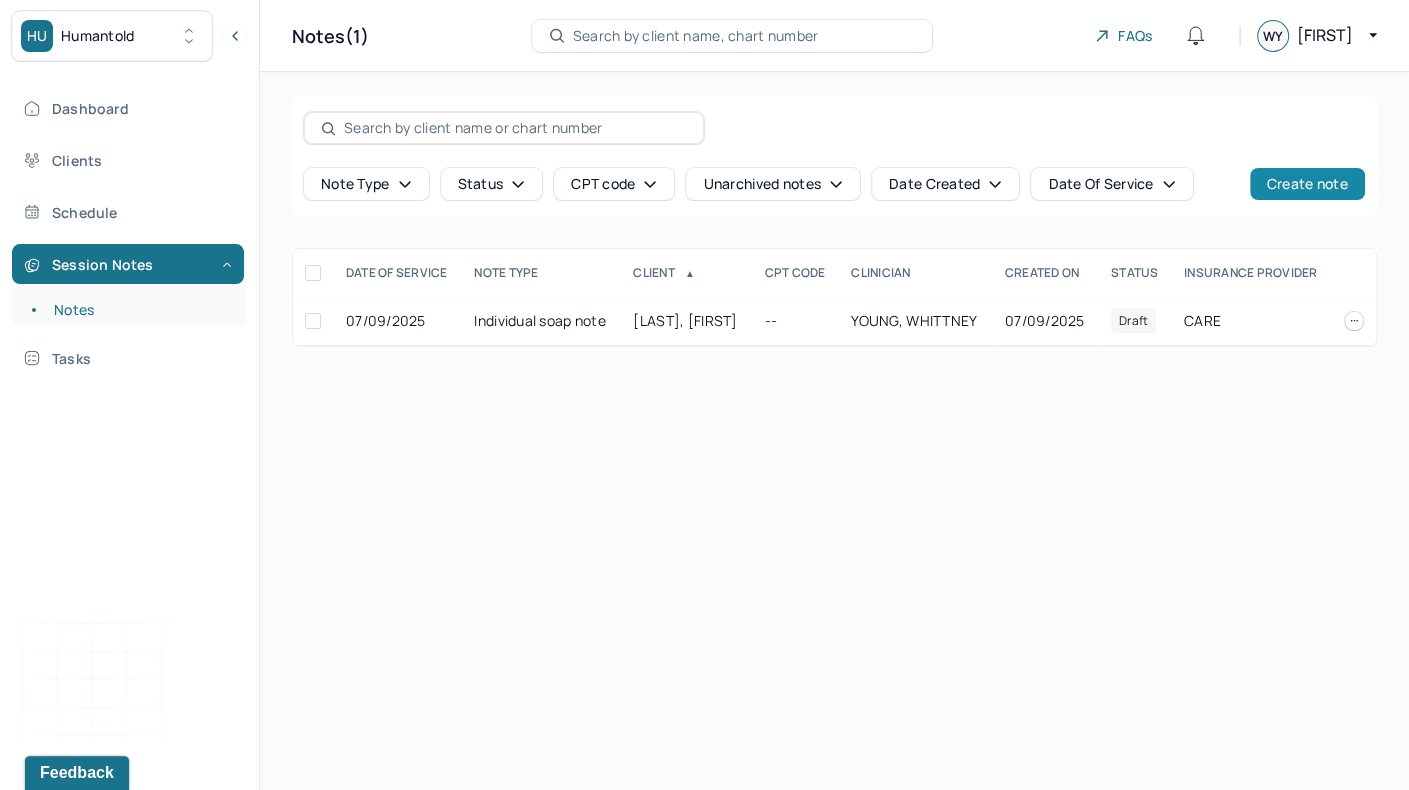 click on "Create note" at bounding box center (1307, 184) 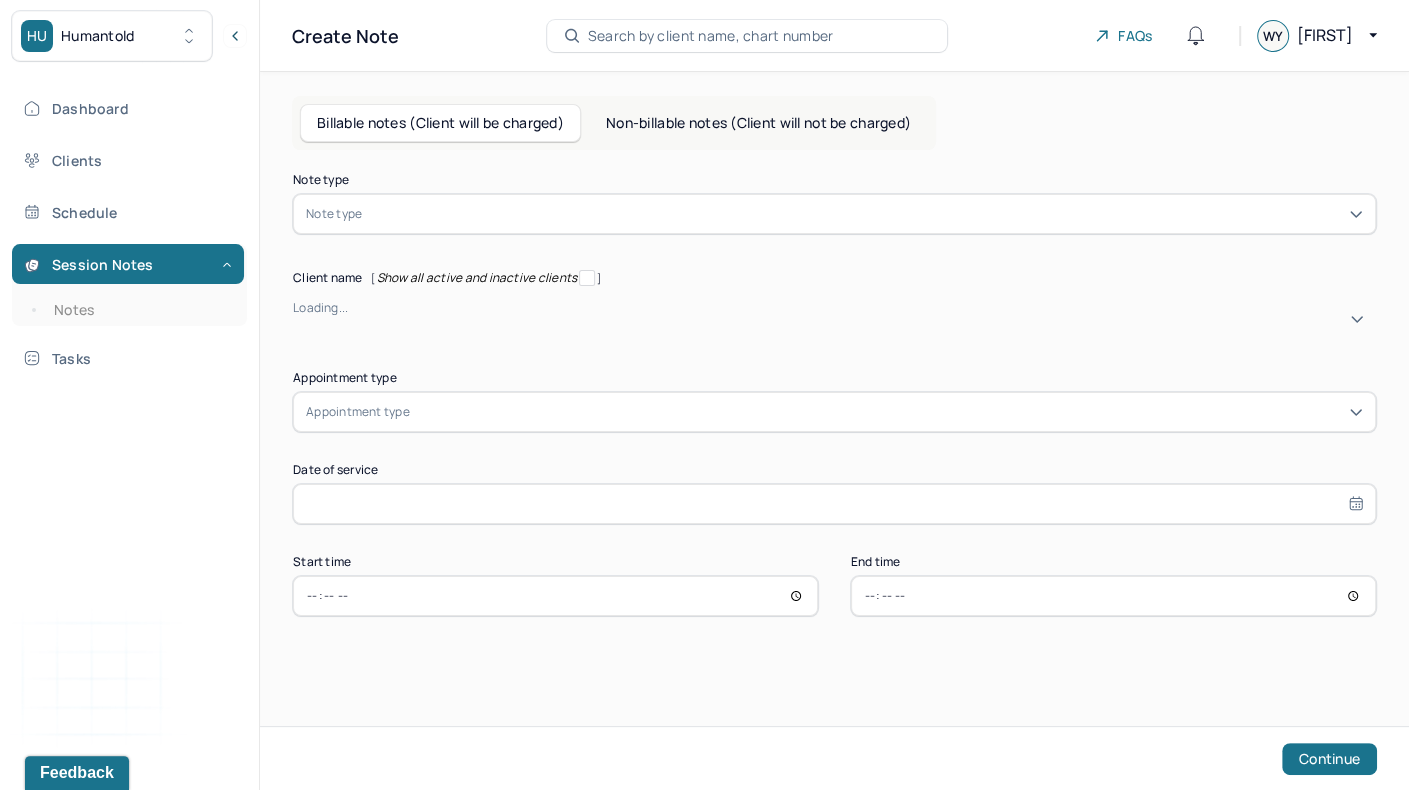 click at bounding box center (861, 308) 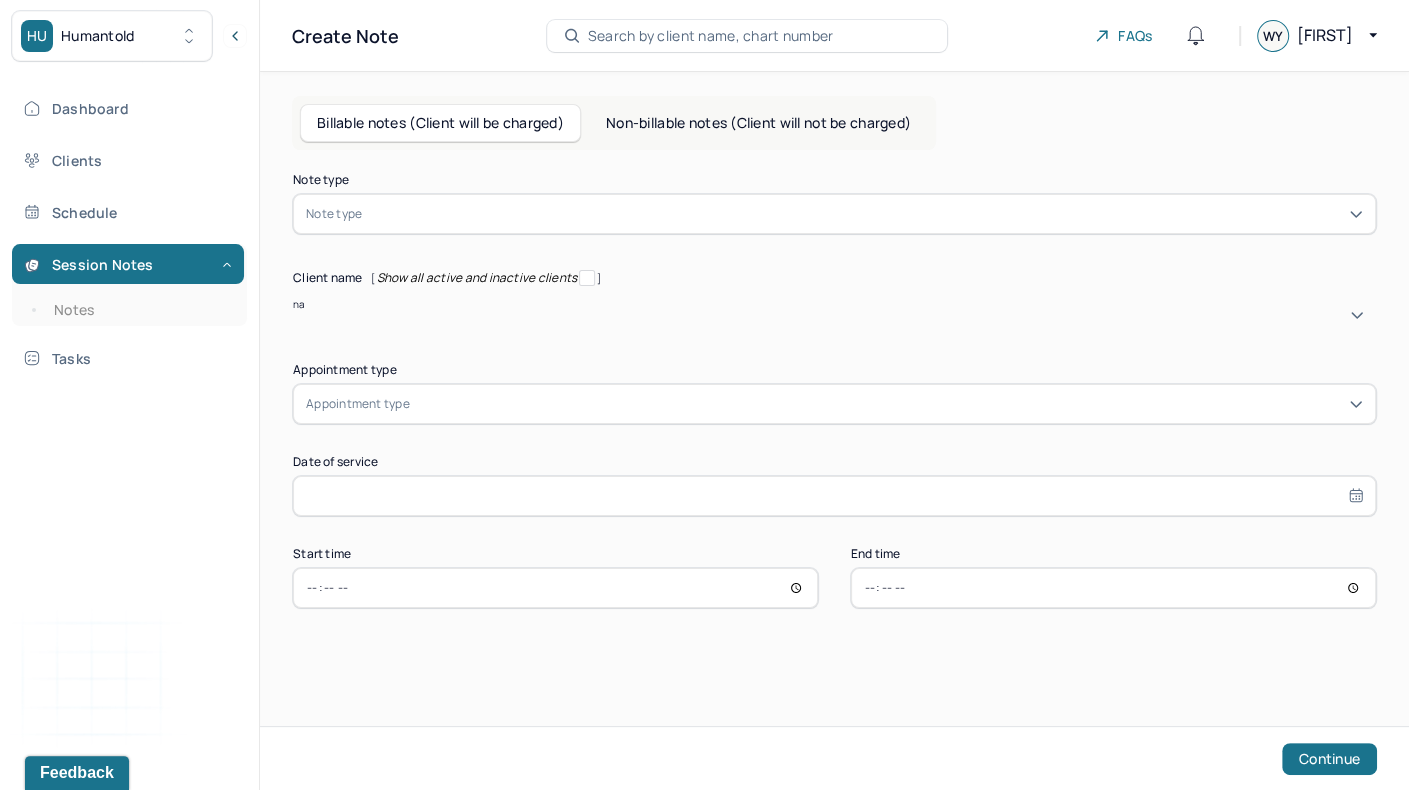 type on "nai" 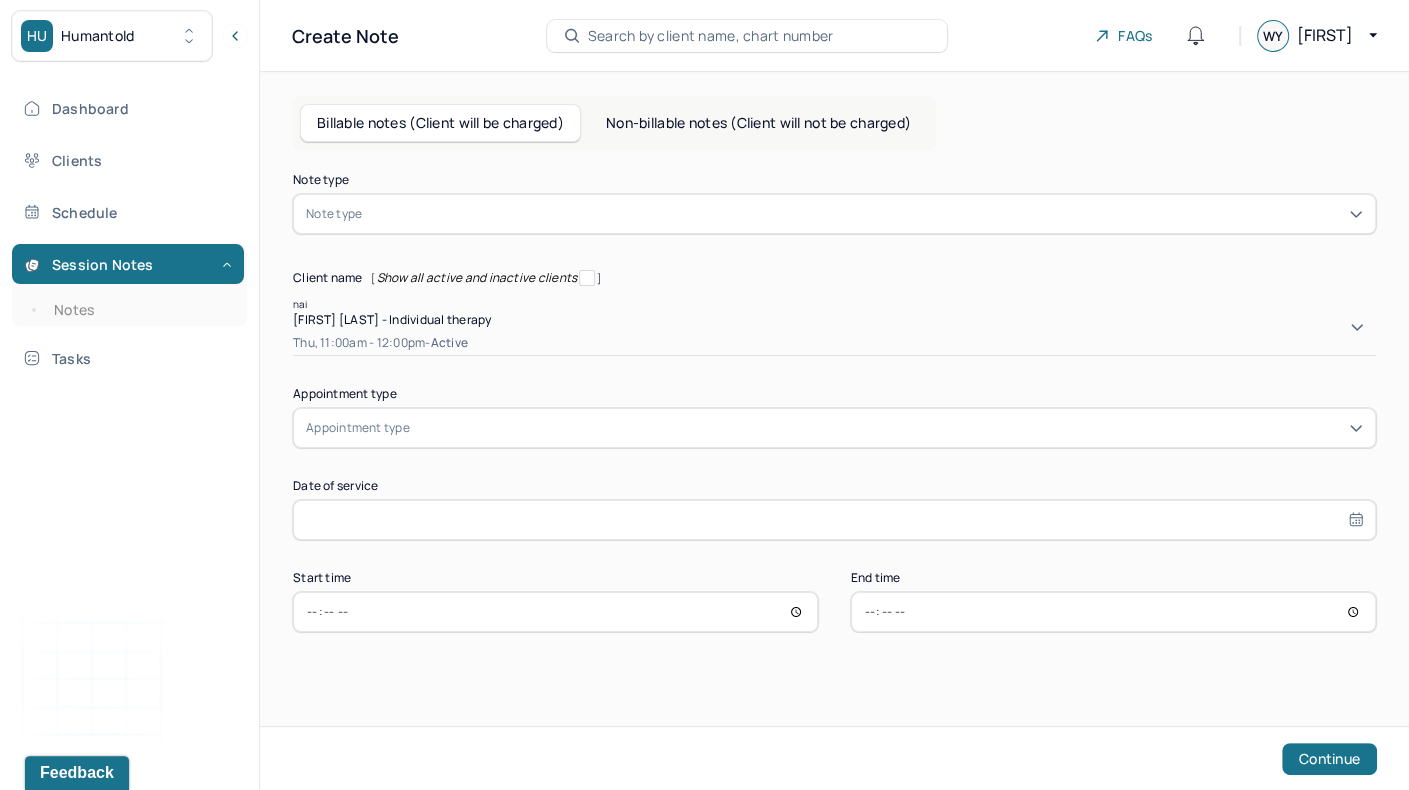 click on "Naimah King - Individual therapy" at bounding box center (834, 319) 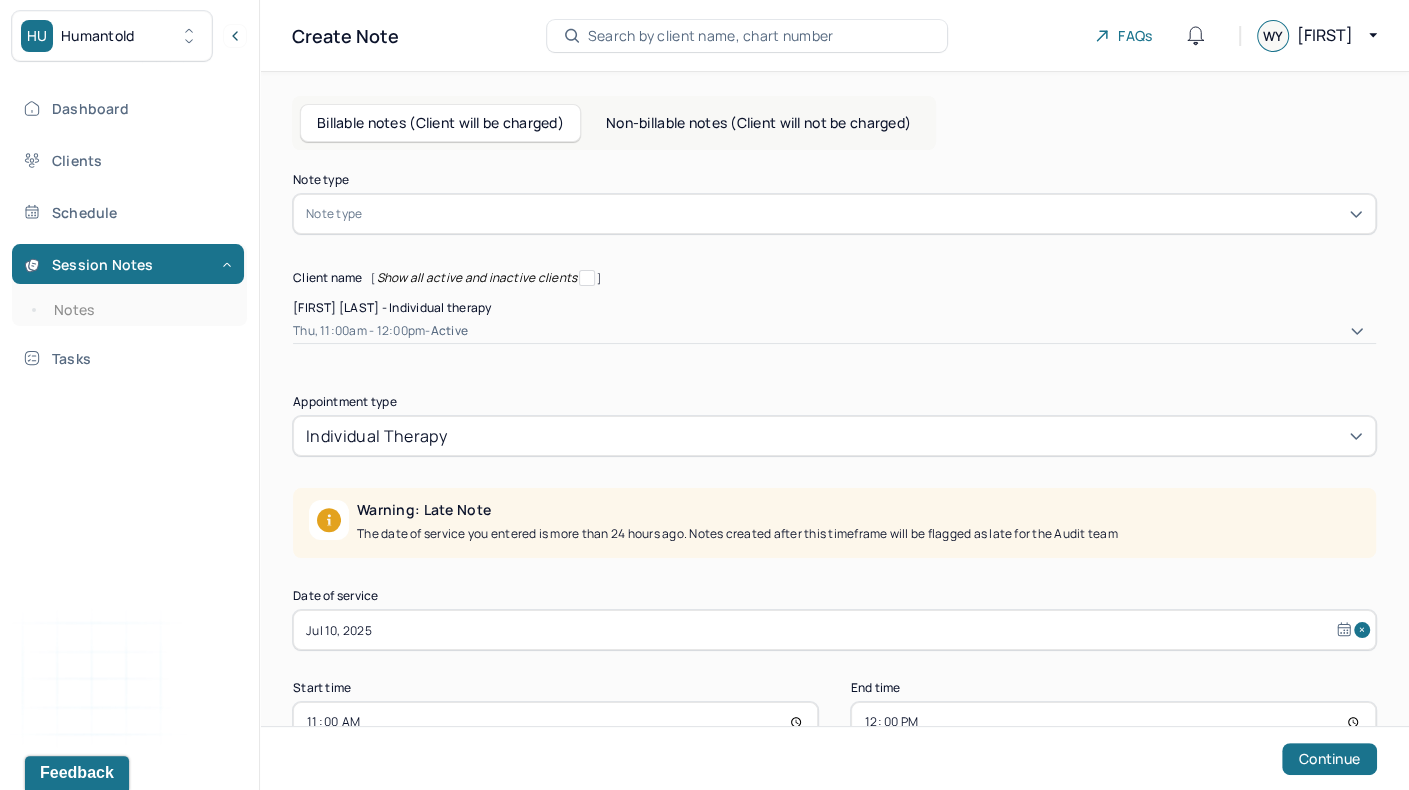 click at bounding box center [864, 214] 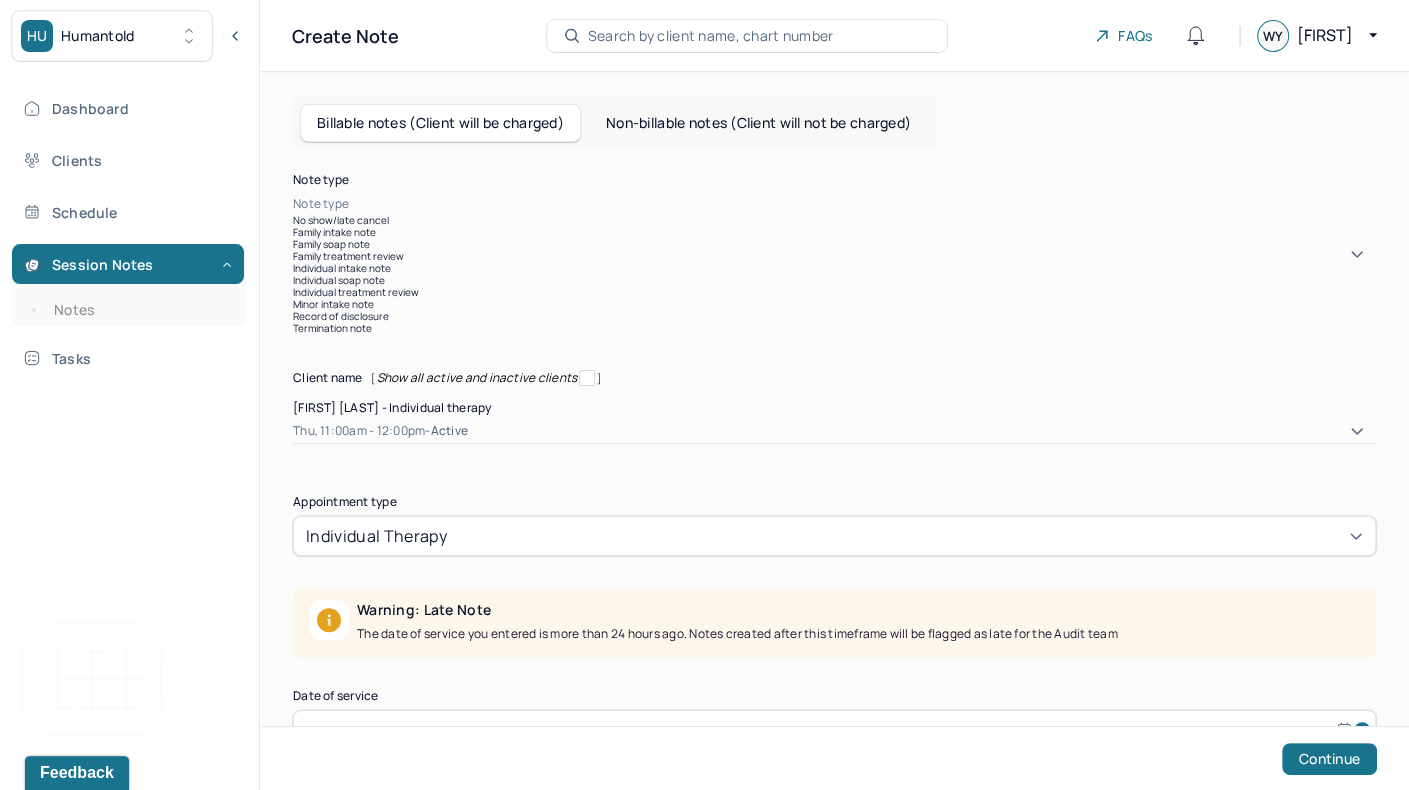 click on "Individual soap note" at bounding box center (834, 280) 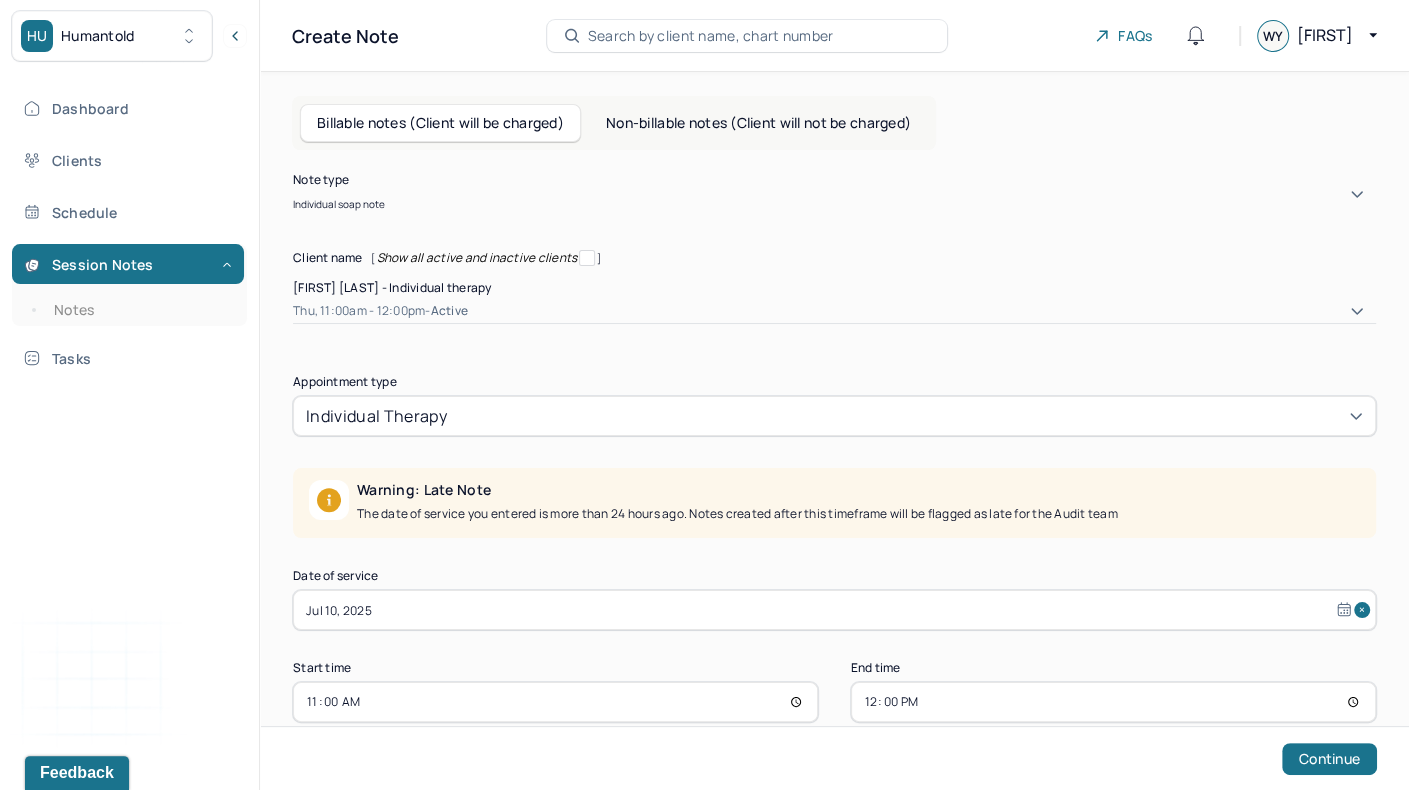 scroll, scrollTop: 39, scrollLeft: 0, axis: vertical 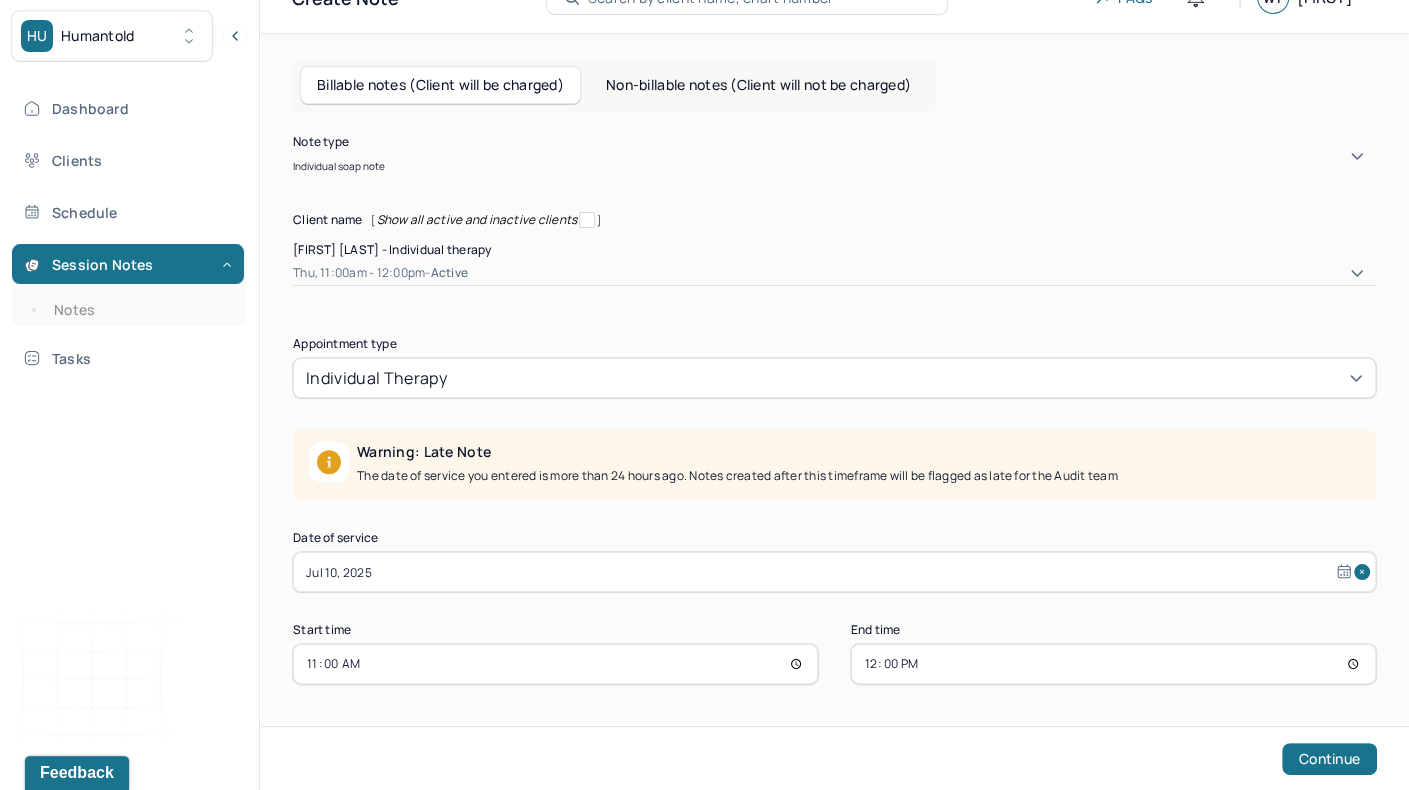 select on "6" 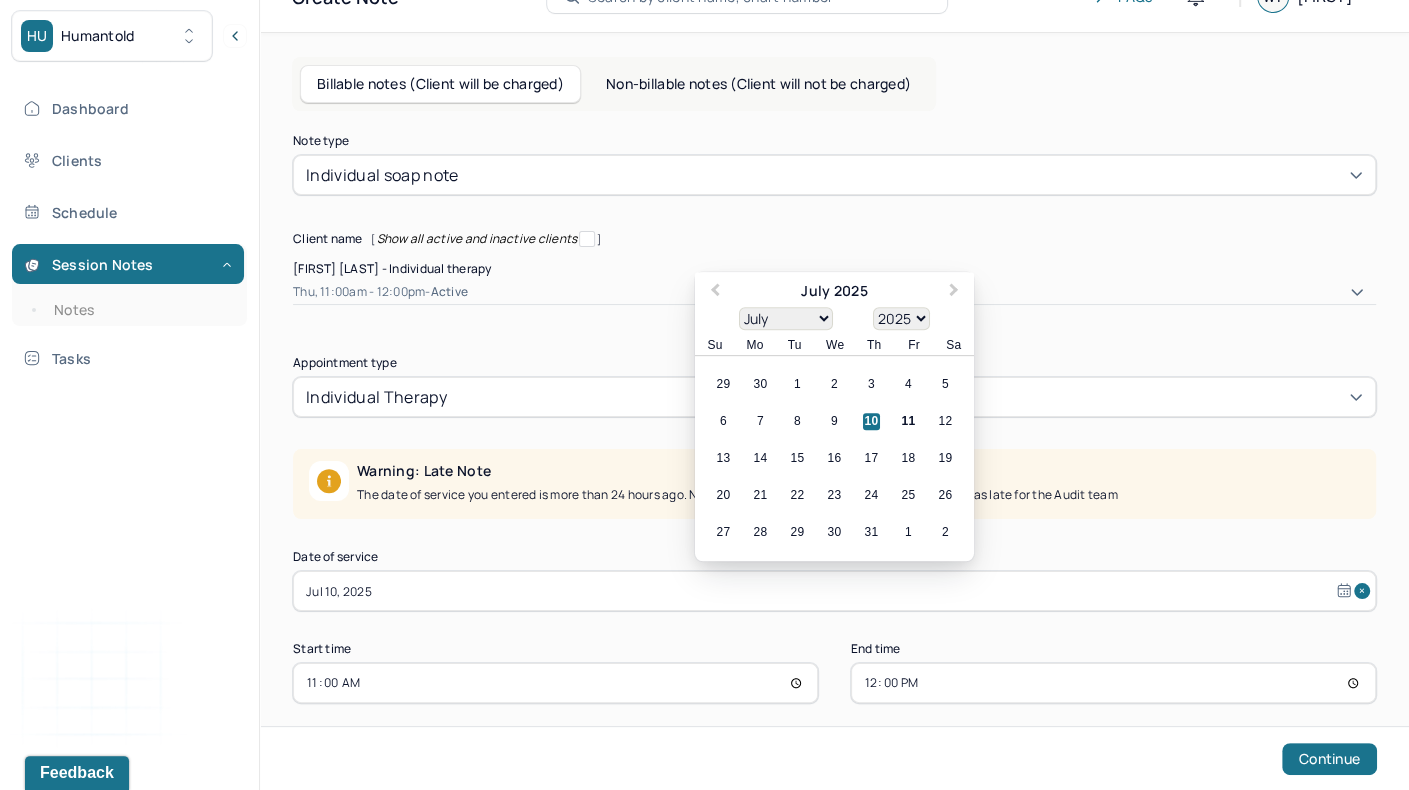 click on "Jul 10, 2025" at bounding box center (834, 591) 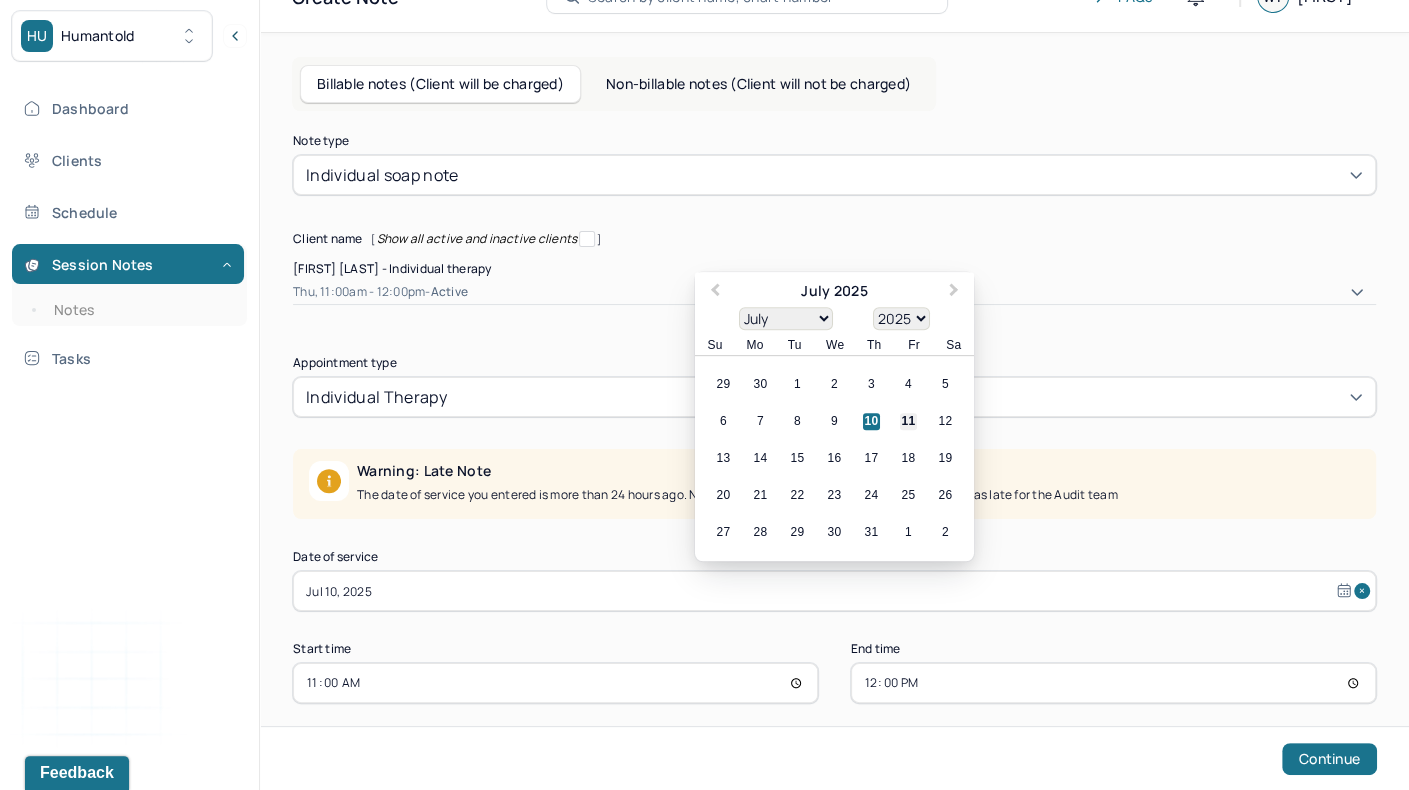 click on "11" at bounding box center [908, 422] 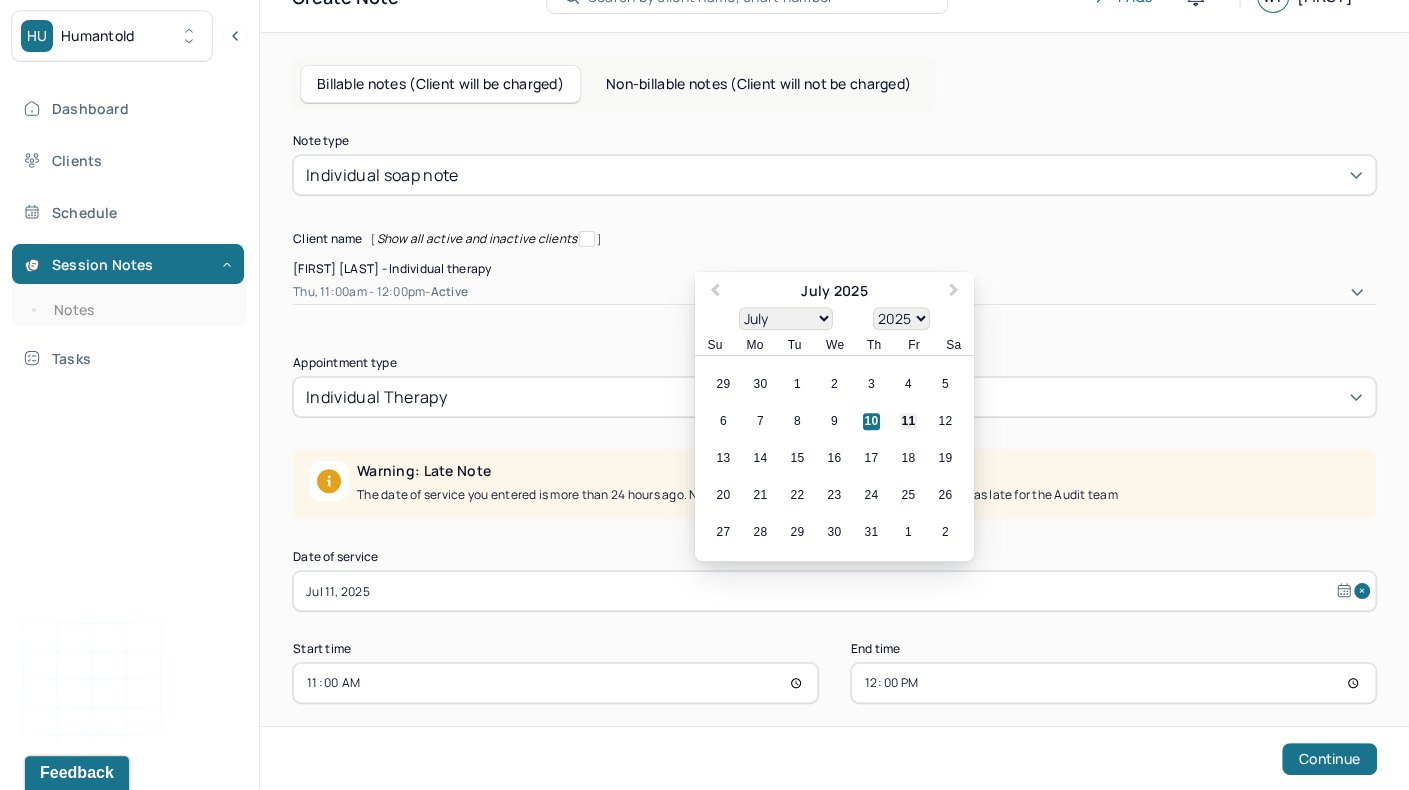 scroll, scrollTop: 0, scrollLeft: 0, axis: both 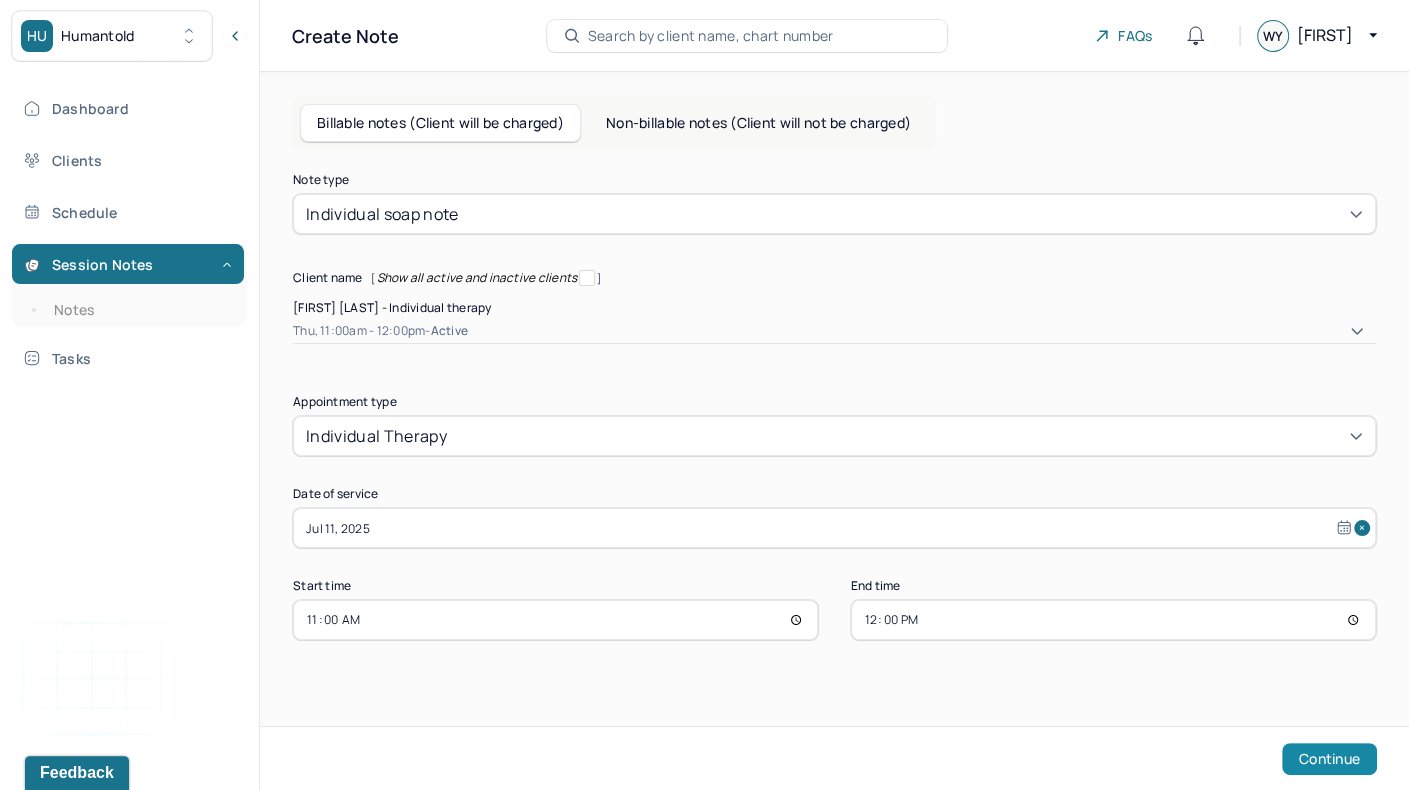 click on "Continue" at bounding box center (1329, 759) 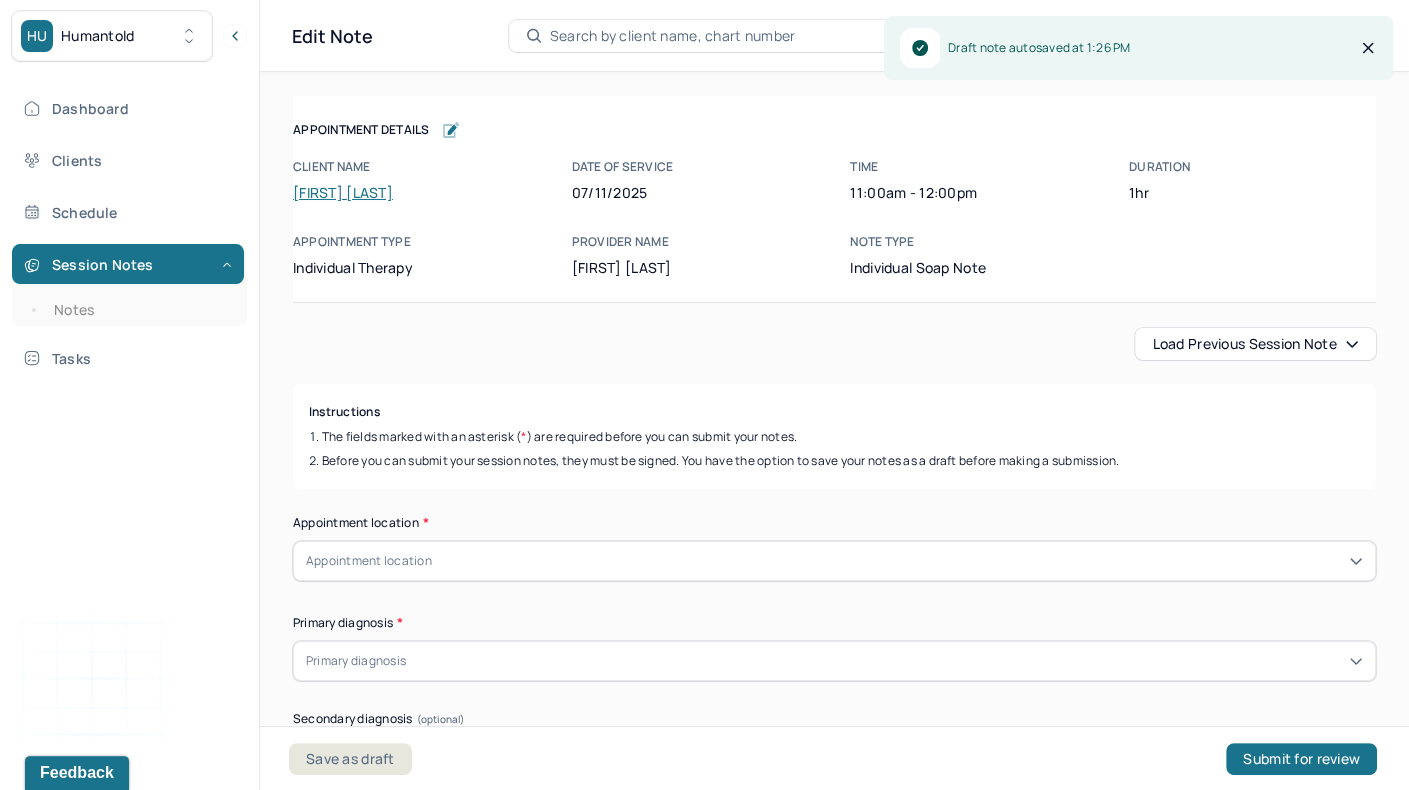 scroll, scrollTop: 3, scrollLeft: 0, axis: vertical 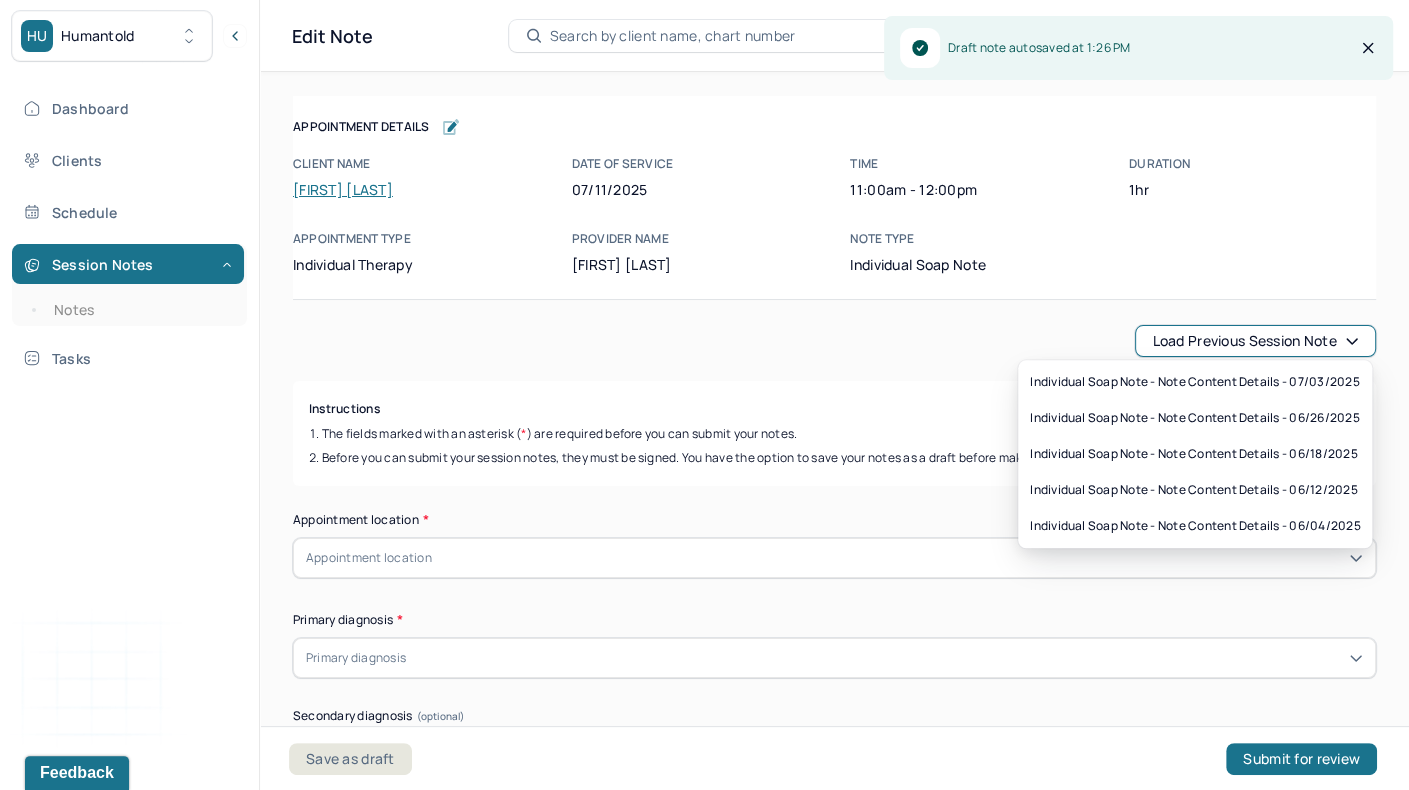 click on "Load previous session note" at bounding box center [1255, 341] 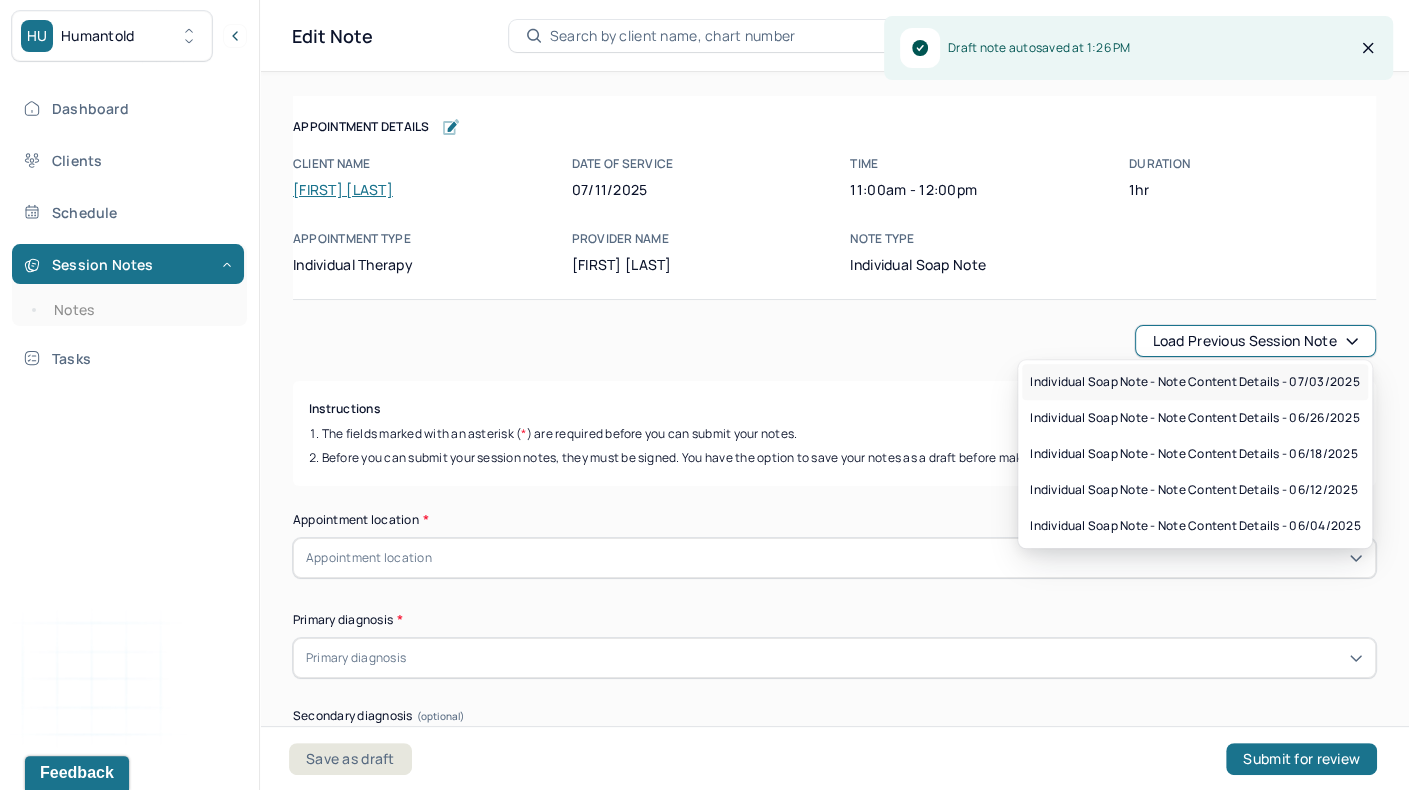 click on "Individual soap note   - Note content Details -   07/03/2025" at bounding box center (1194, 382) 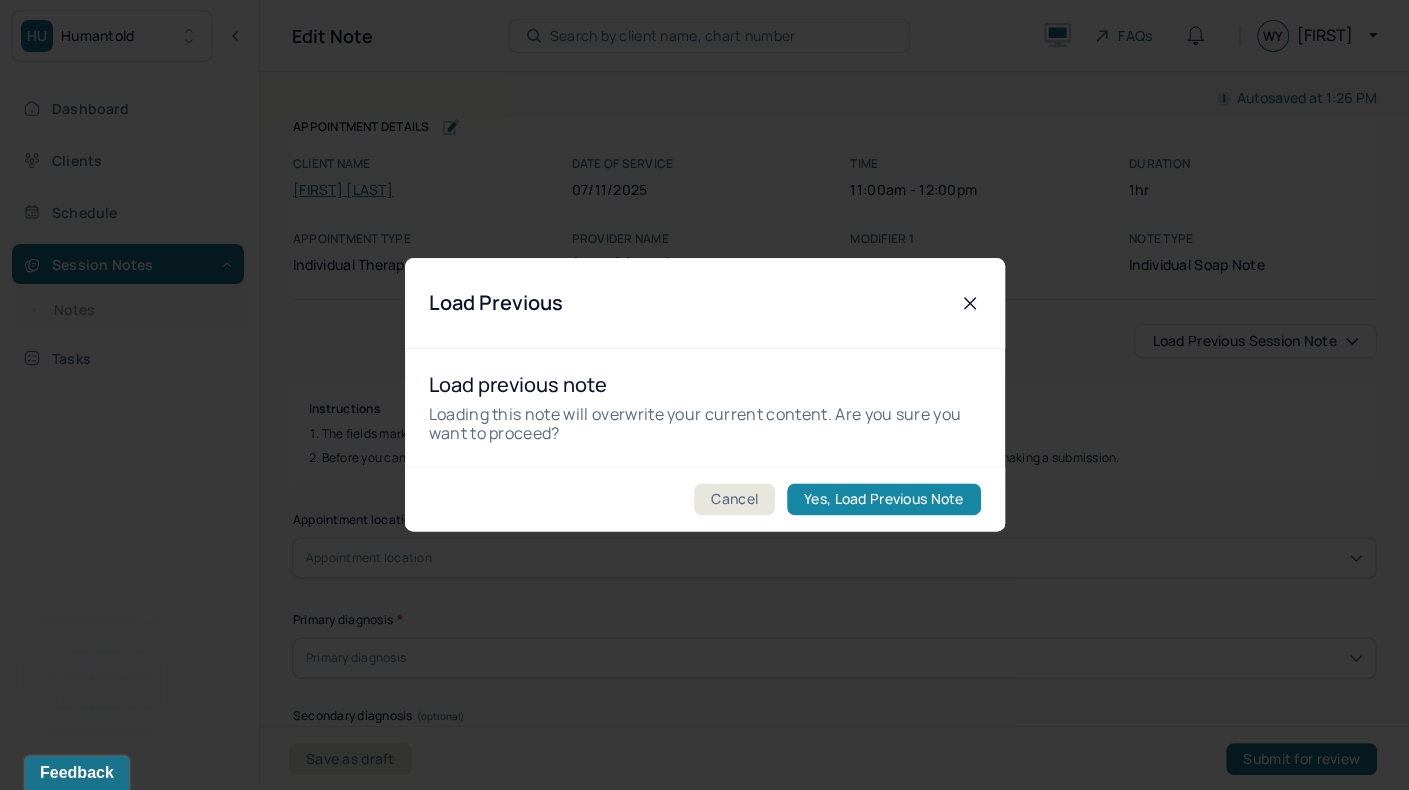 click on "Yes, Load Previous Note" at bounding box center [883, 500] 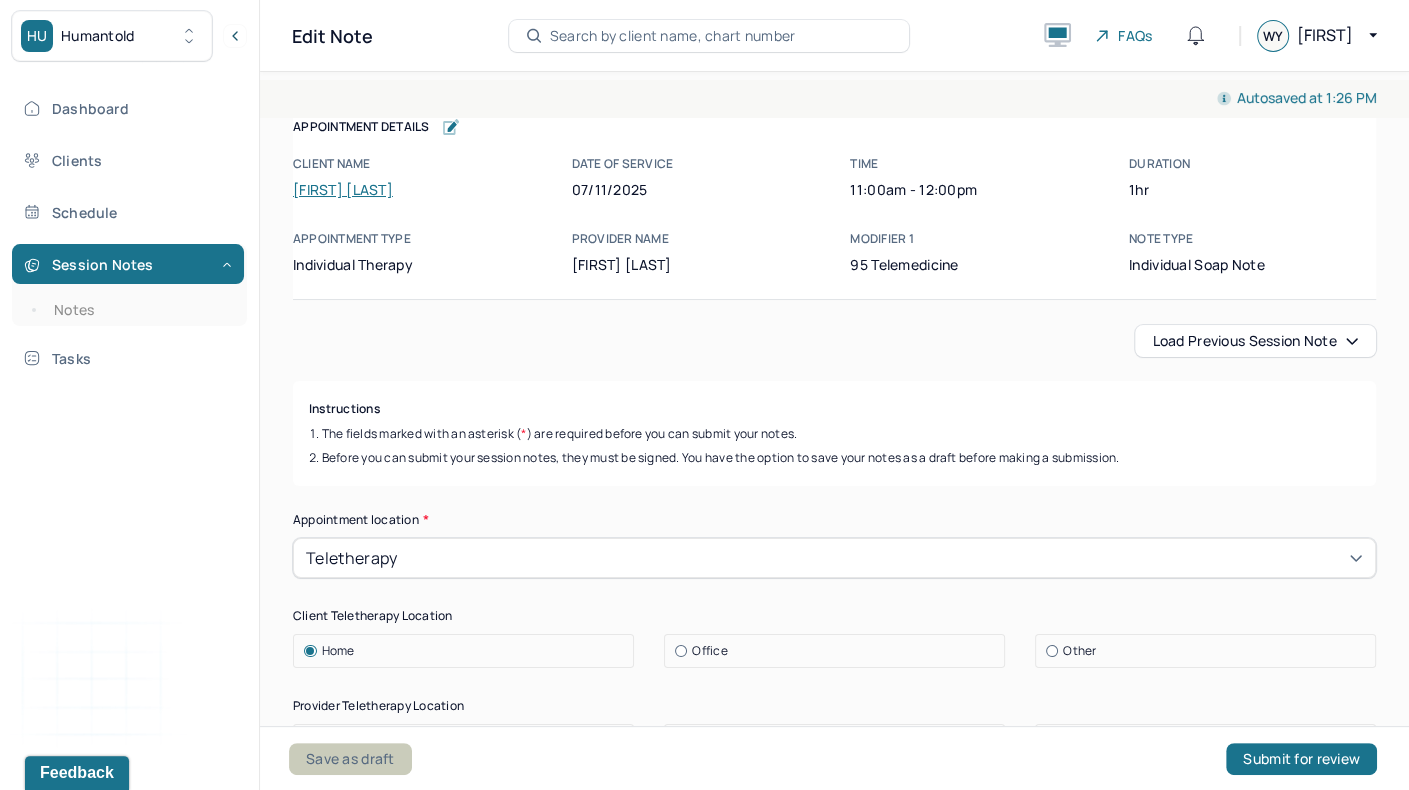 click on "Save as draft" at bounding box center (350, 759) 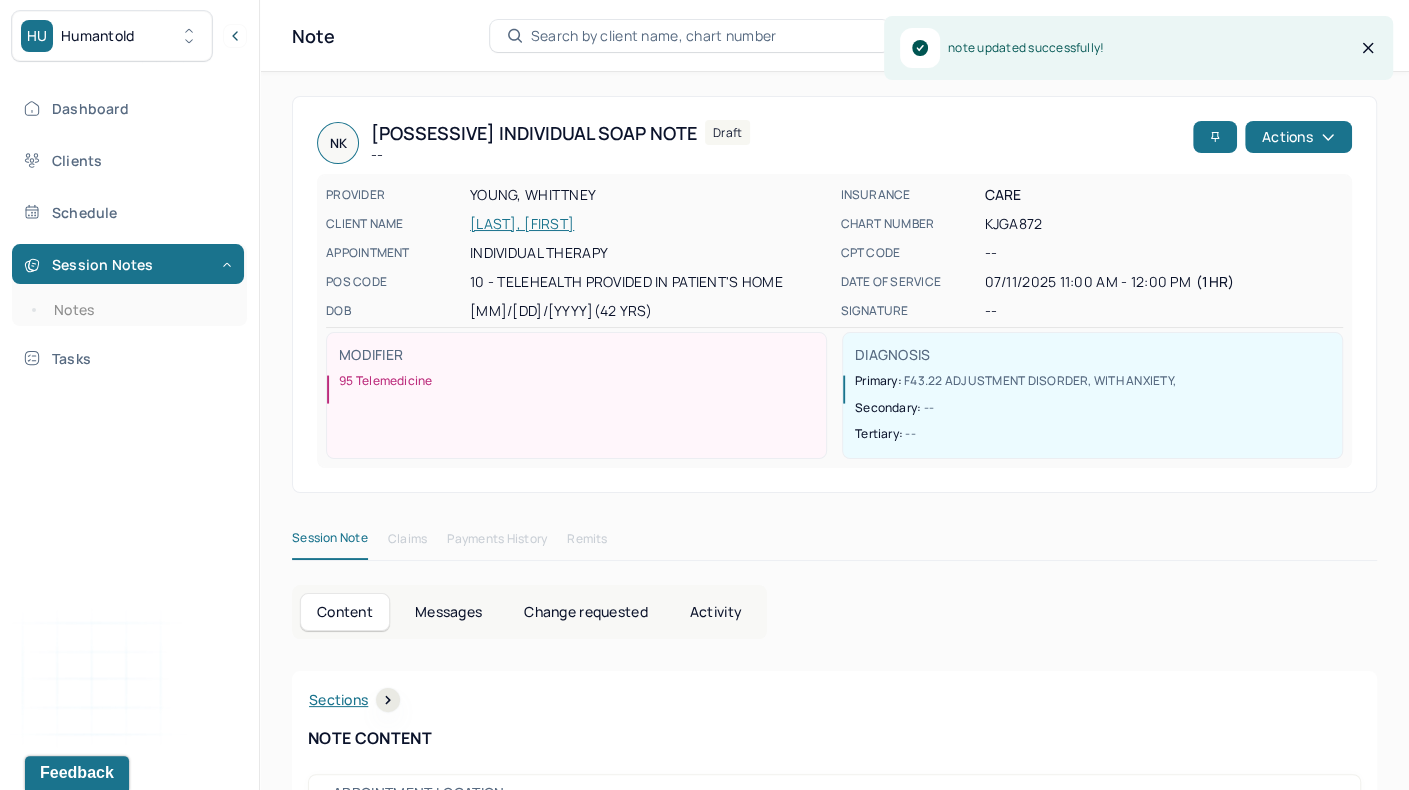 click on "Dashboard Clients Schedule Session Notes Notes Tasks" at bounding box center (129, 233) 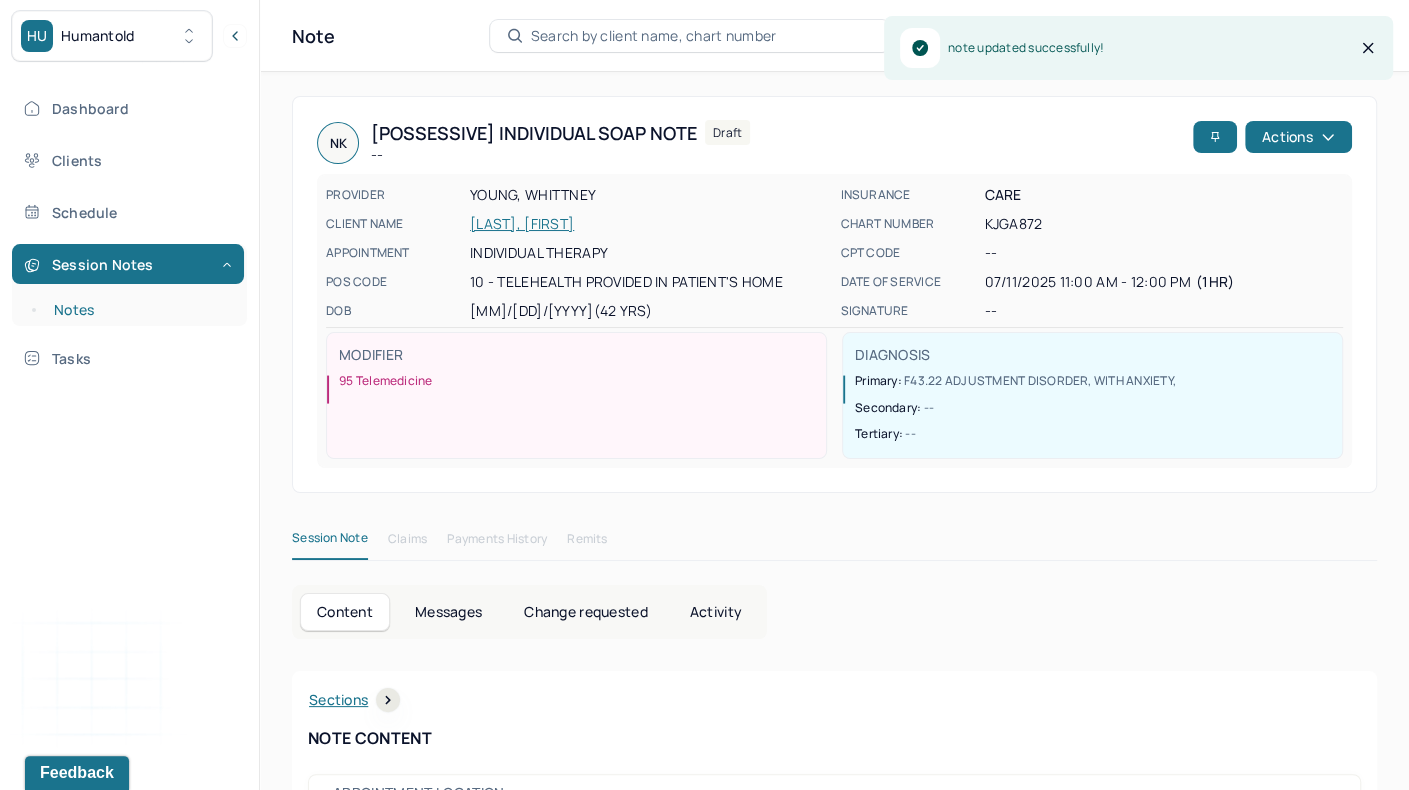 click on "Notes" at bounding box center (139, 310) 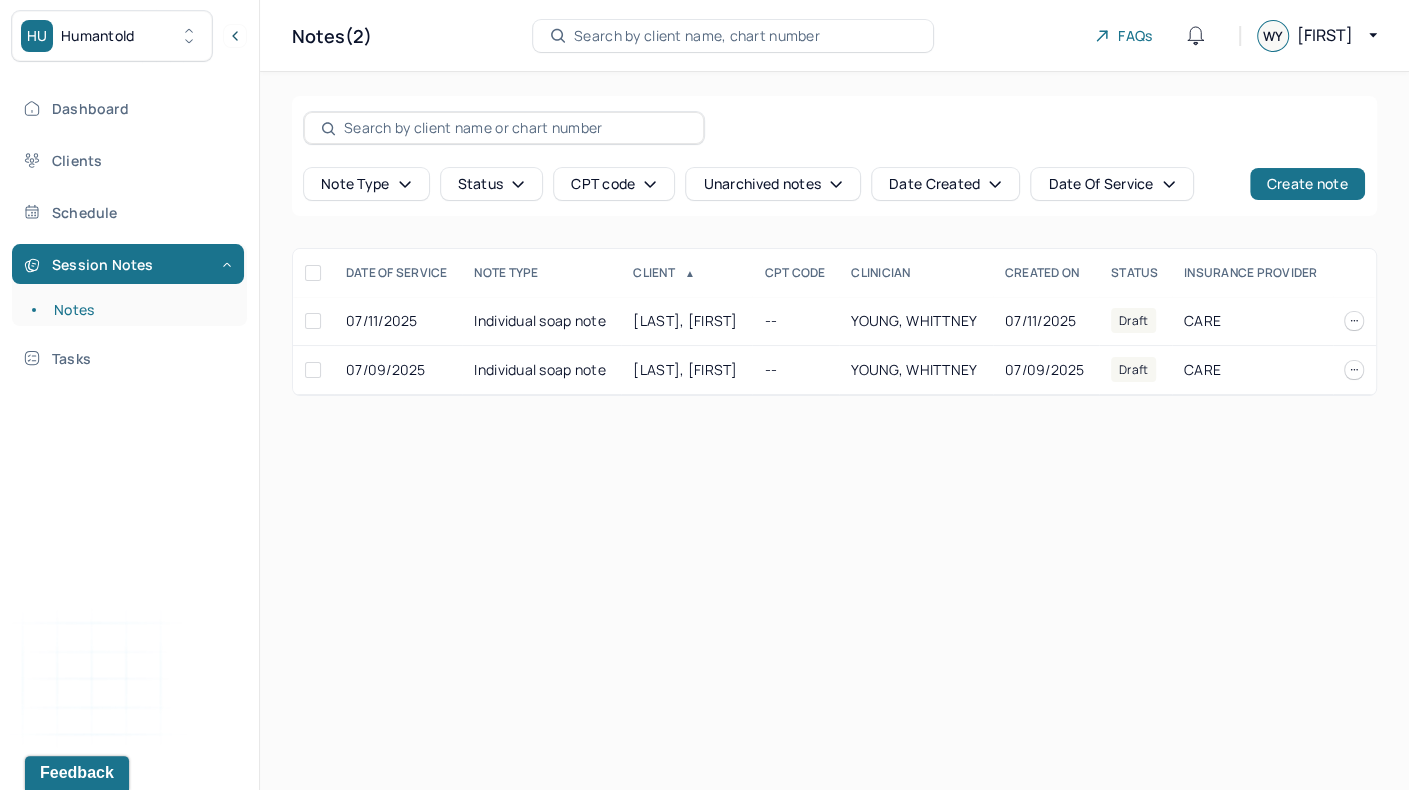 click on "Notes(2)   Search by client name, chart number     FAQs     WY Whittney" at bounding box center [834, 36] 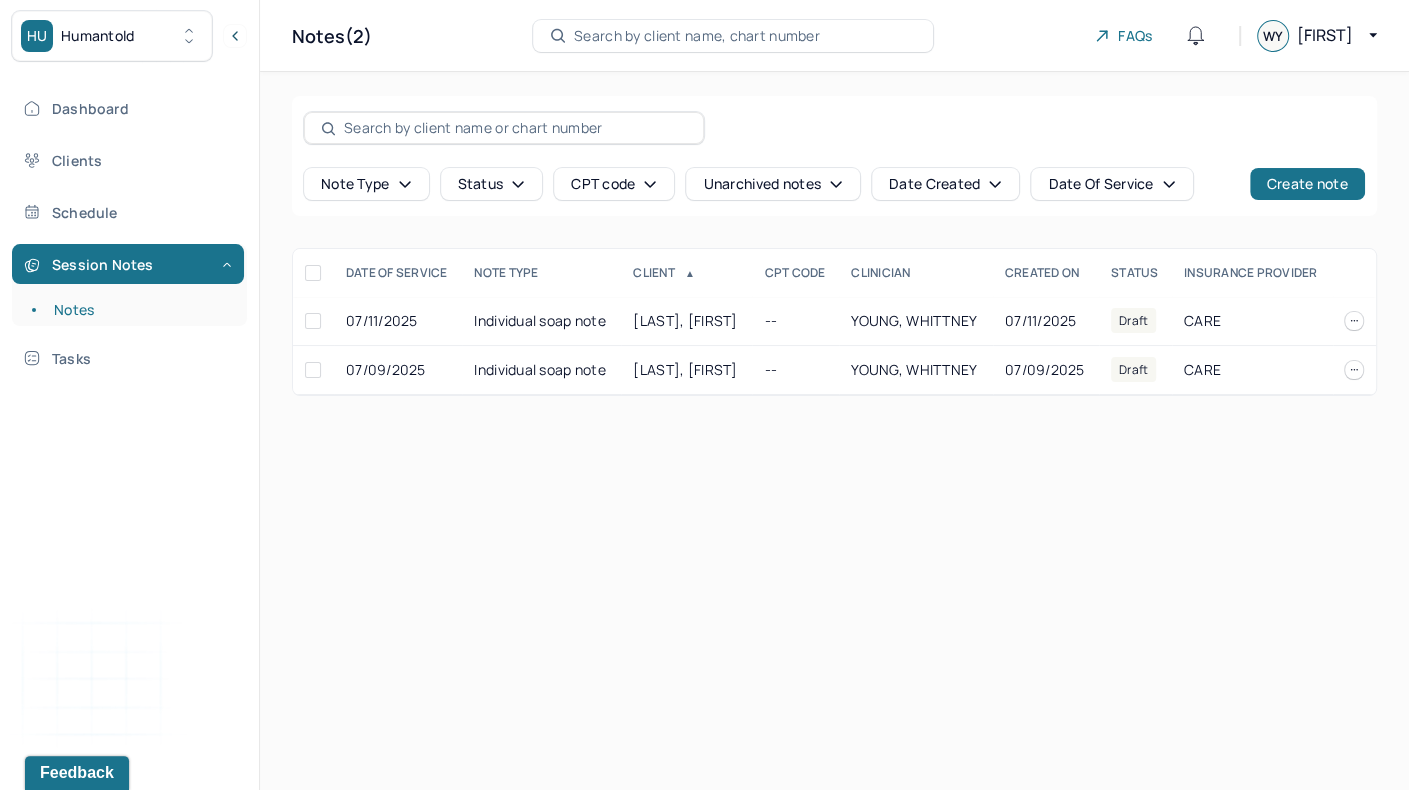 drag, startPoint x: 604, startPoint y: 74, endPoint x: 604, endPoint y: 57, distance: 17 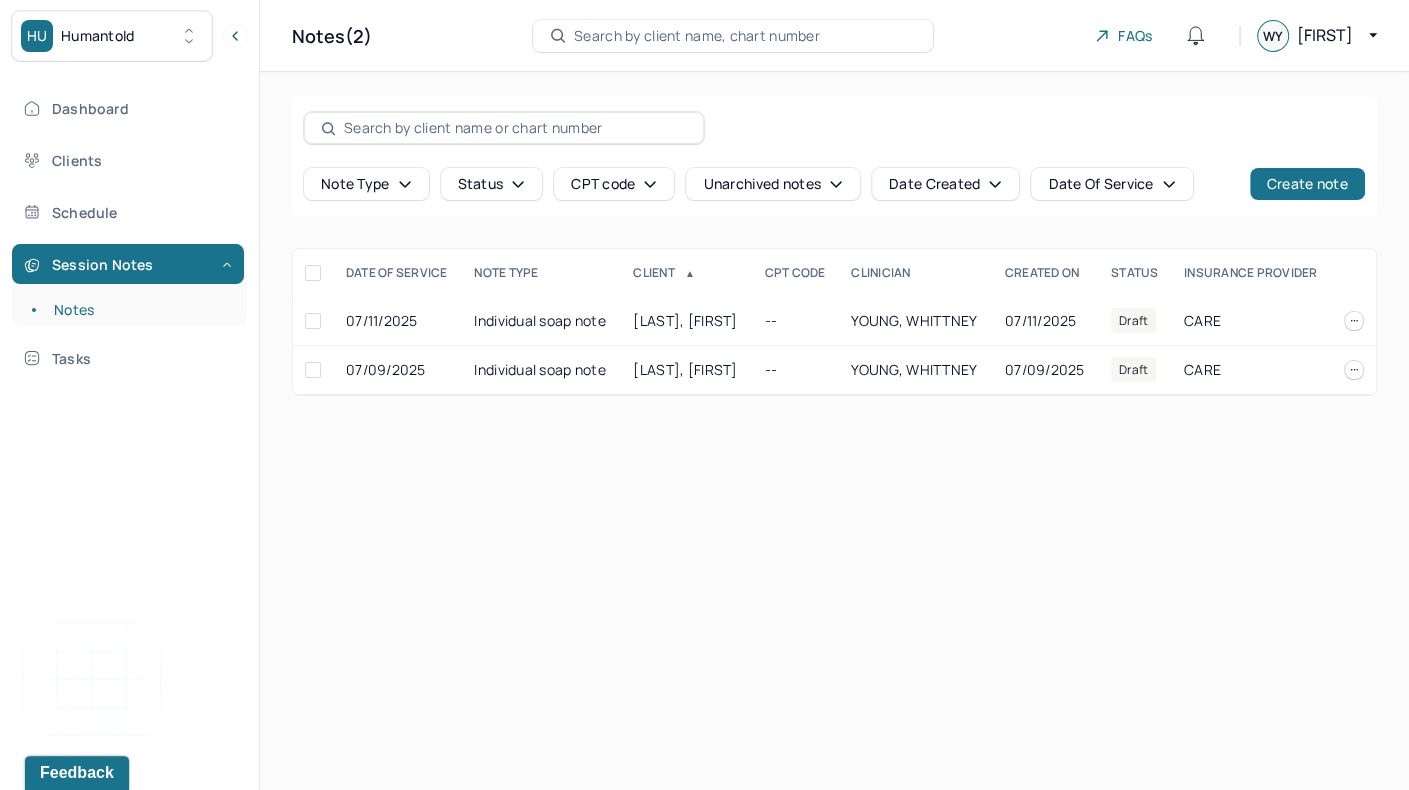 click on "Search by client name, chart number" at bounding box center [697, 36] 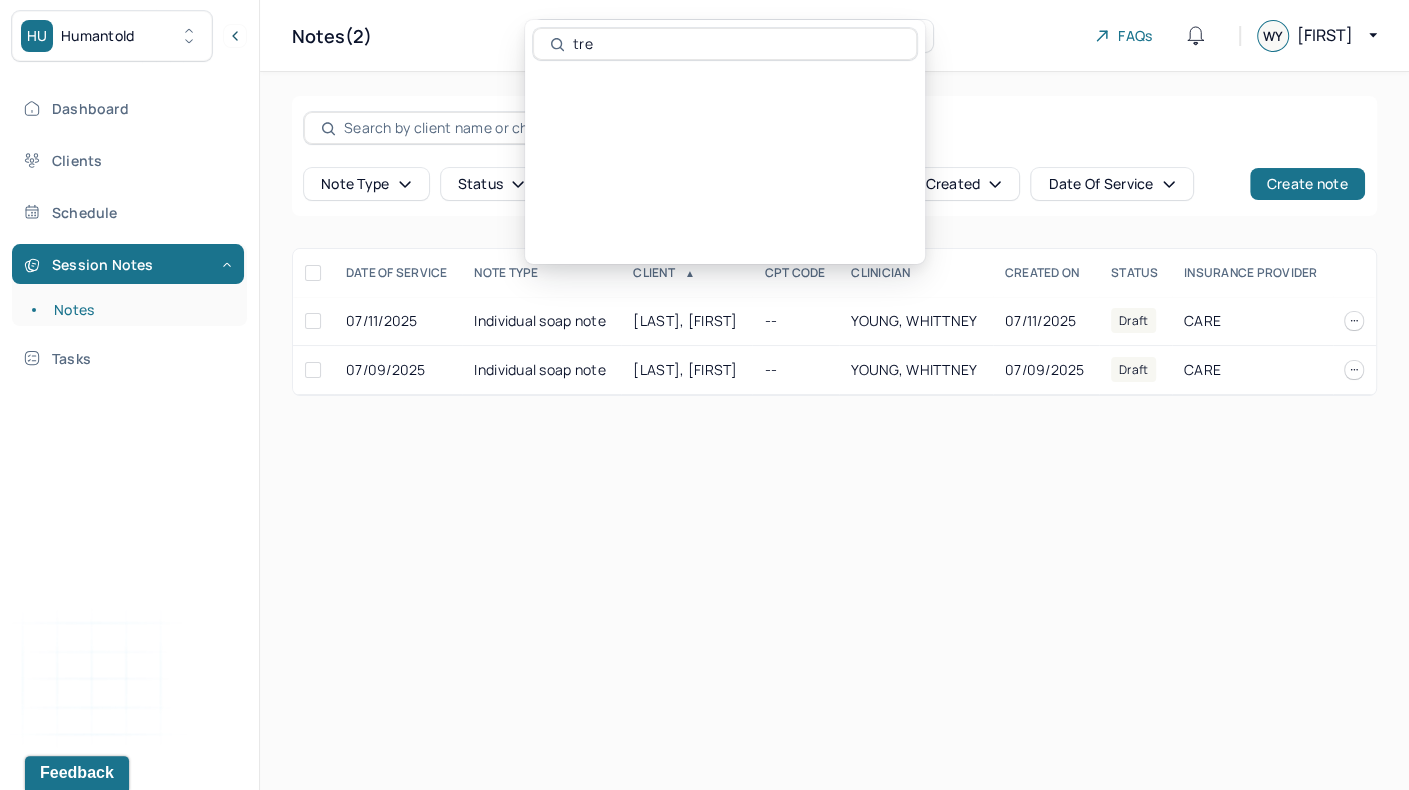 type on "tre" 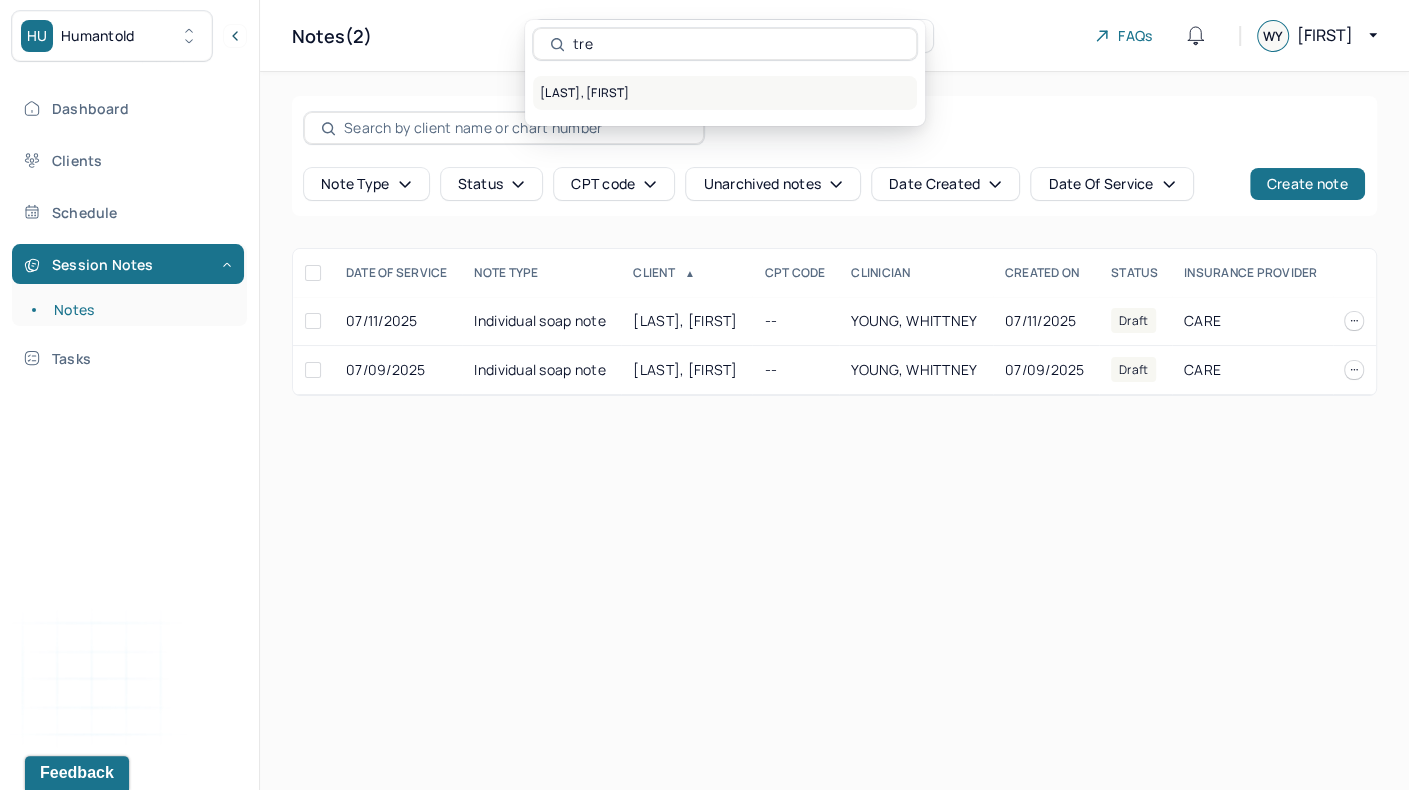 click on "[LAST], [FIRST]" at bounding box center [725, 93] 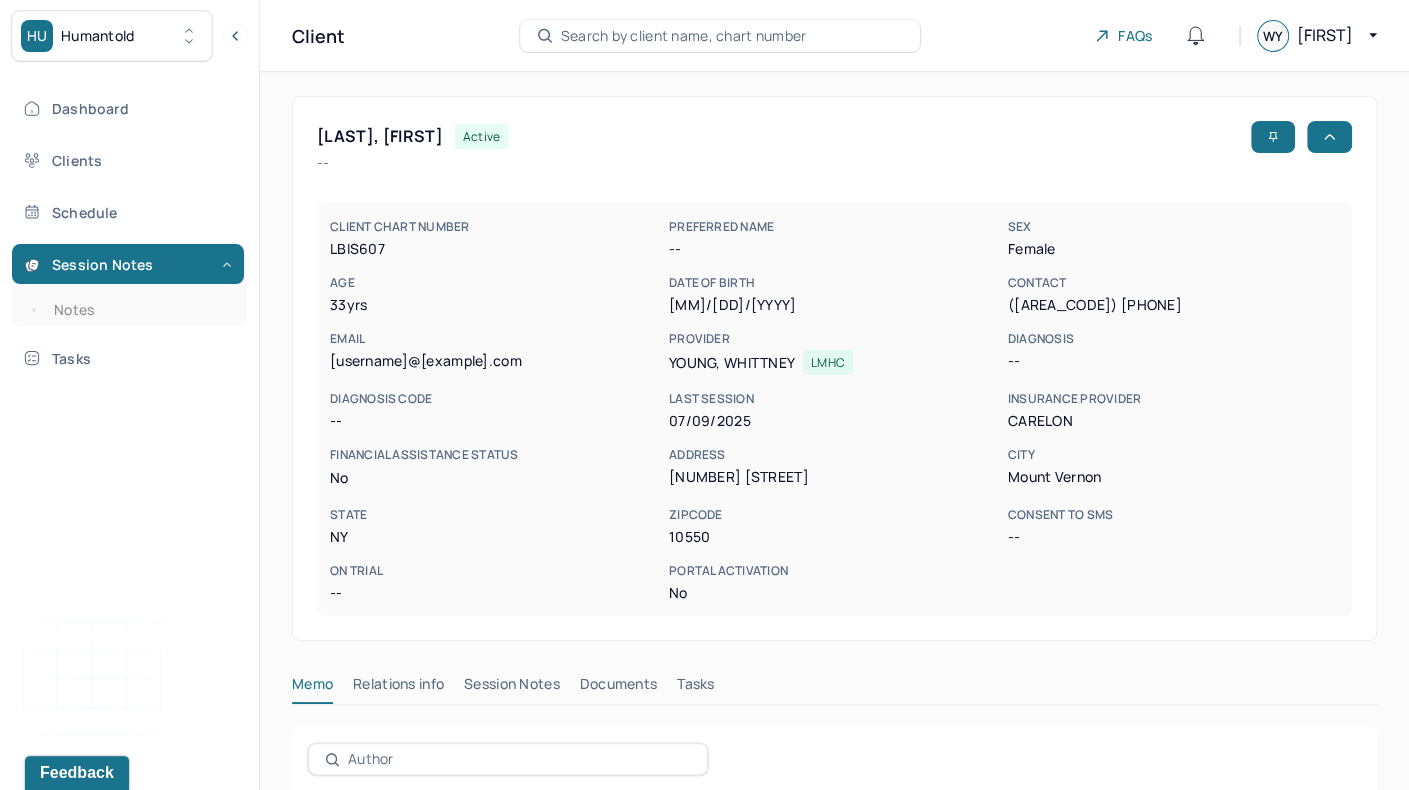 scroll, scrollTop: 376, scrollLeft: 0, axis: vertical 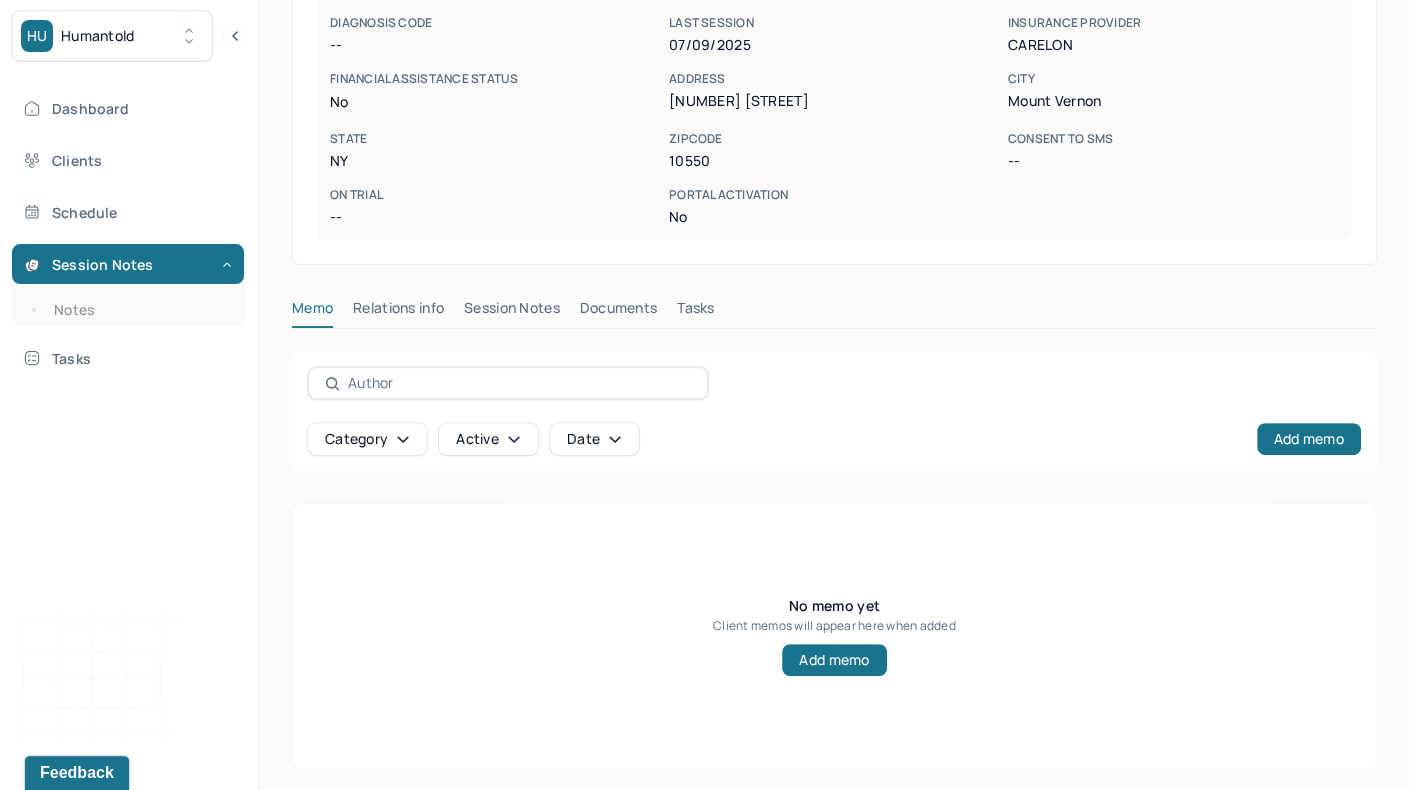 click on "Session Notes" at bounding box center [512, 312] 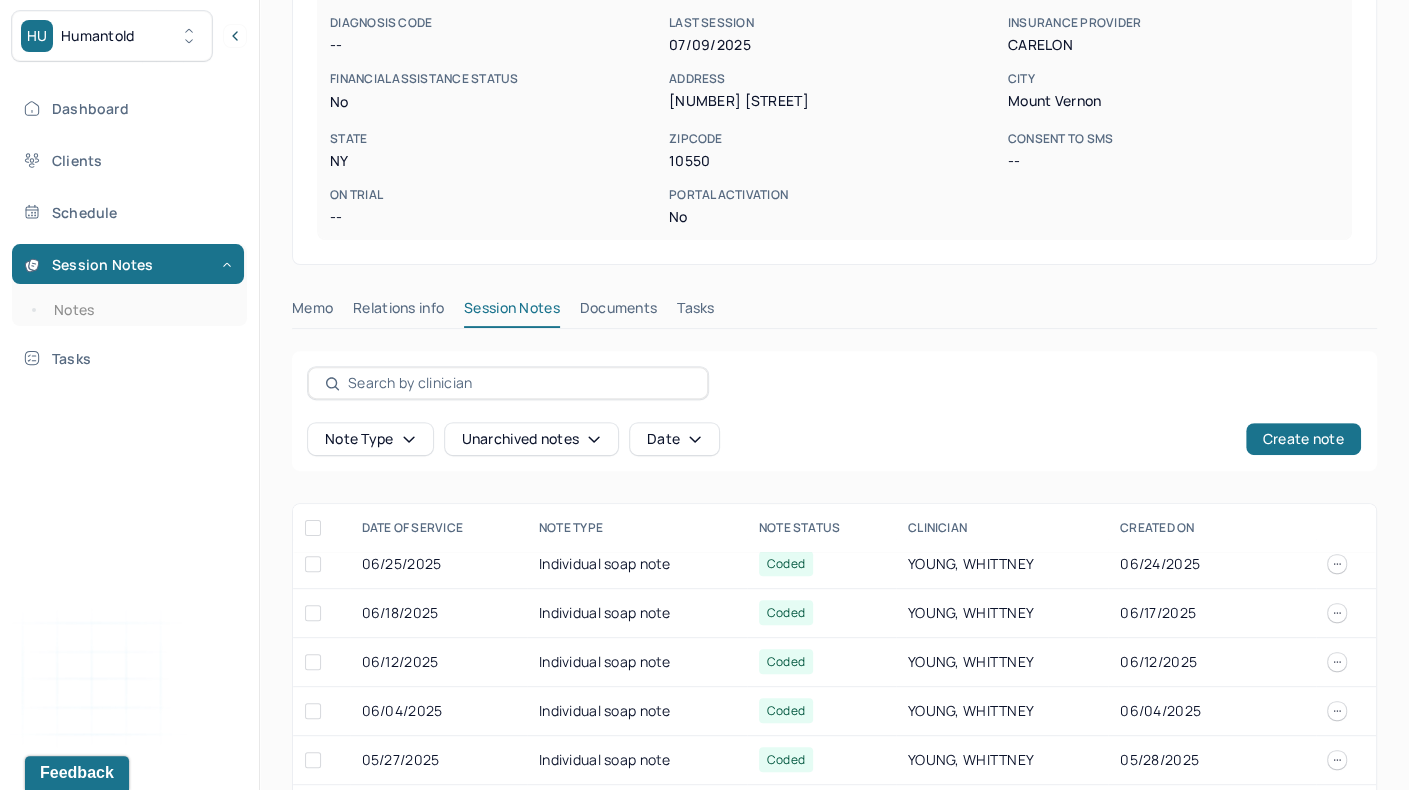 scroll, scrollTop: 0, scrollLeft: 0, axis: both 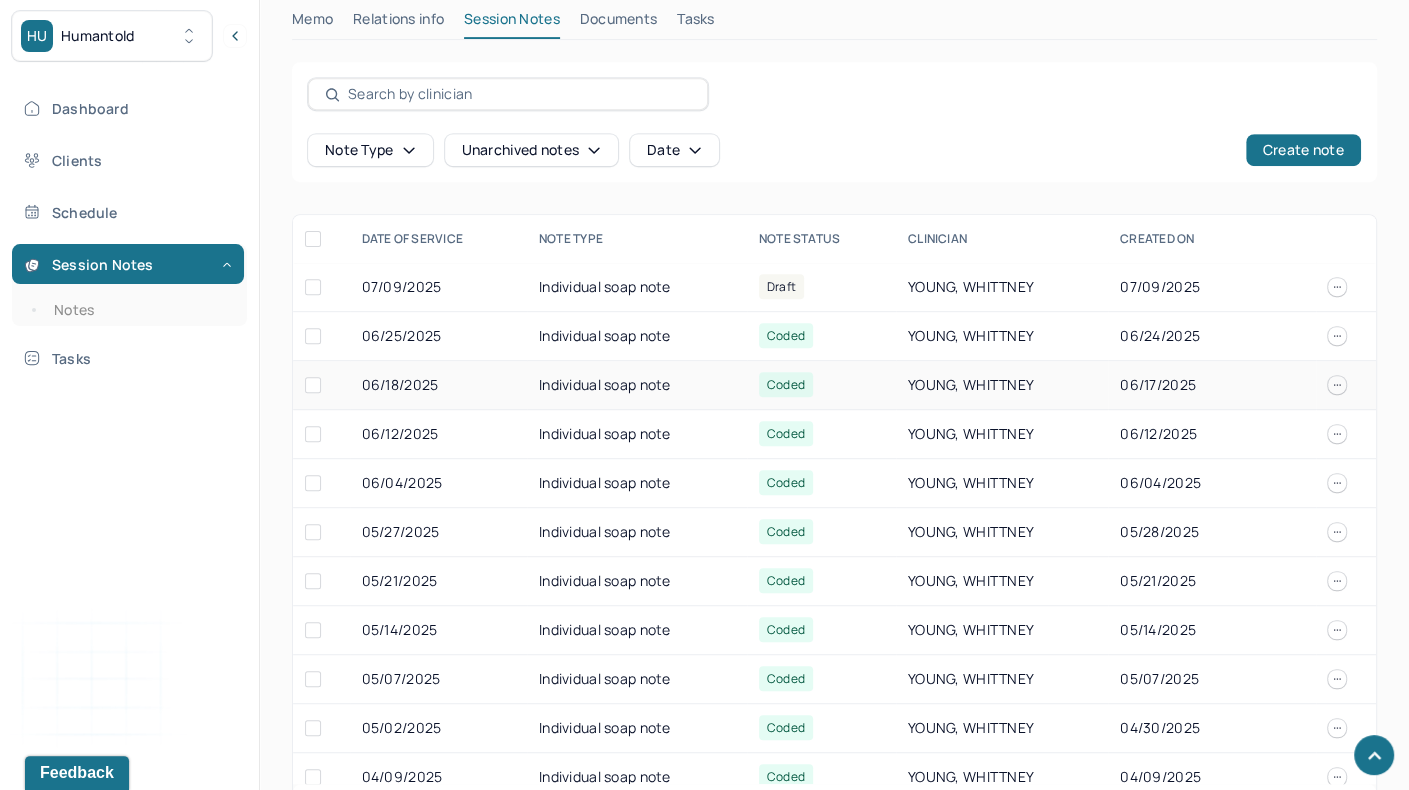 click on "Individual soap note" at bounding box center [637, 385] 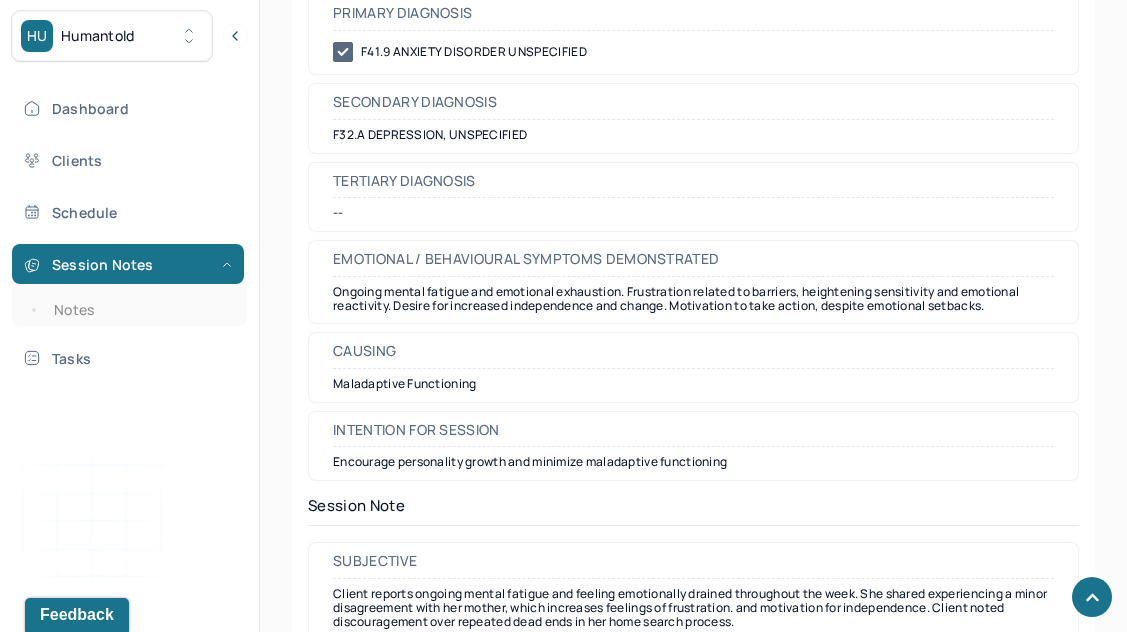 scroll, scrollTop: 0, scrollLeft: 0, axis: both 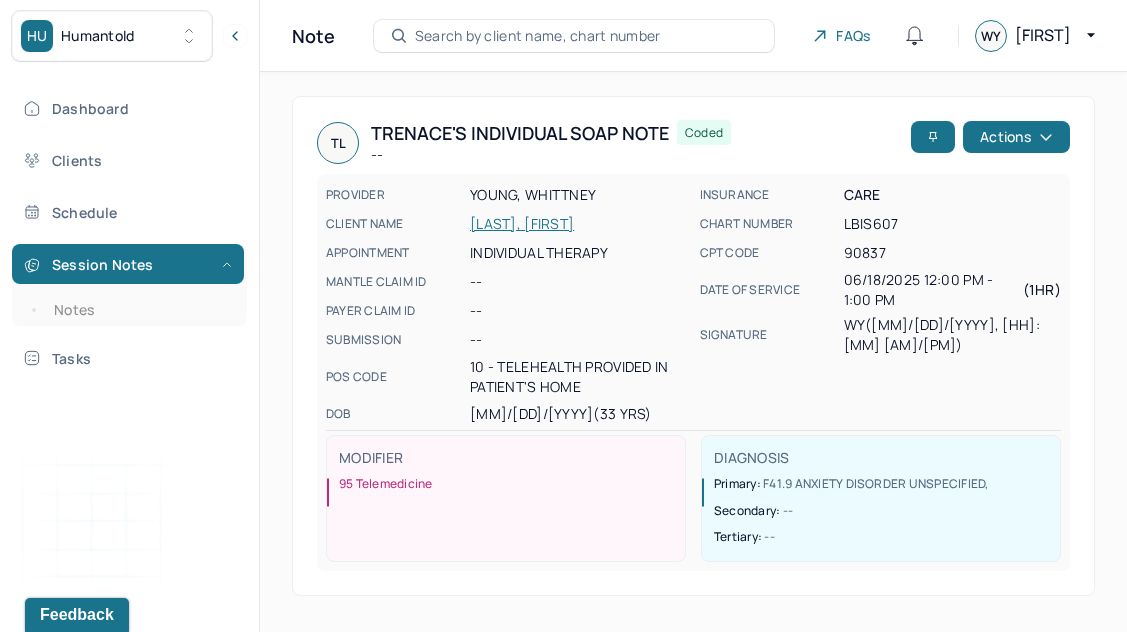 click on "Search by client name, chart number" at bounding box center (538, 36) 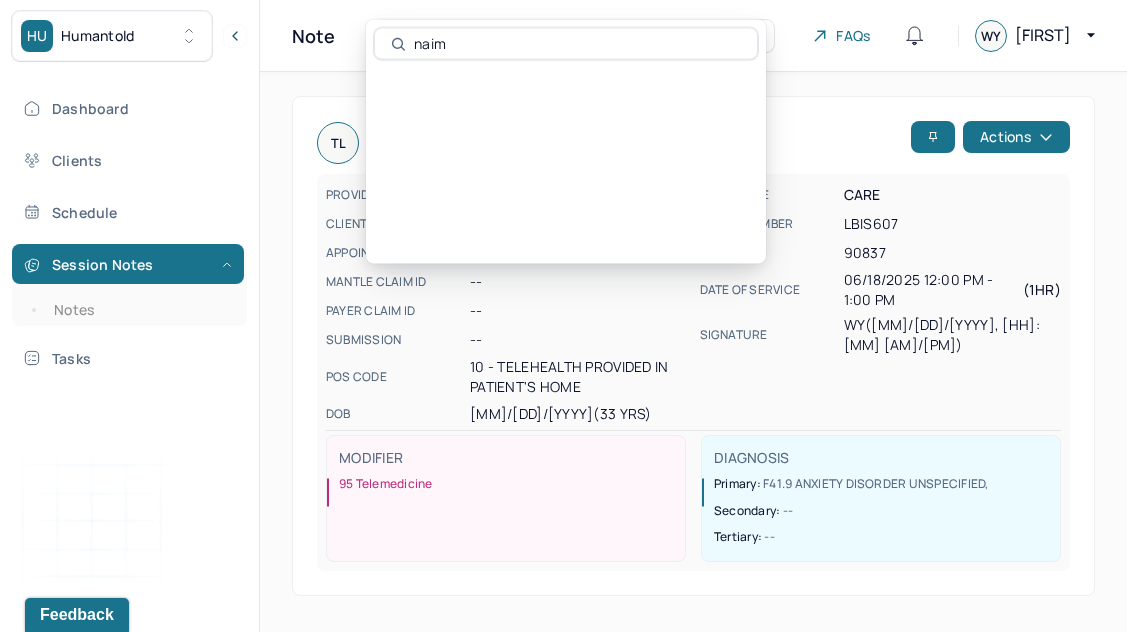 type on "naim" 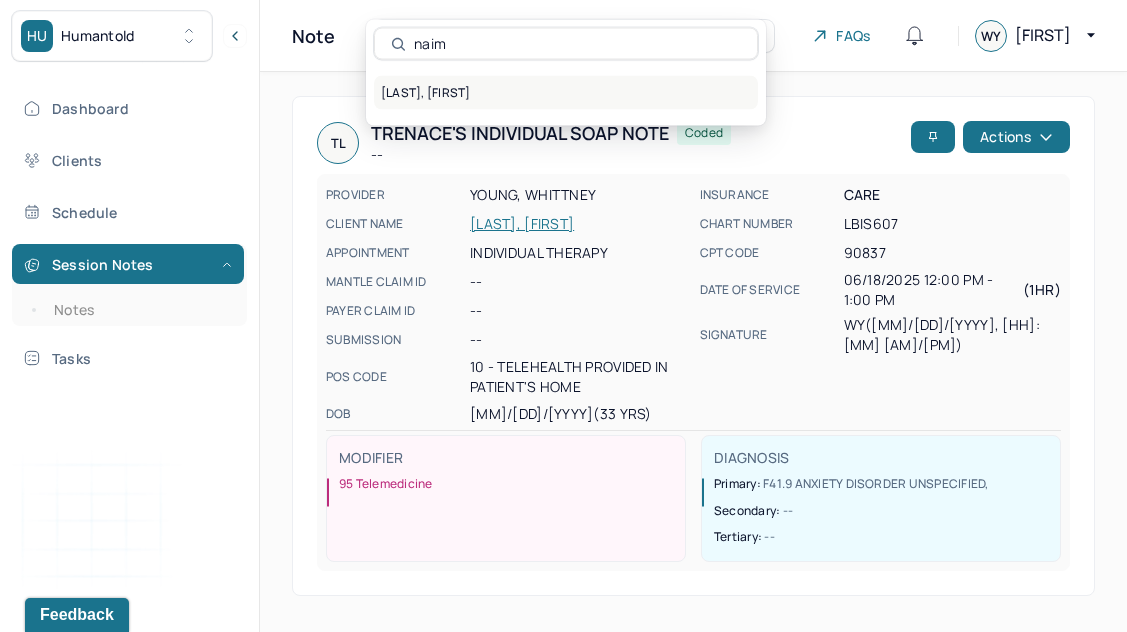click on "[LAST], [FIRST]" at bounding box center (566, 93) 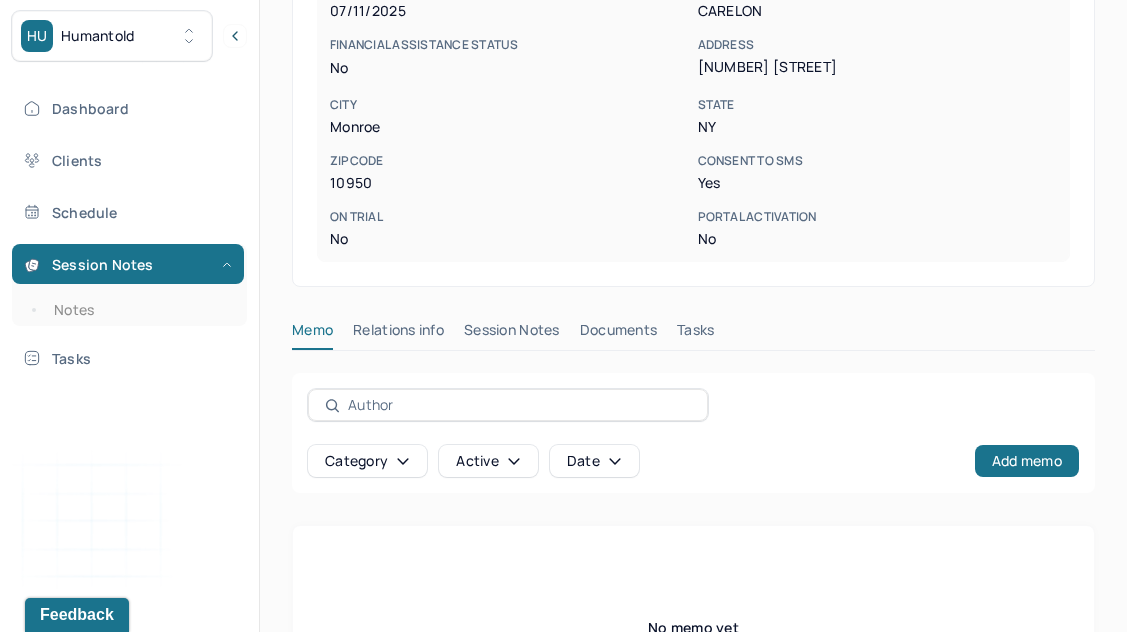 scroll, scrollTop: 616, scrollLeft: 0, axis: vertical 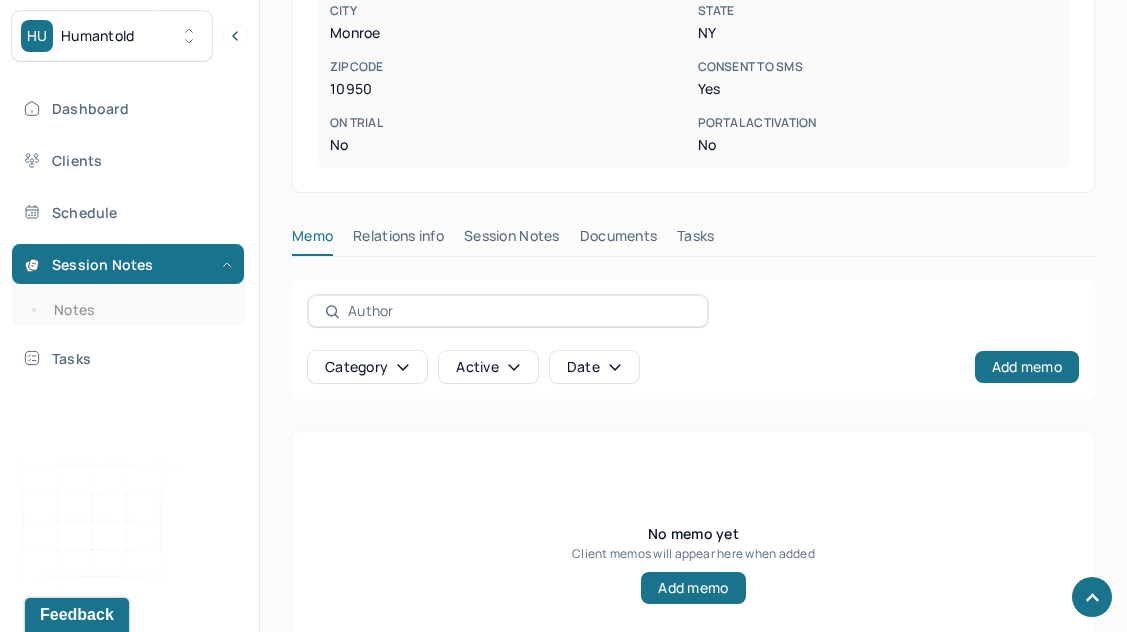 click on "Session Notes" at bounding box center (512, 240) 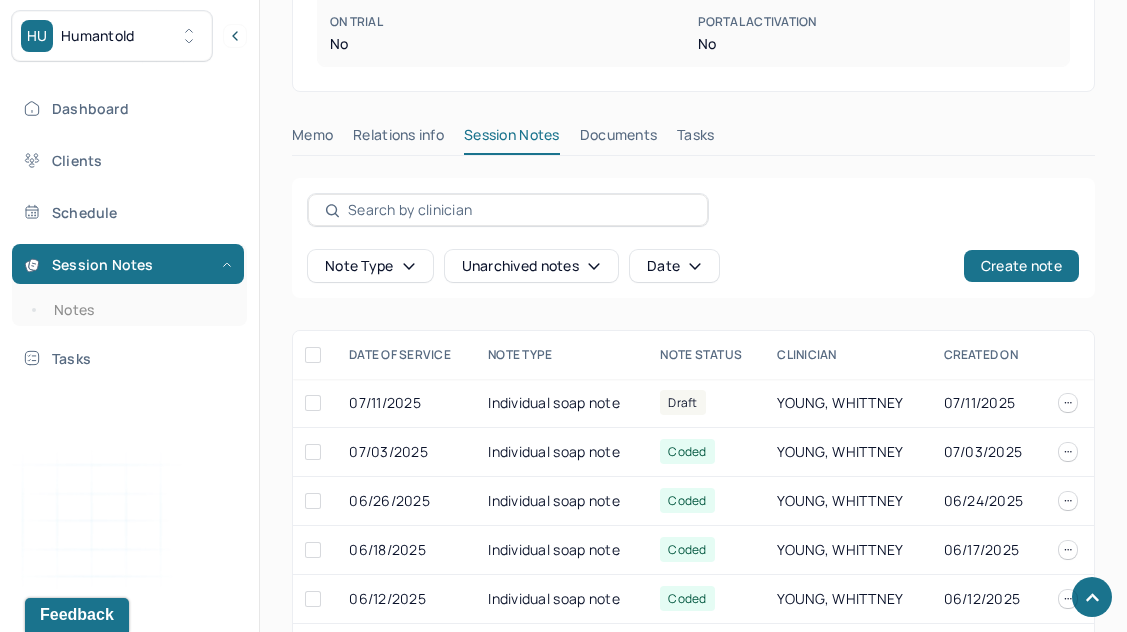 scroll, scrollTop: 864, scrollLeft: 0, axis: vertical 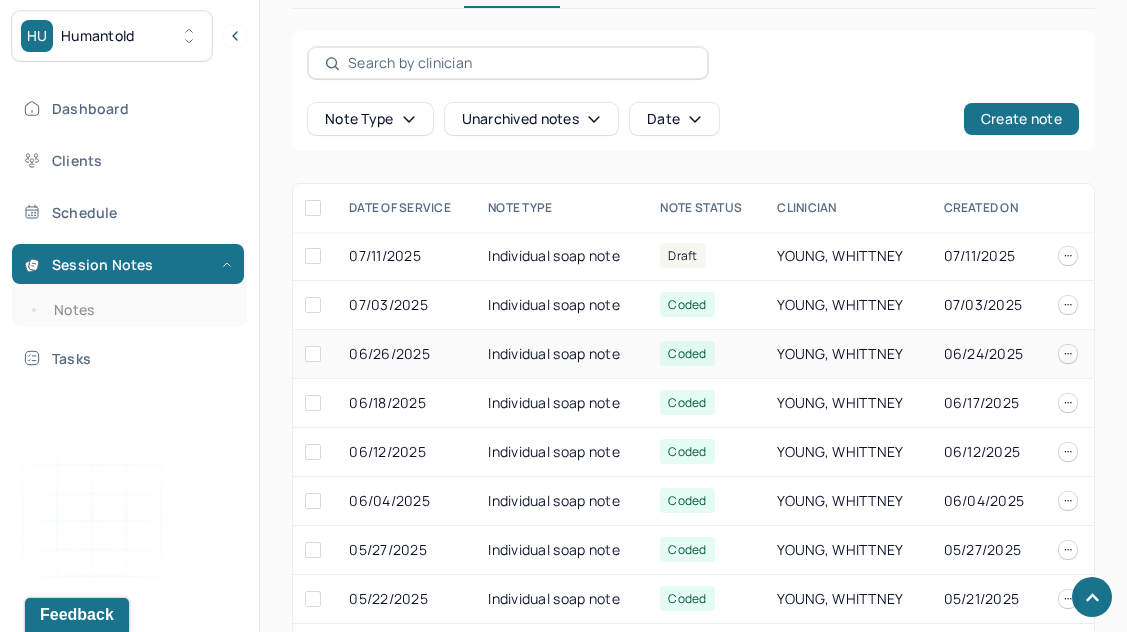 click on "Individual soap note" at bounding box center (562, 354) 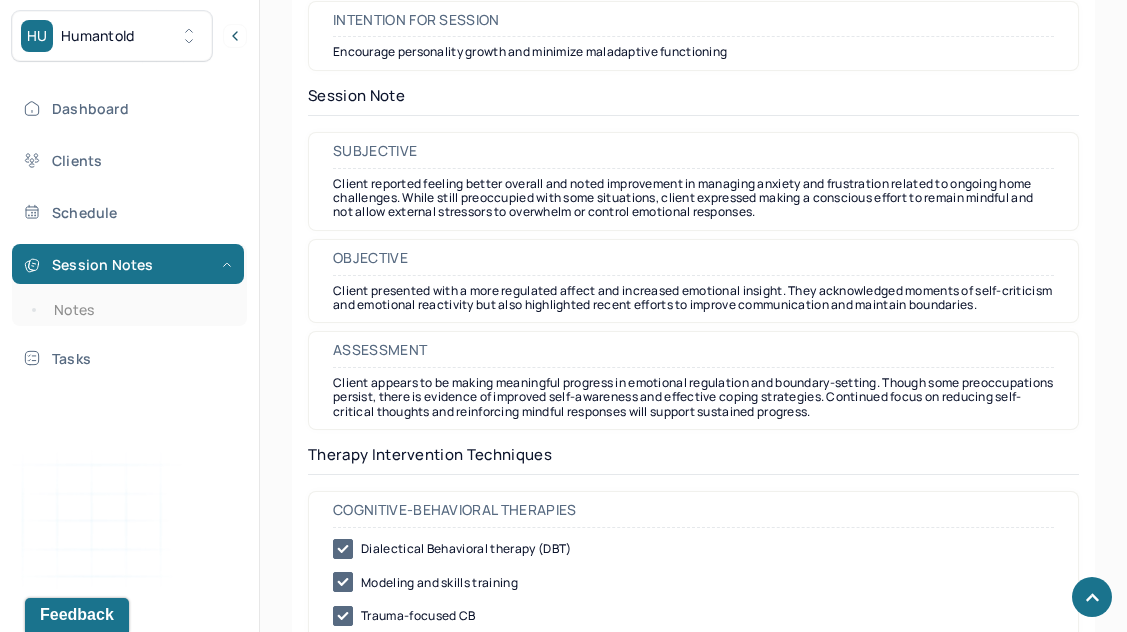 scroll, scrollTop: 1681, scrollLeft: 0, axis: vertical 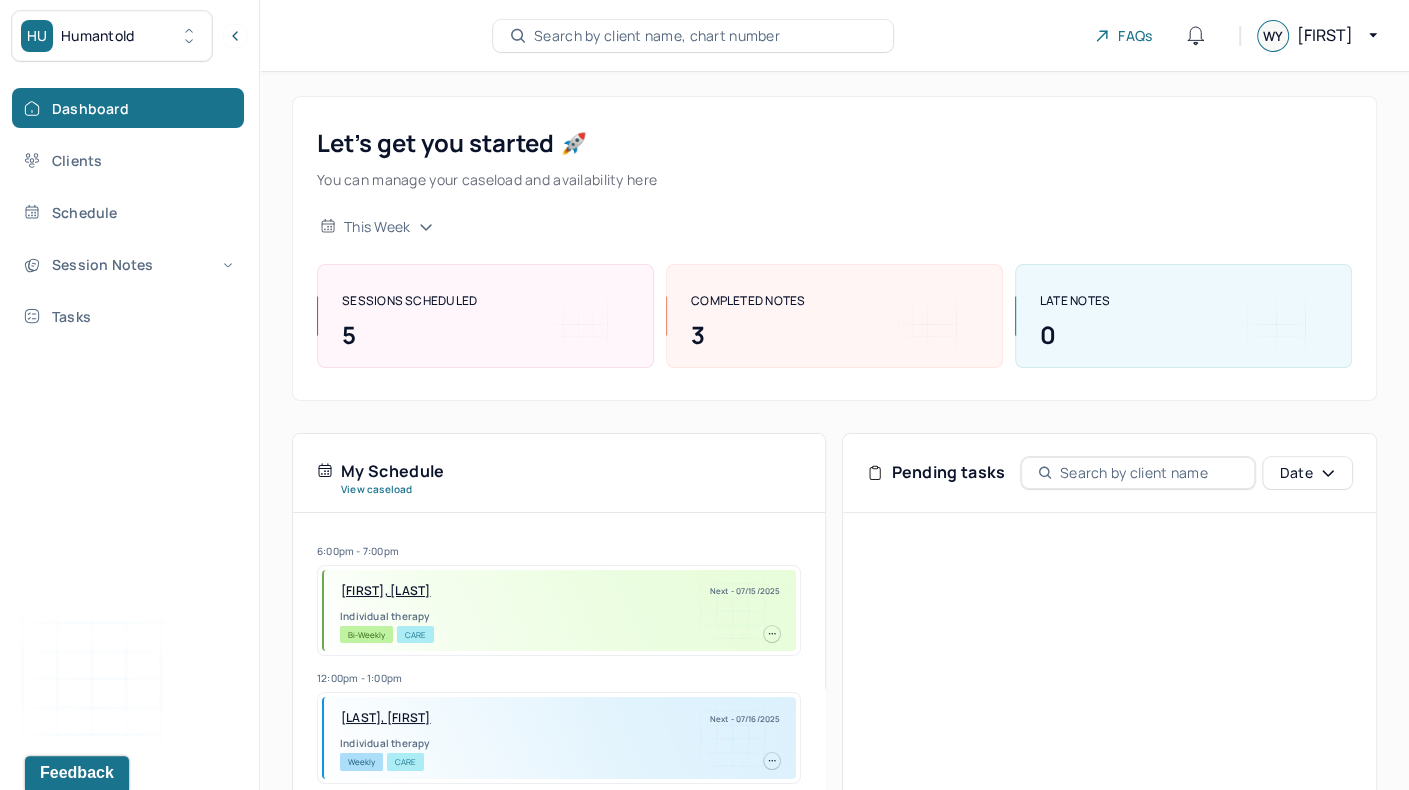 click on "Search by client name, chart number" at bounding box center [693, 36] 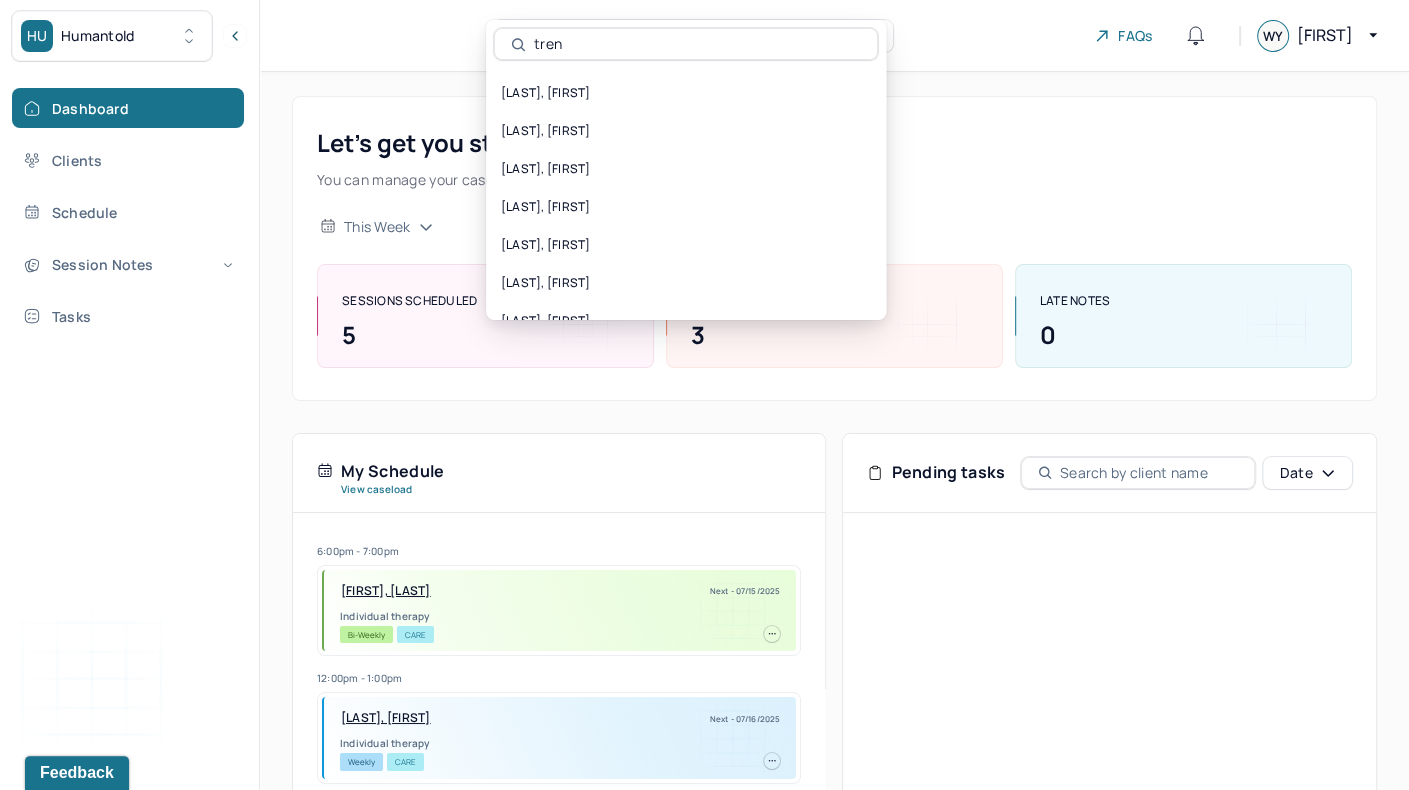 type on "tren" 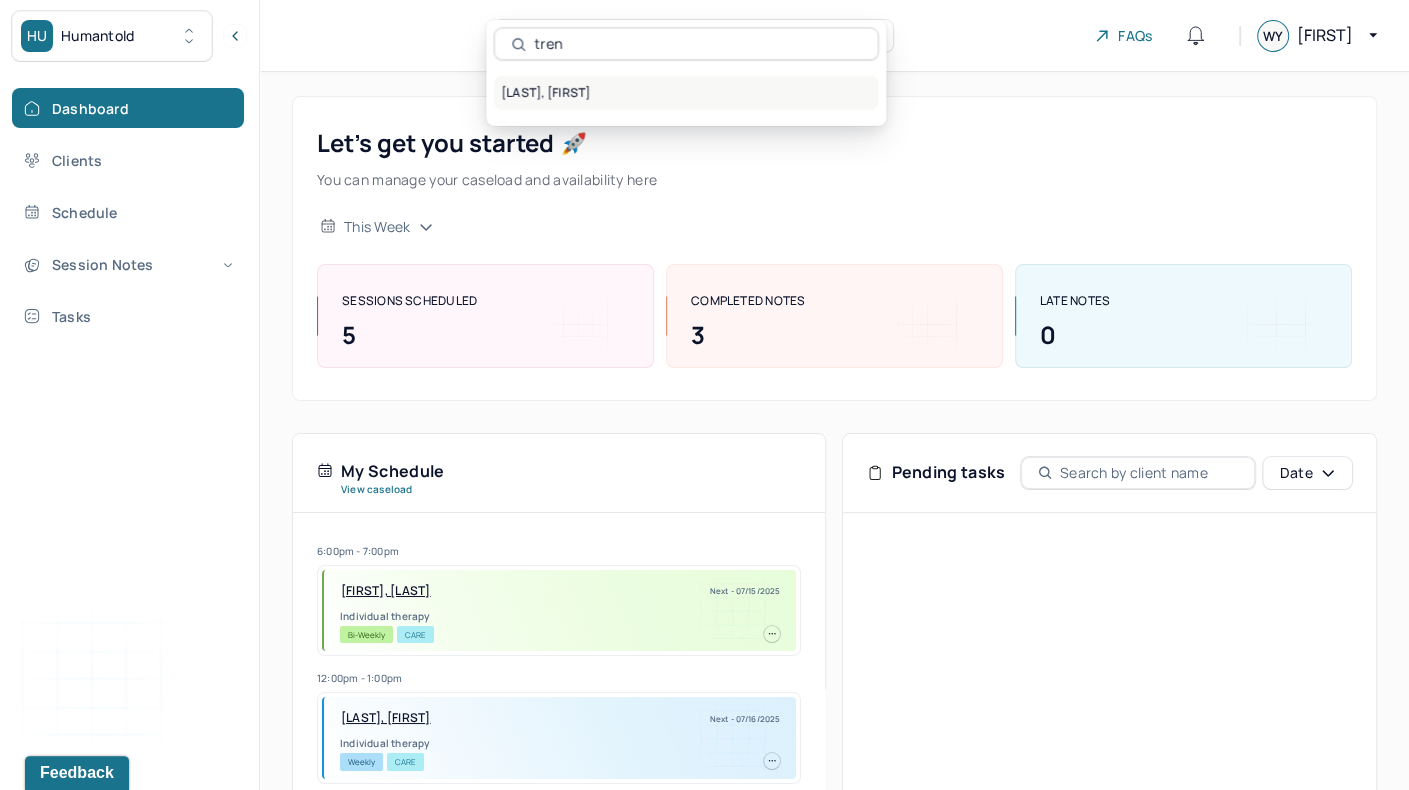 click on "[LAST], [FIRST]" at bounding box center (686, 93) 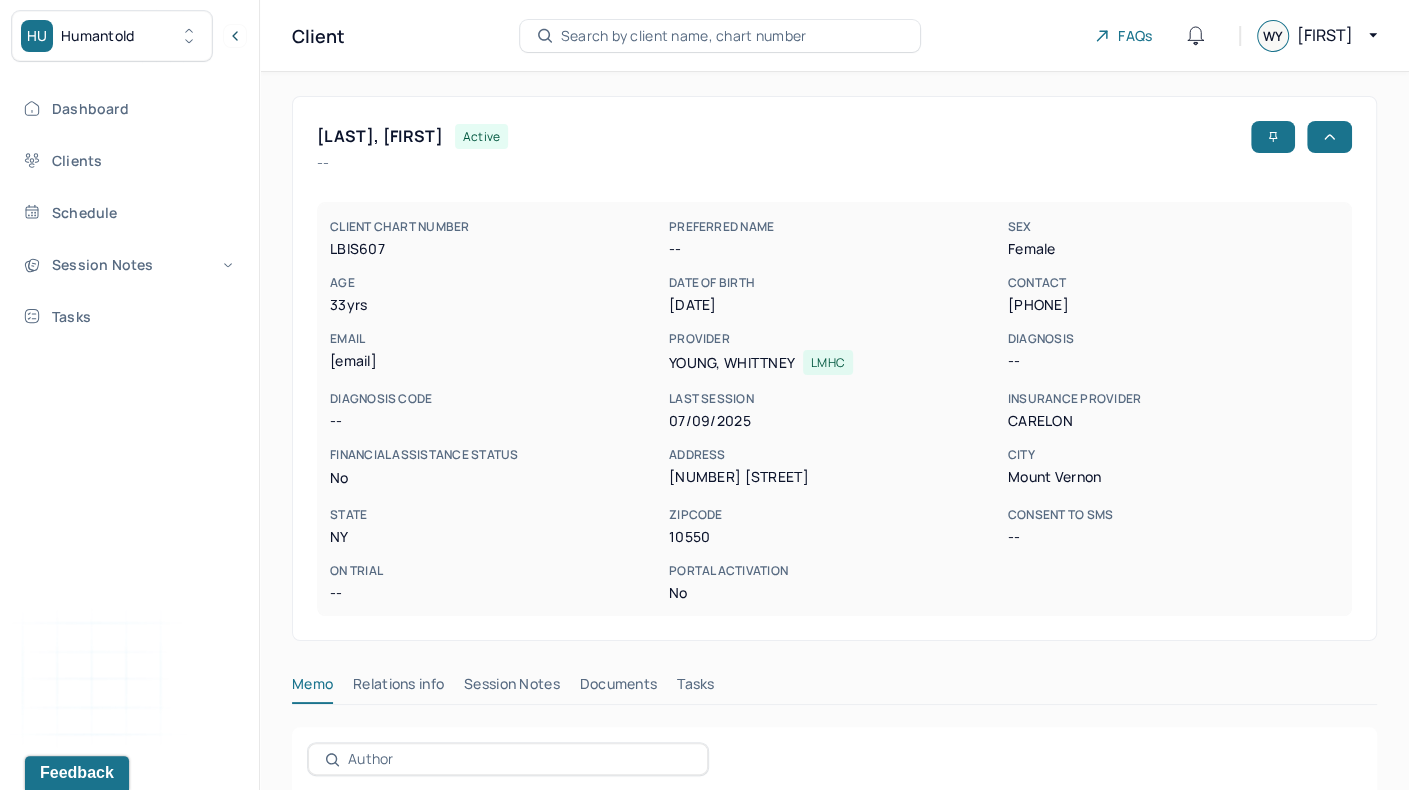 scroll, scrollTop: 181, scrollLeft: 0, axis: vertical 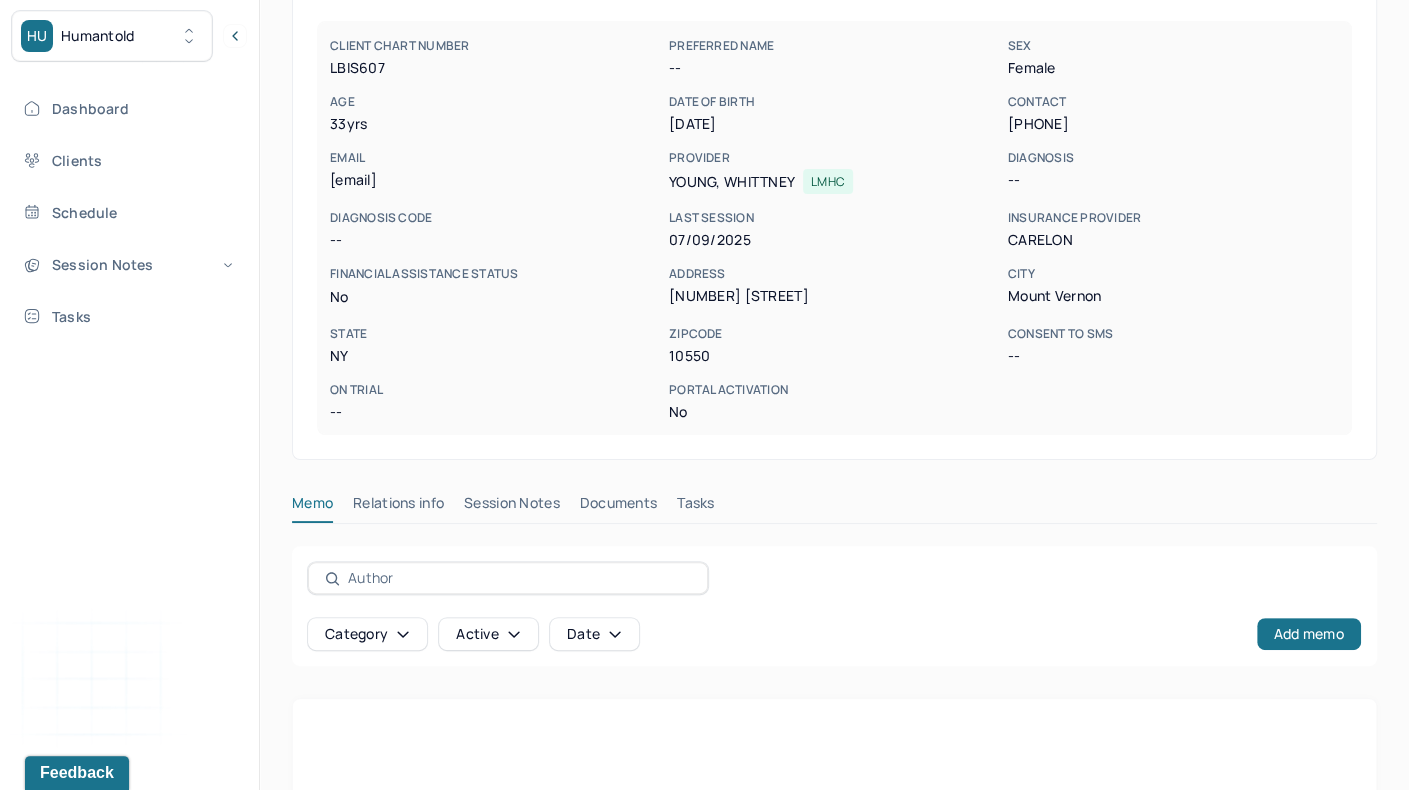 click on "Session Notes" at bounding box center [512, 507] 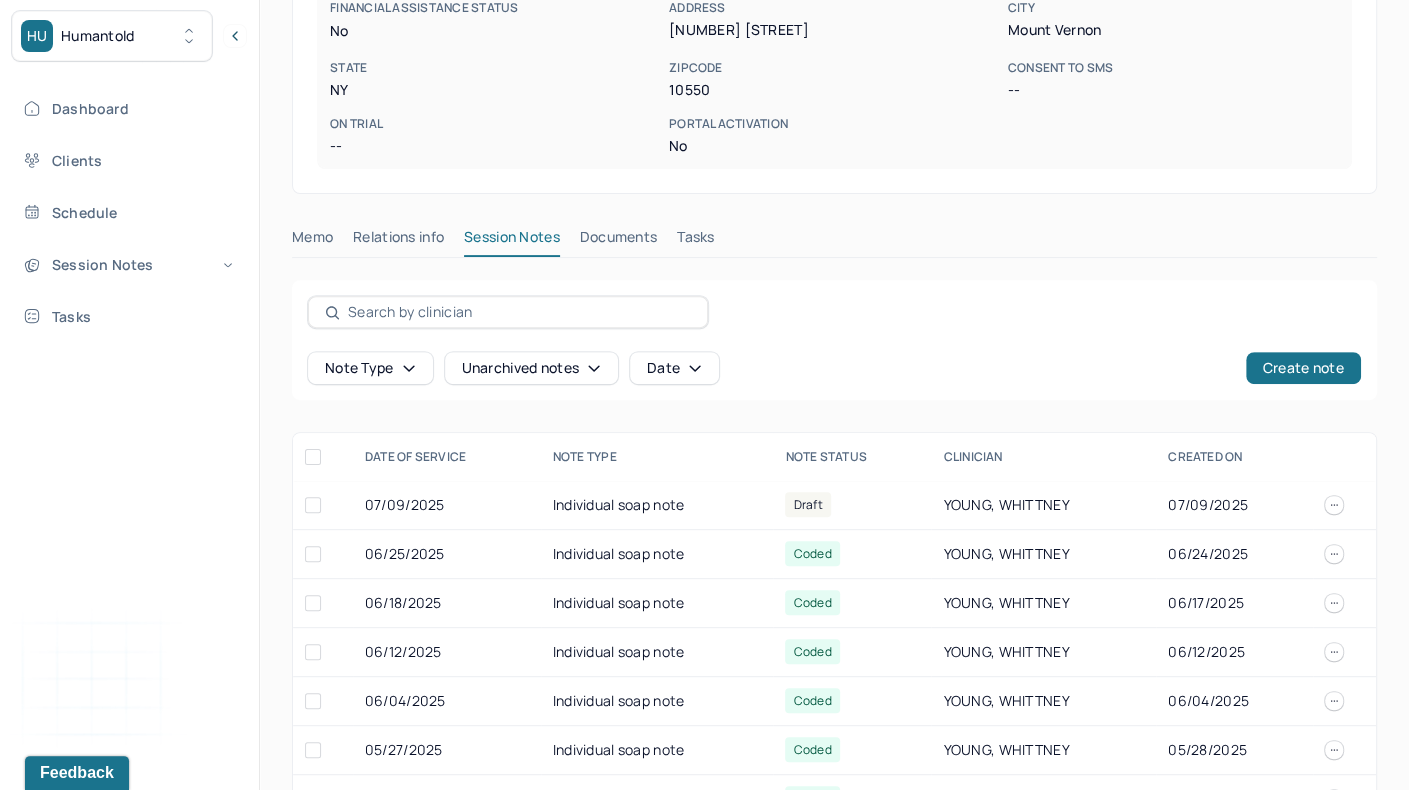 scroll, scrollTop: 552, scrollLeft: 0, axis: vertical 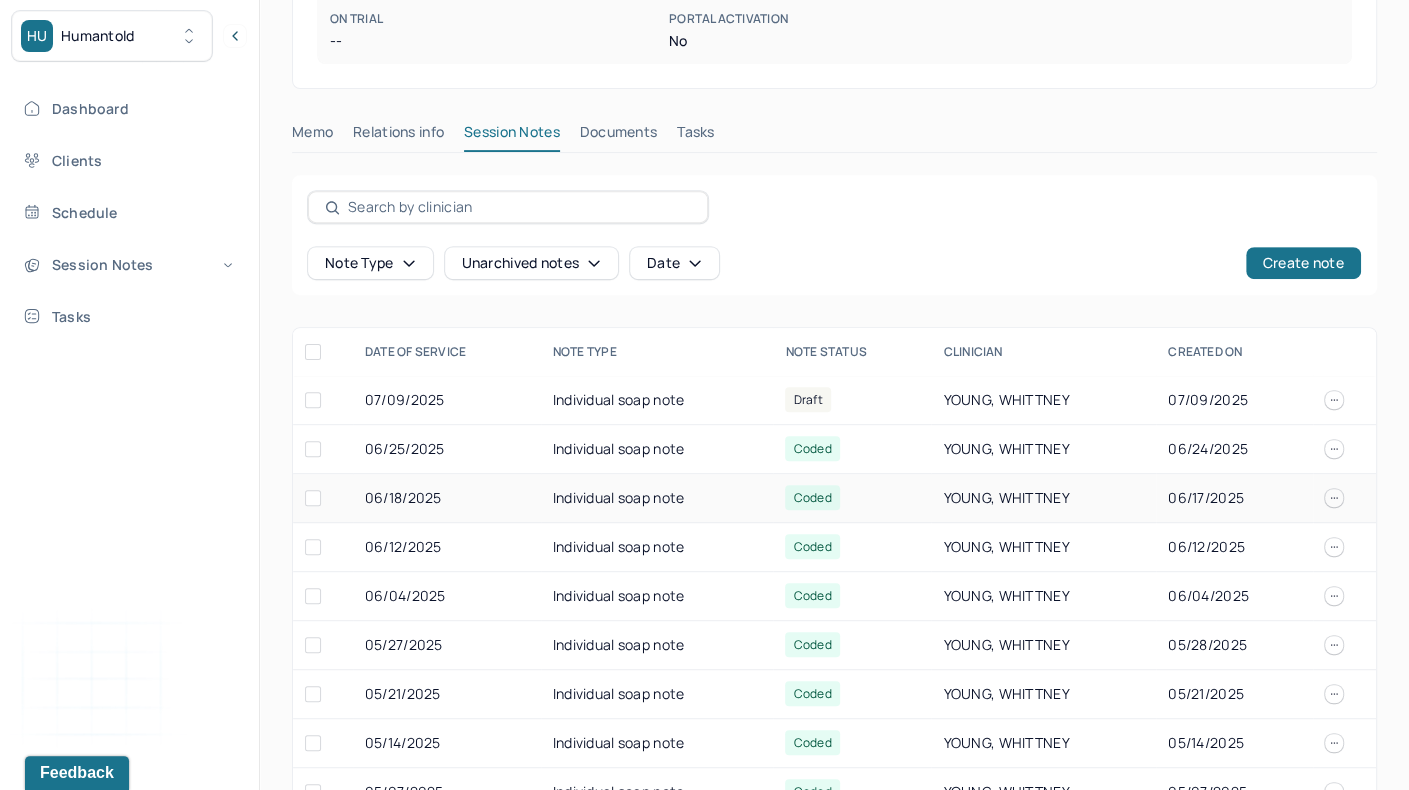 click on "Individual soap note" at bounding box center [657, 498] 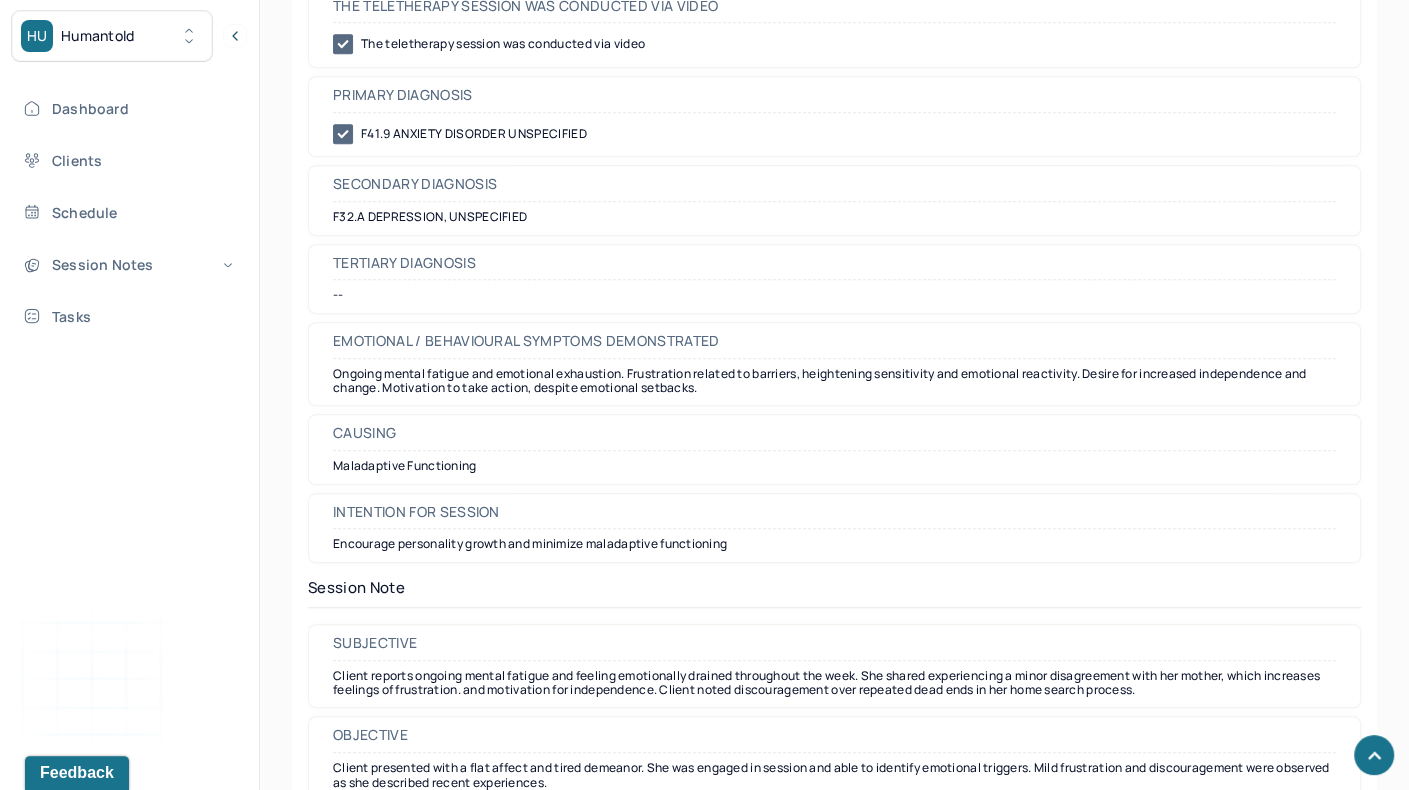 scroll, scrollTop: 1267, scrollLeft: 0, axis: vertical 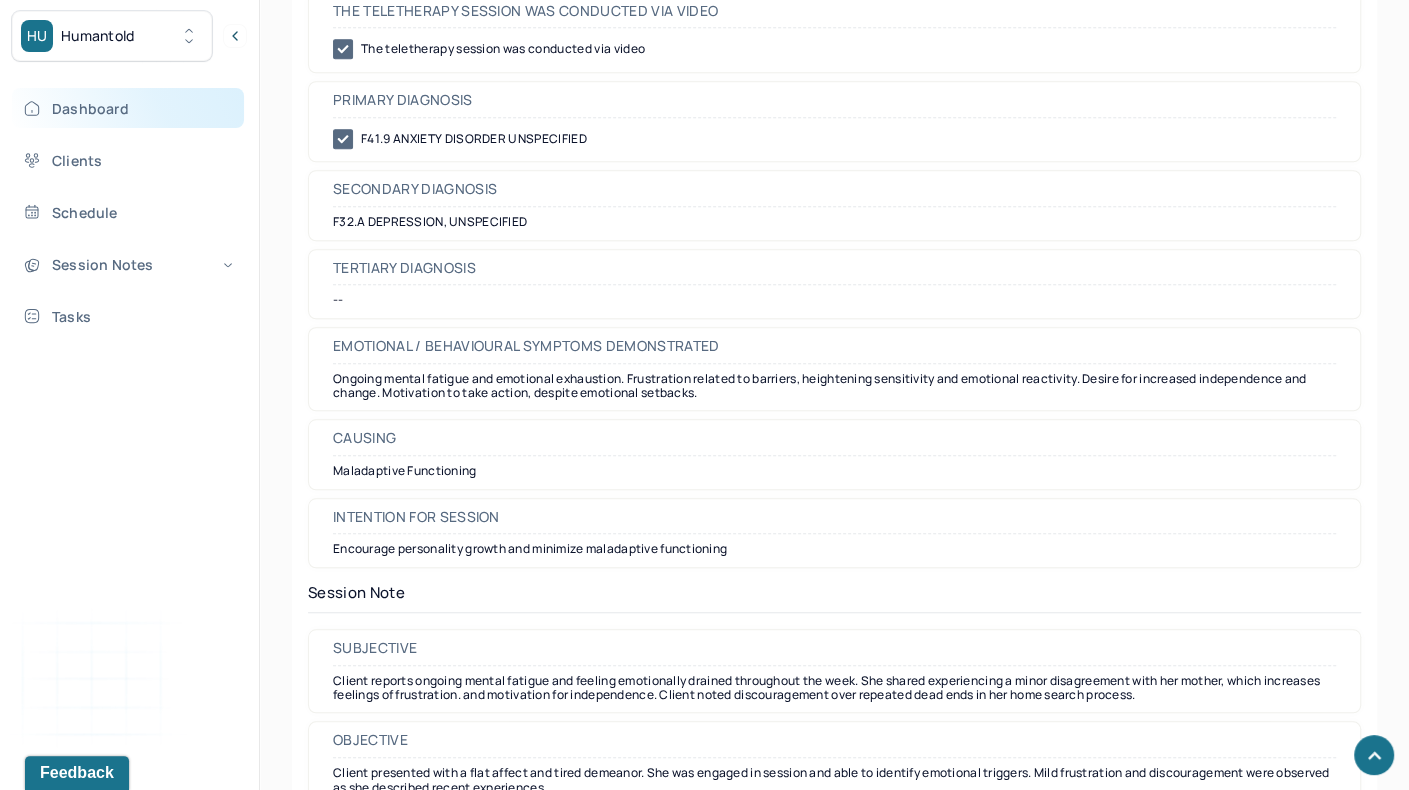 click on "Dashboard" at bounding box center [128, 108] 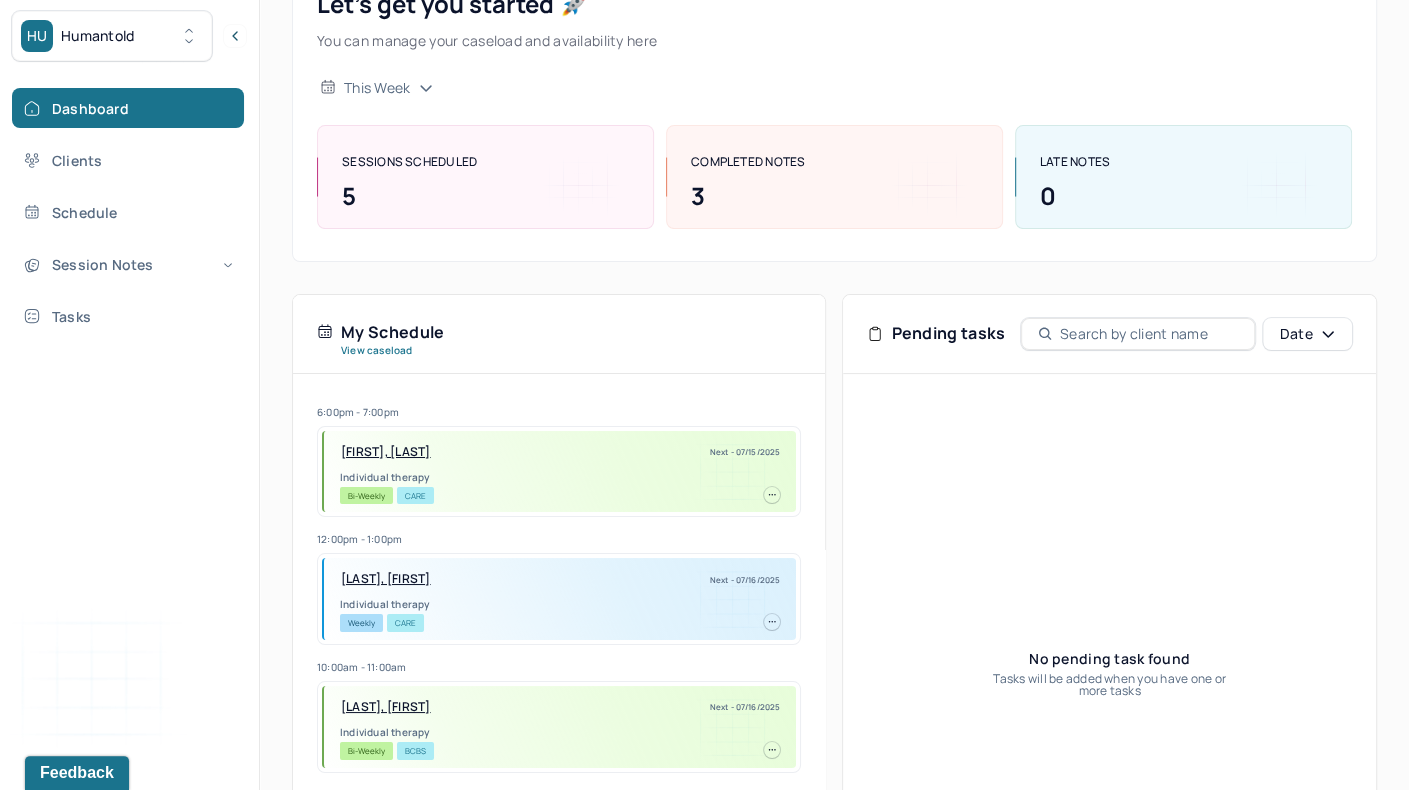 scroll, scrollTop: 0, scrollLeft: 0, axis: both 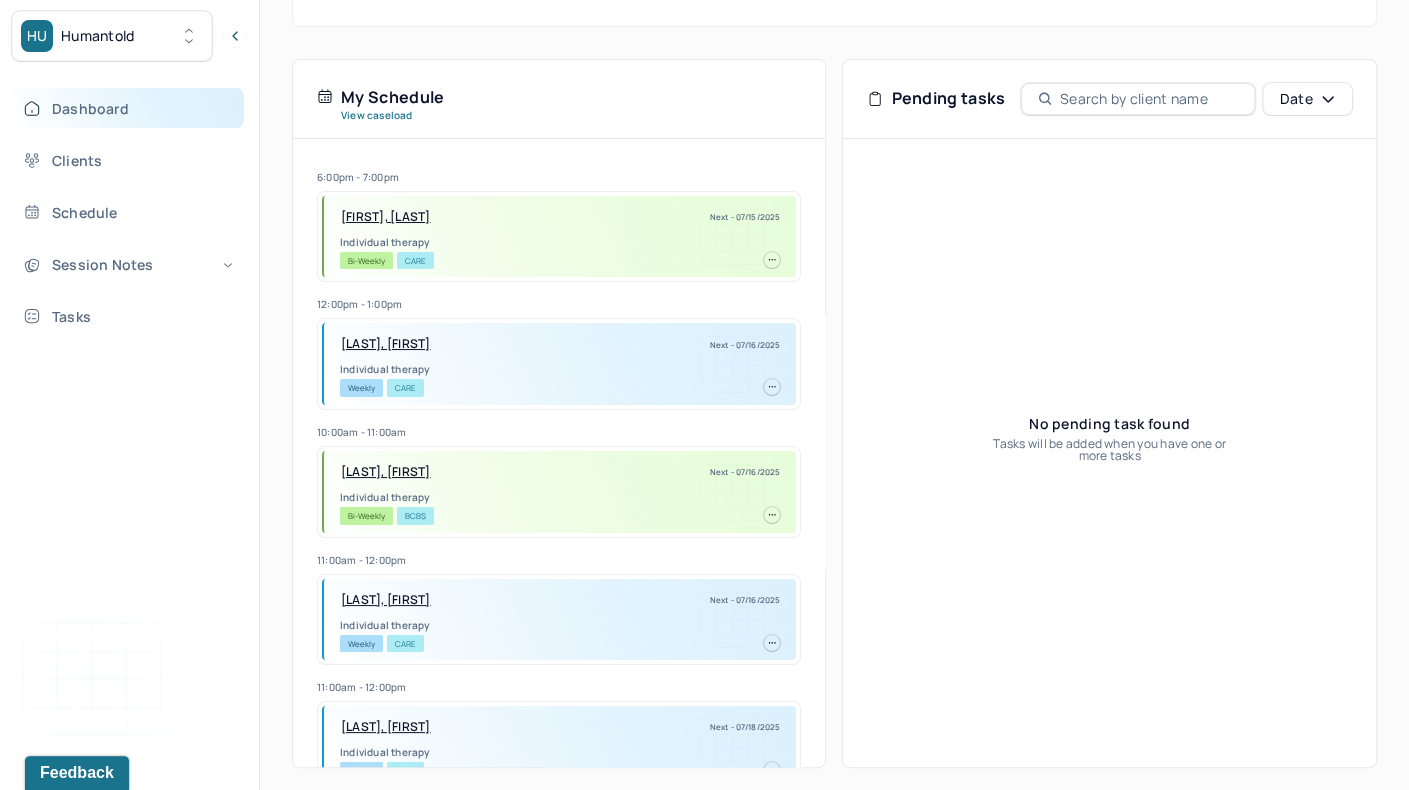 click on "Dashboard" at bounding box center (128, 108) 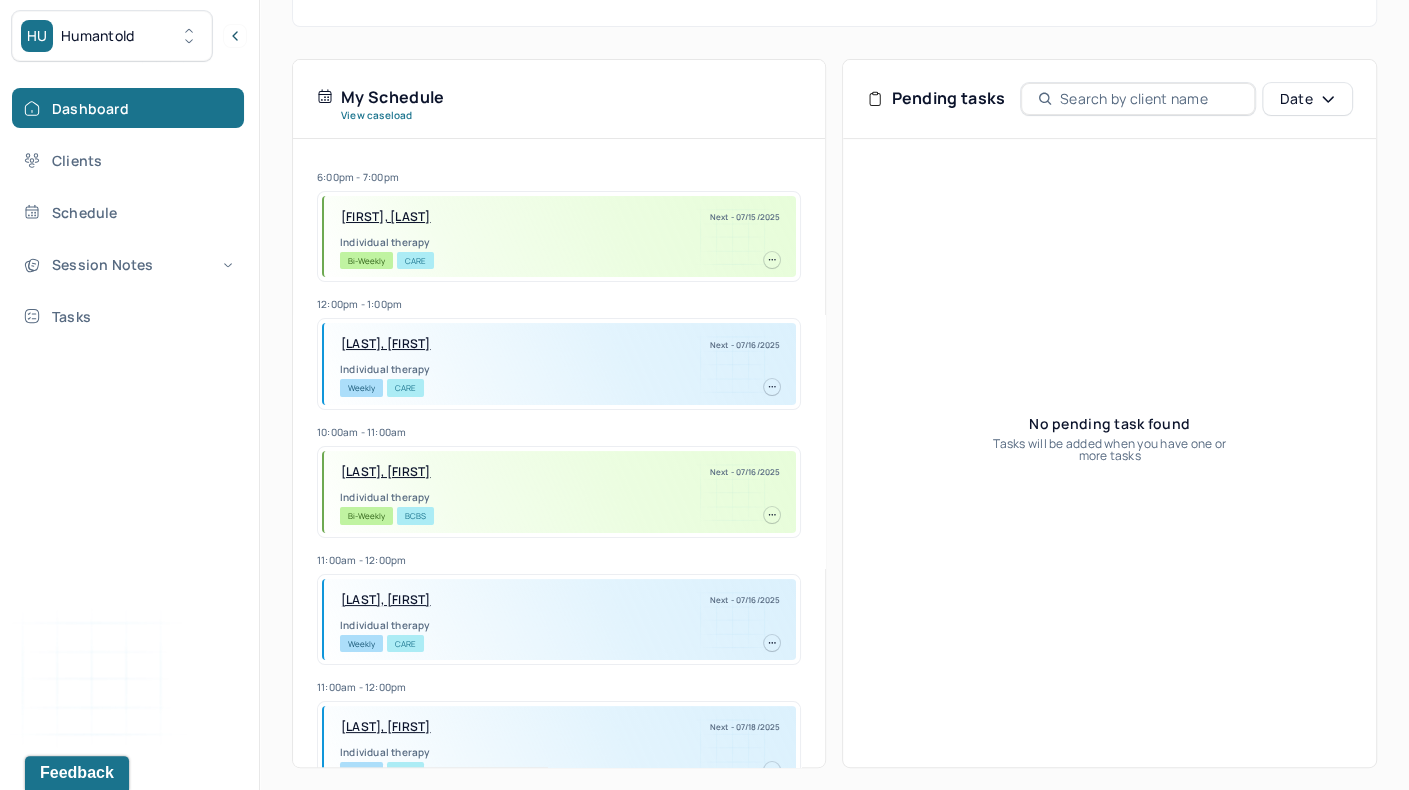 scroll, scrollTop: 0, scrollLeft: 0, axis: both 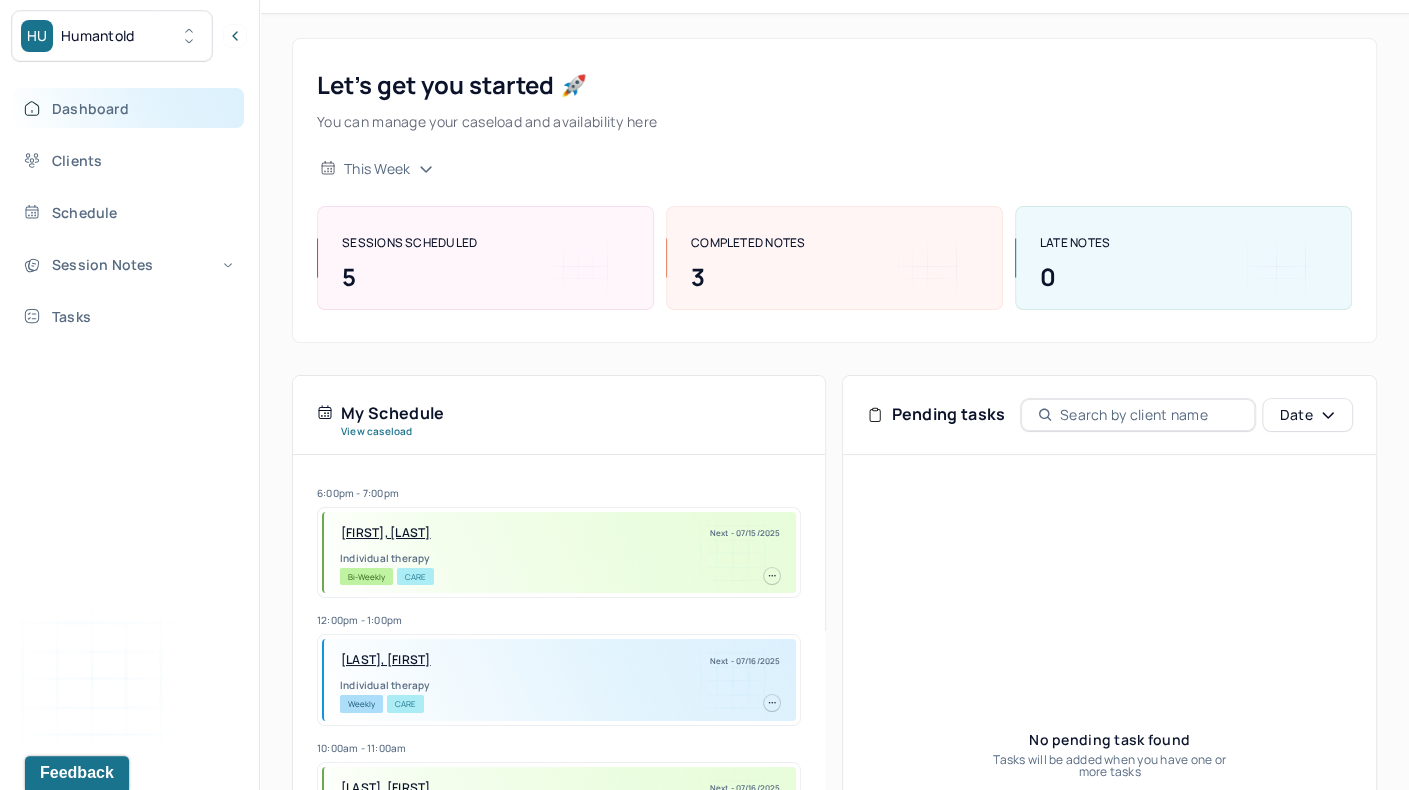 click on "Dashboard" at bounding box center [128, 108] 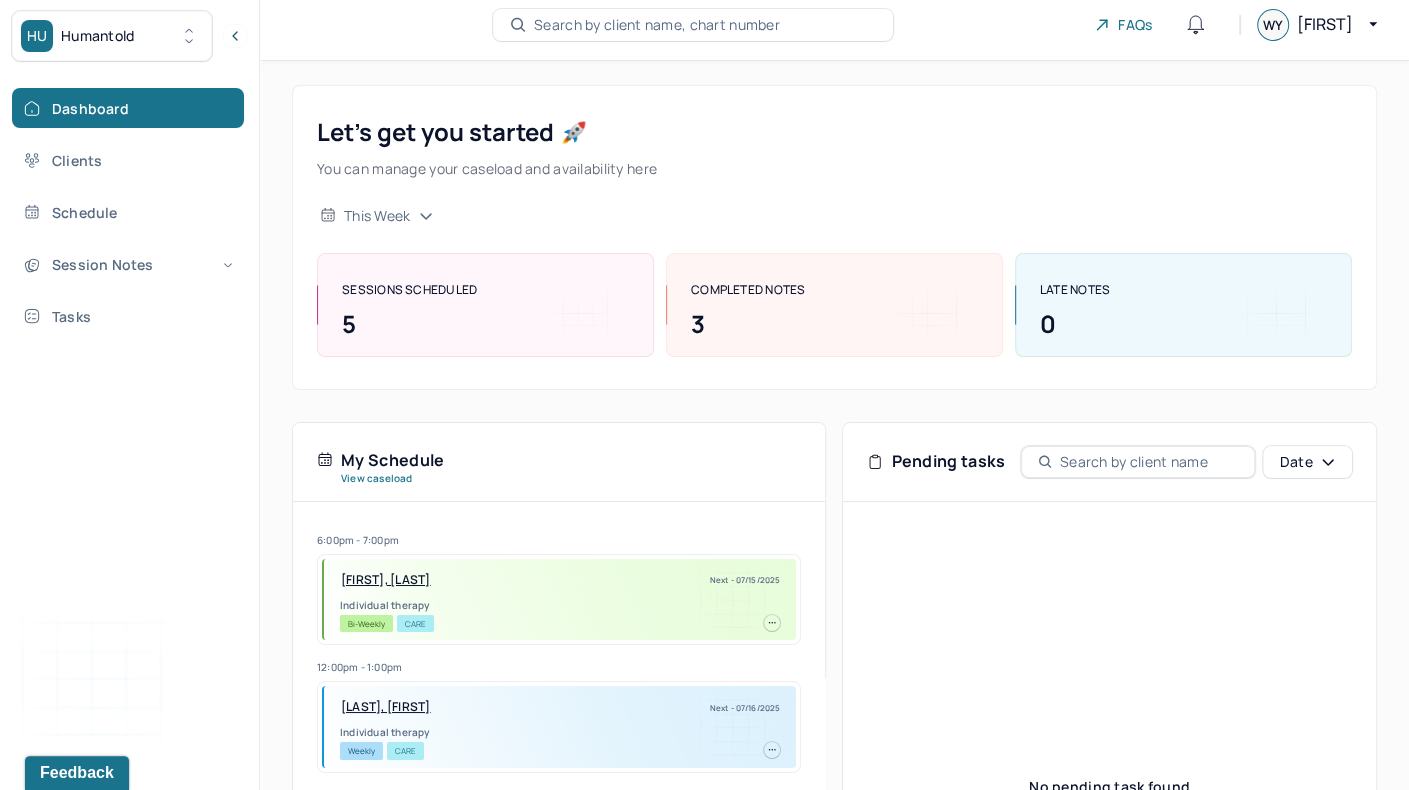 scroll, scrollTop: 0, scrollLeft: 0, axis: both 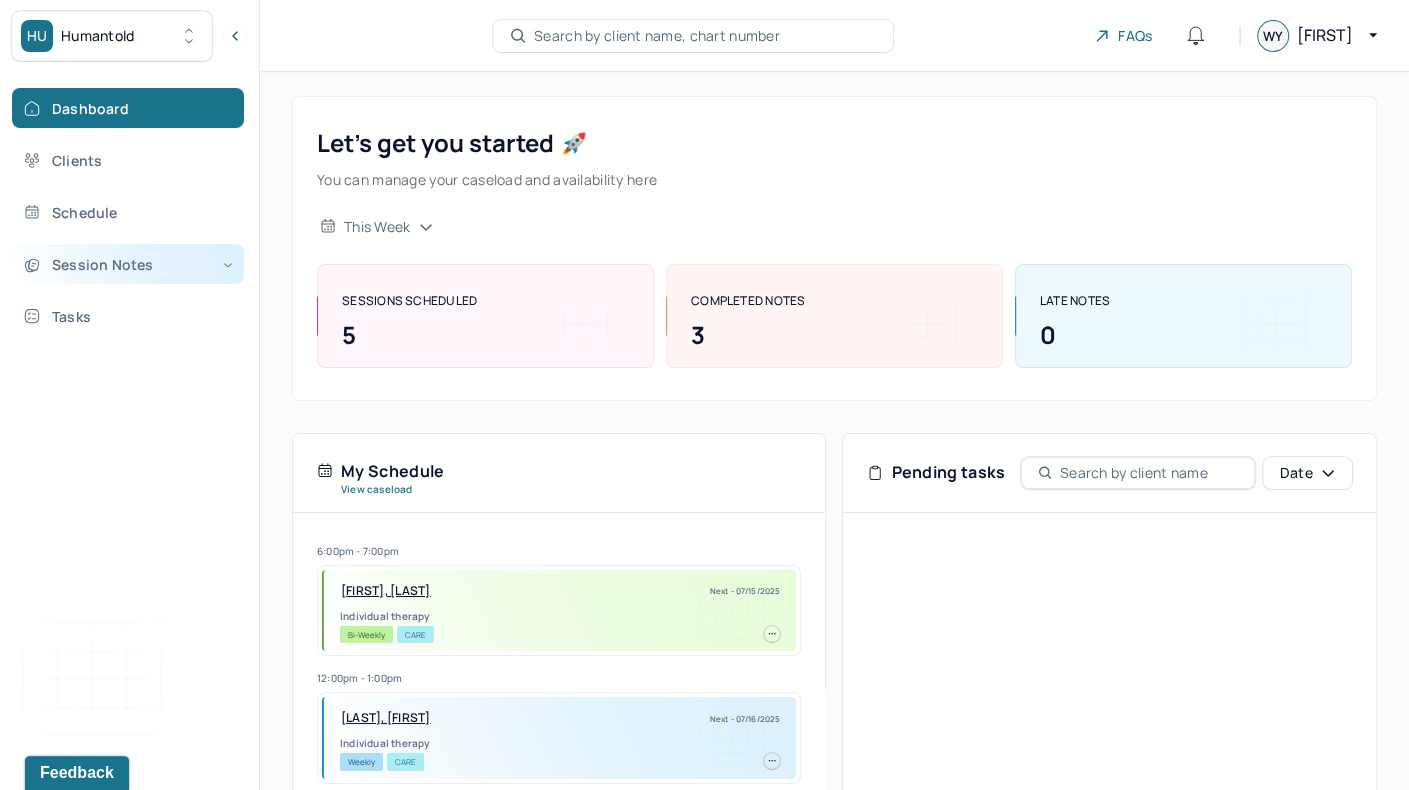 click on "Session Notes" at bounding box center [128, 264] 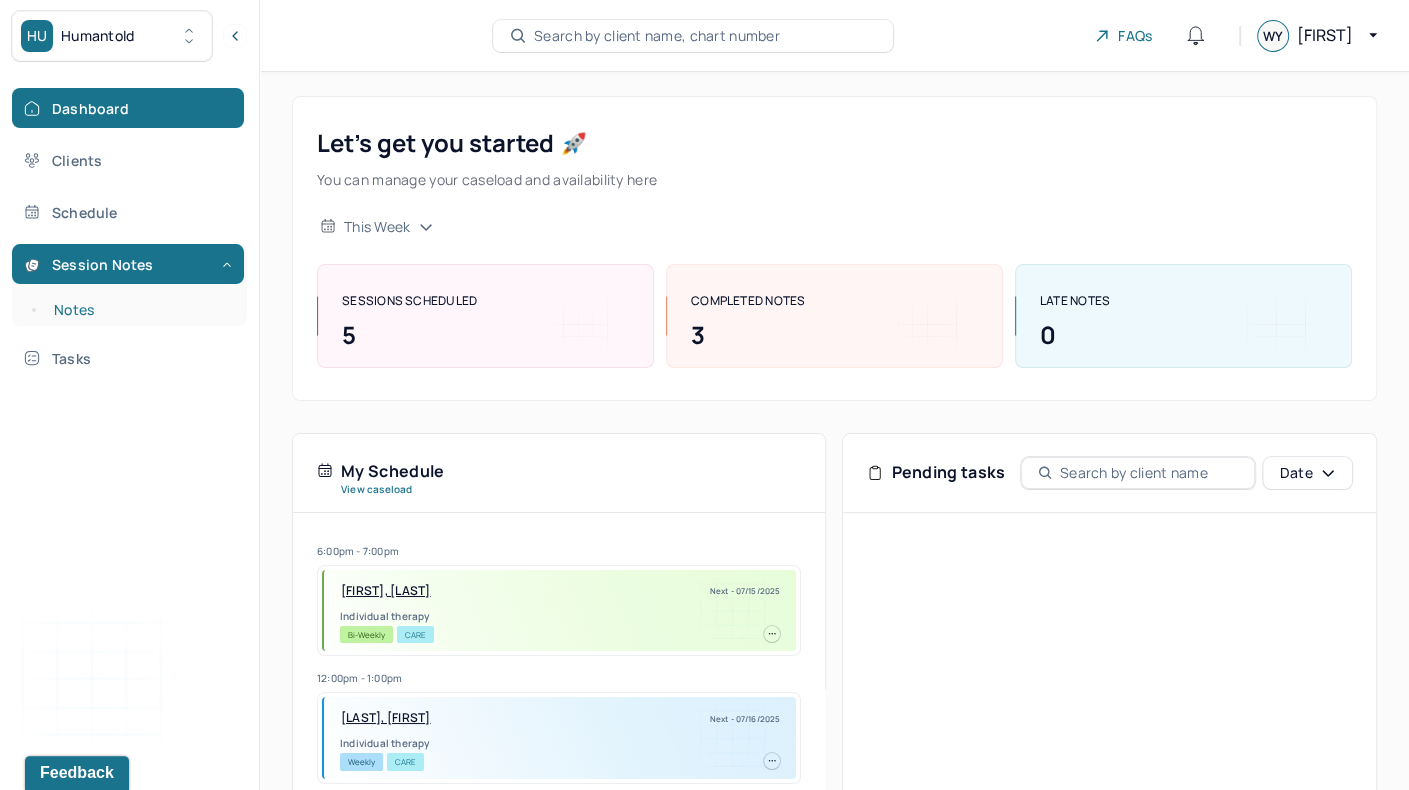 click on "Notes" at bounding box center [139, 310] 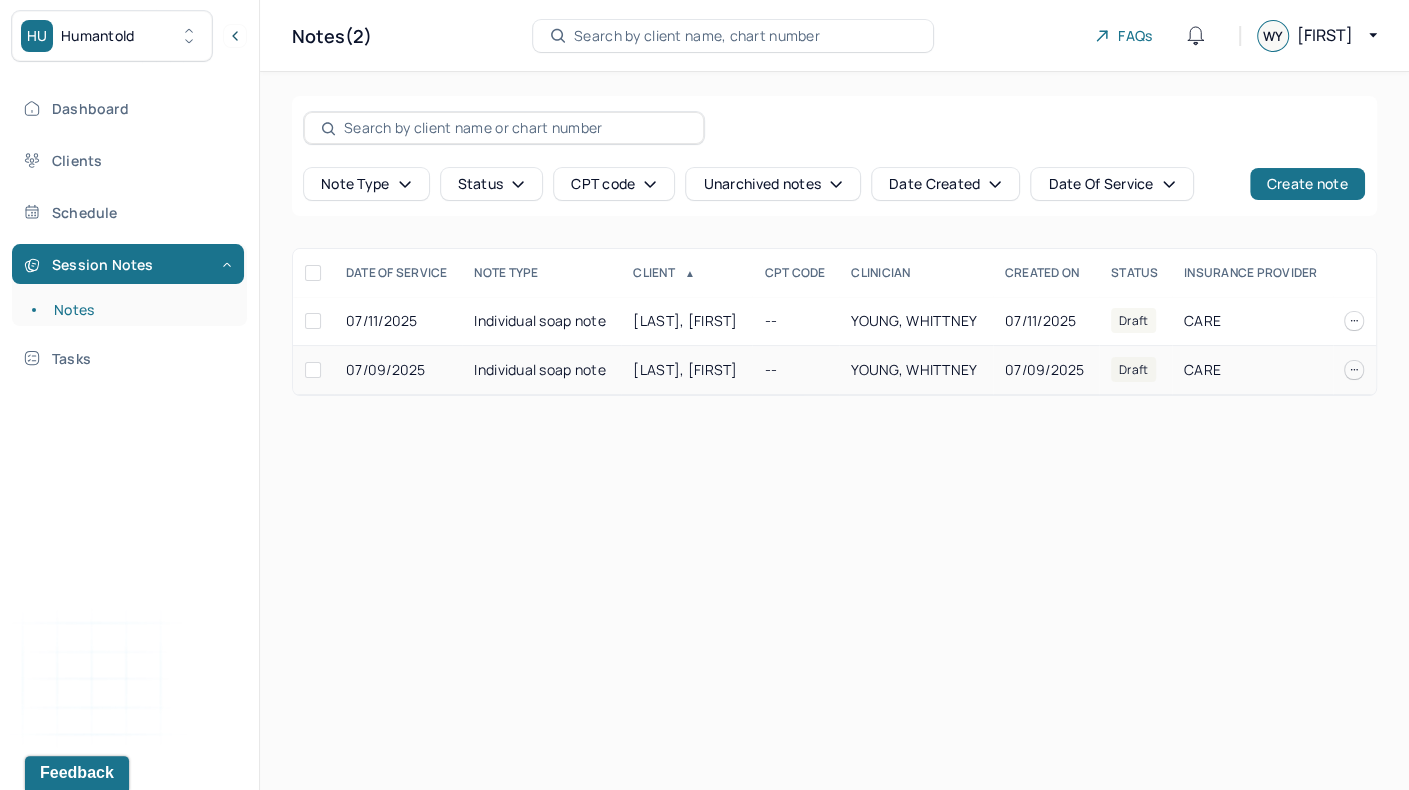 click on "07/09/2025" at bounding box center (398, 370) 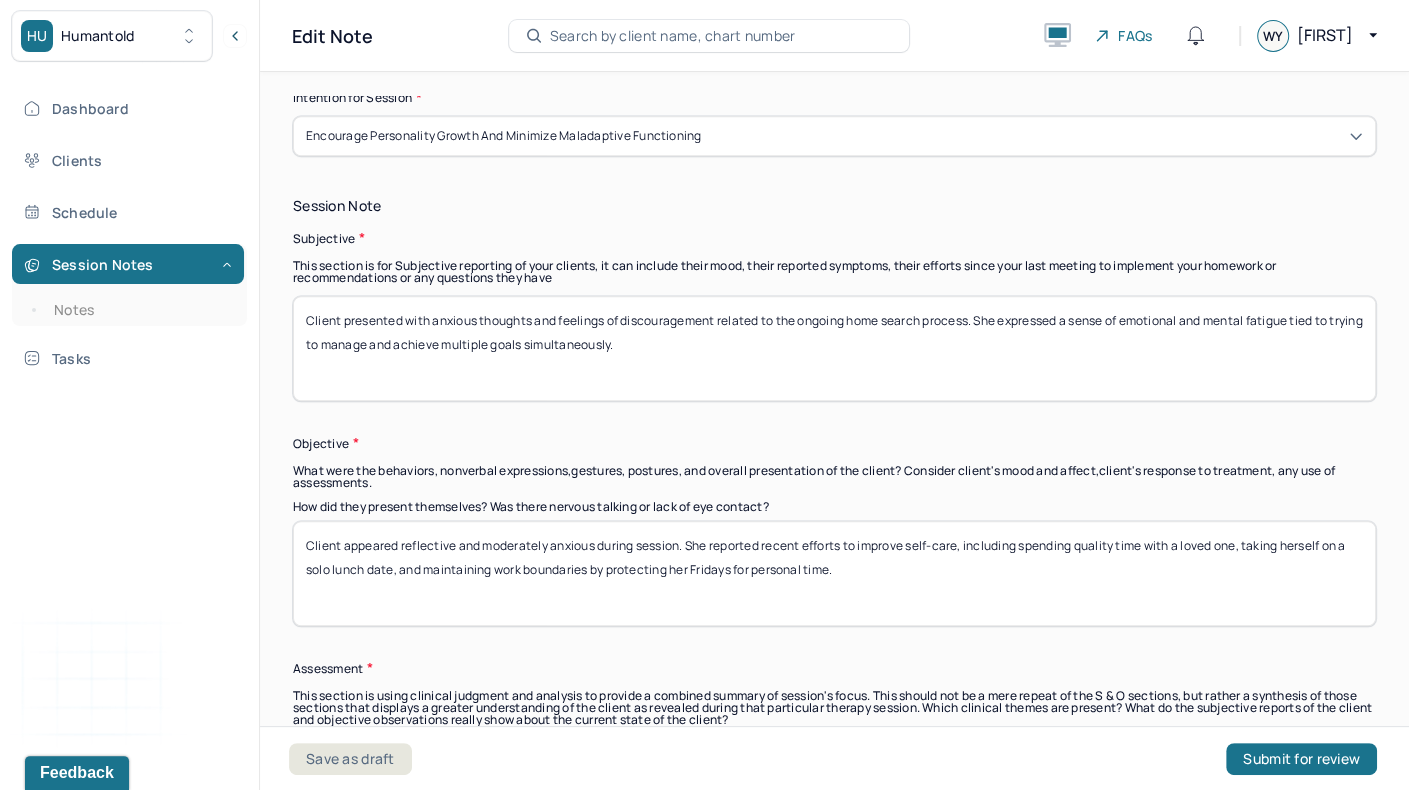 scroll, scrollTop: 1310, scrollLeft: 0, axis: vertical 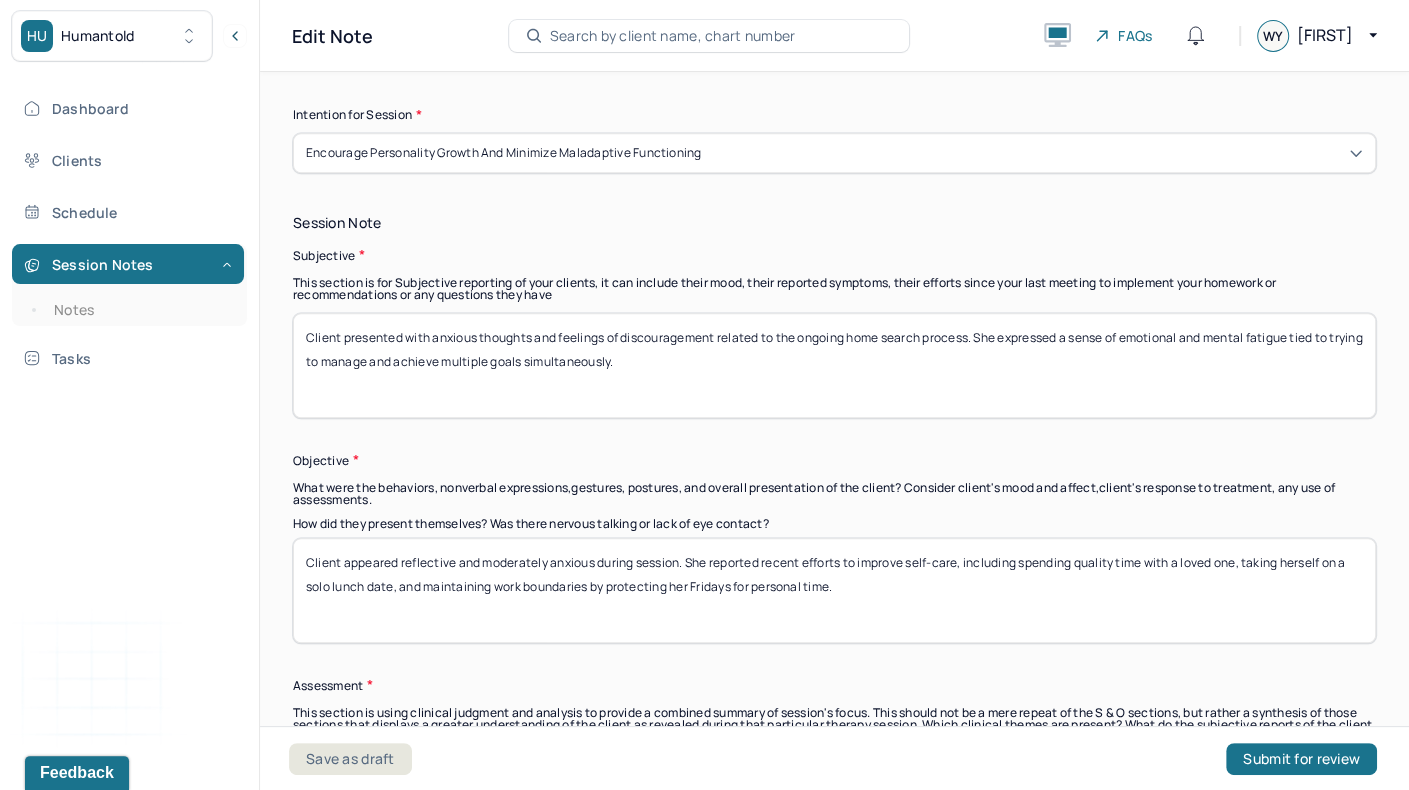 drag, startPoint x: 615, startPoint y: 390, endPoint x: 330, endPoint y: 310, distance: 296.0152 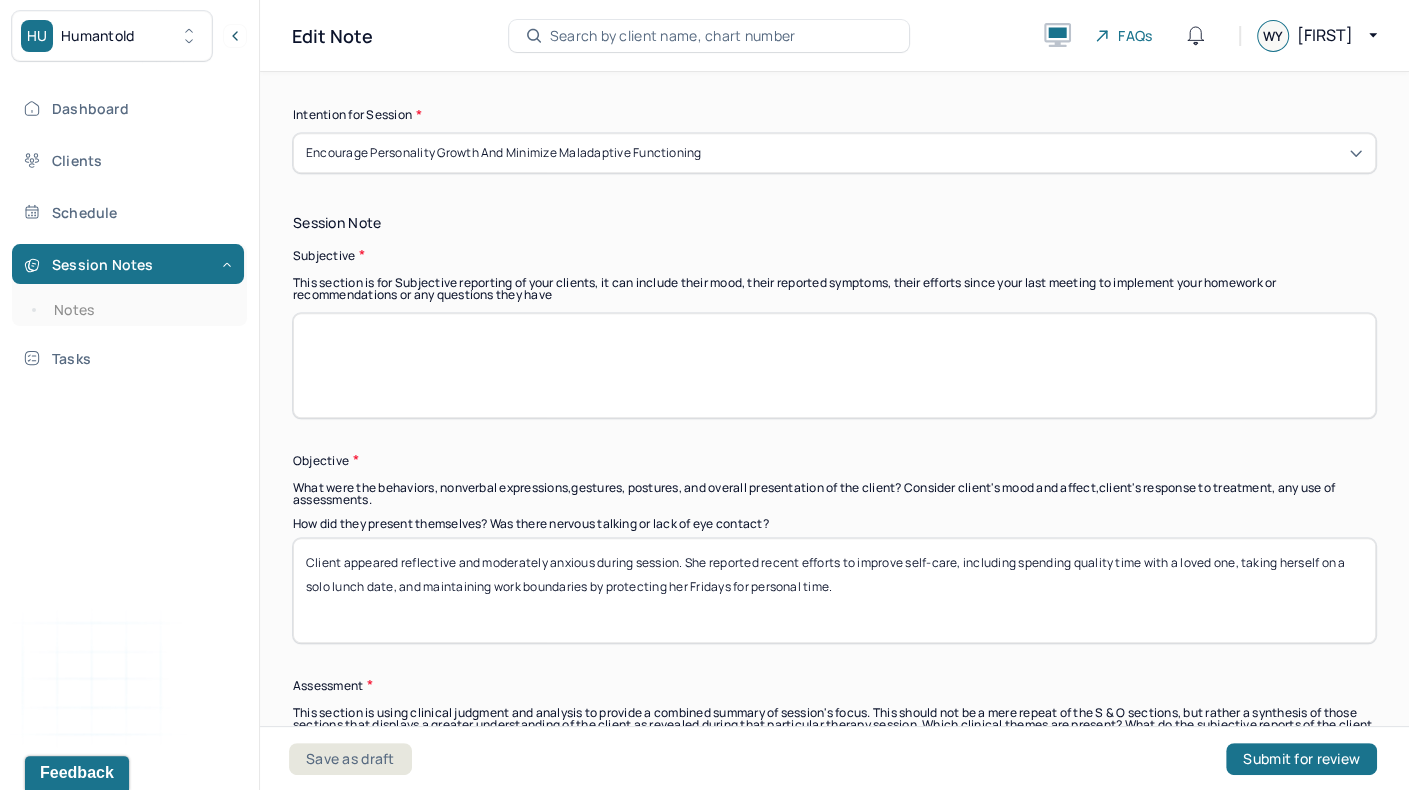 paste on "Client reported recognizing the emotional and physical strain resulting from her multiple responsibilities. She shared ongoing difficulty prioritizing self-care but acknowledged beginning to take small steps toward change." 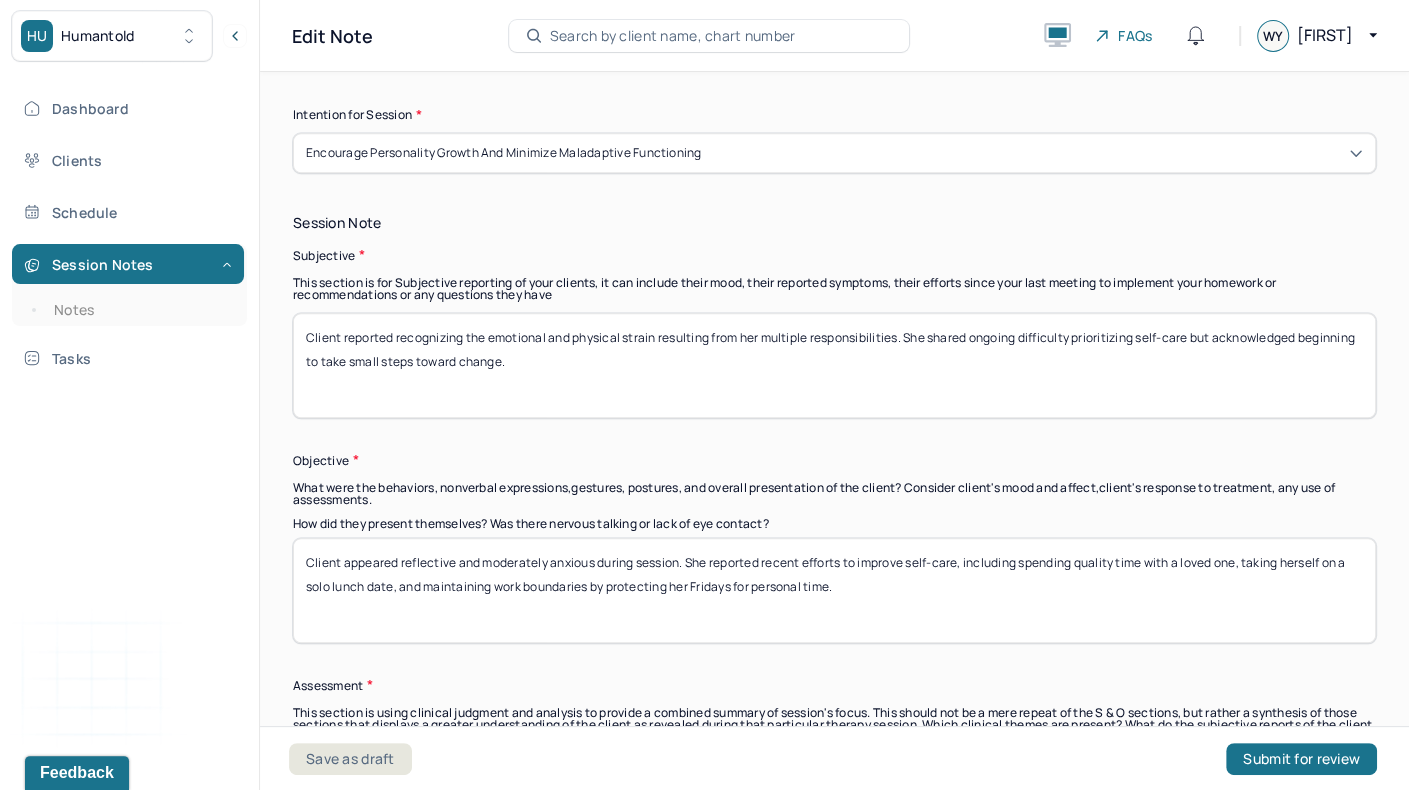 click on "Client presented with anxious thoughts and feelings of discouragement related to the ongoing home search process. She expressed a sense of emotional and mental fatigue tied to trying to manage and achieve multiple goals simultaneously." at bounding box center [834, 365] 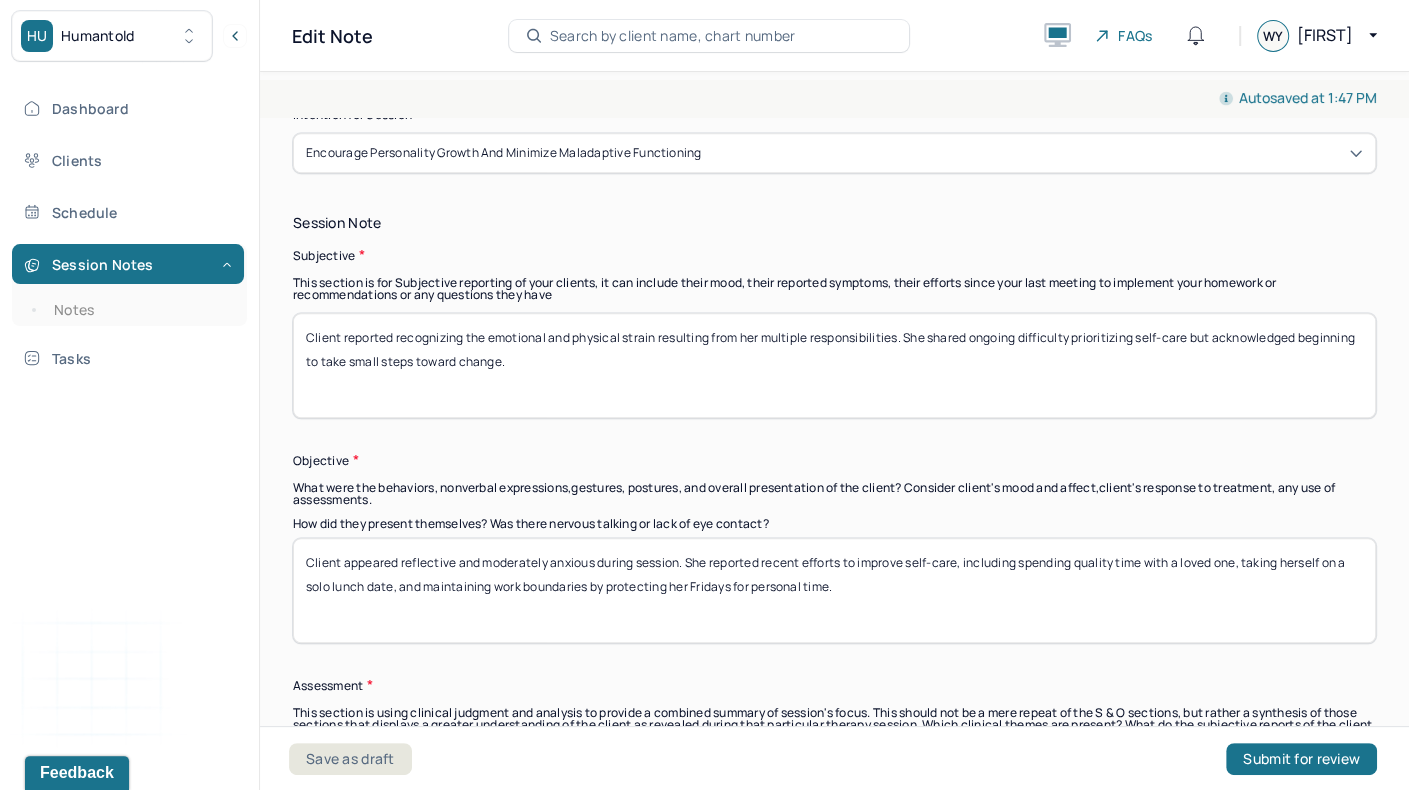 type on "Client reported recognizing the emotional and physical strain resulting from her multiple responsibilities. She shared ongoing difficulty prioritizing self-care but acknowledged beginning to take small steps toward change." 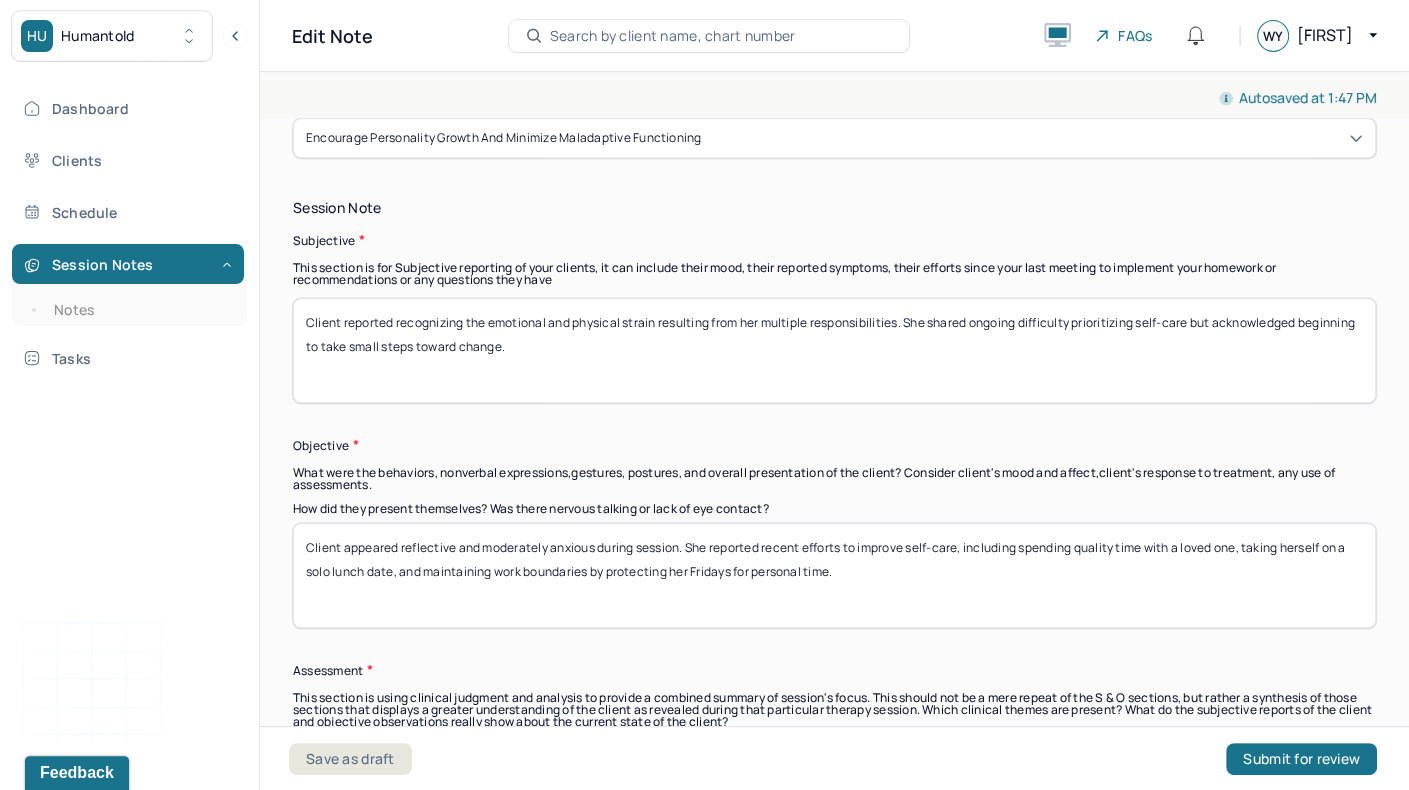 drag, startPoint x: 496, startPoint y: 598, endPoint x: 272, endPoint y: 495, distance: 246.54614 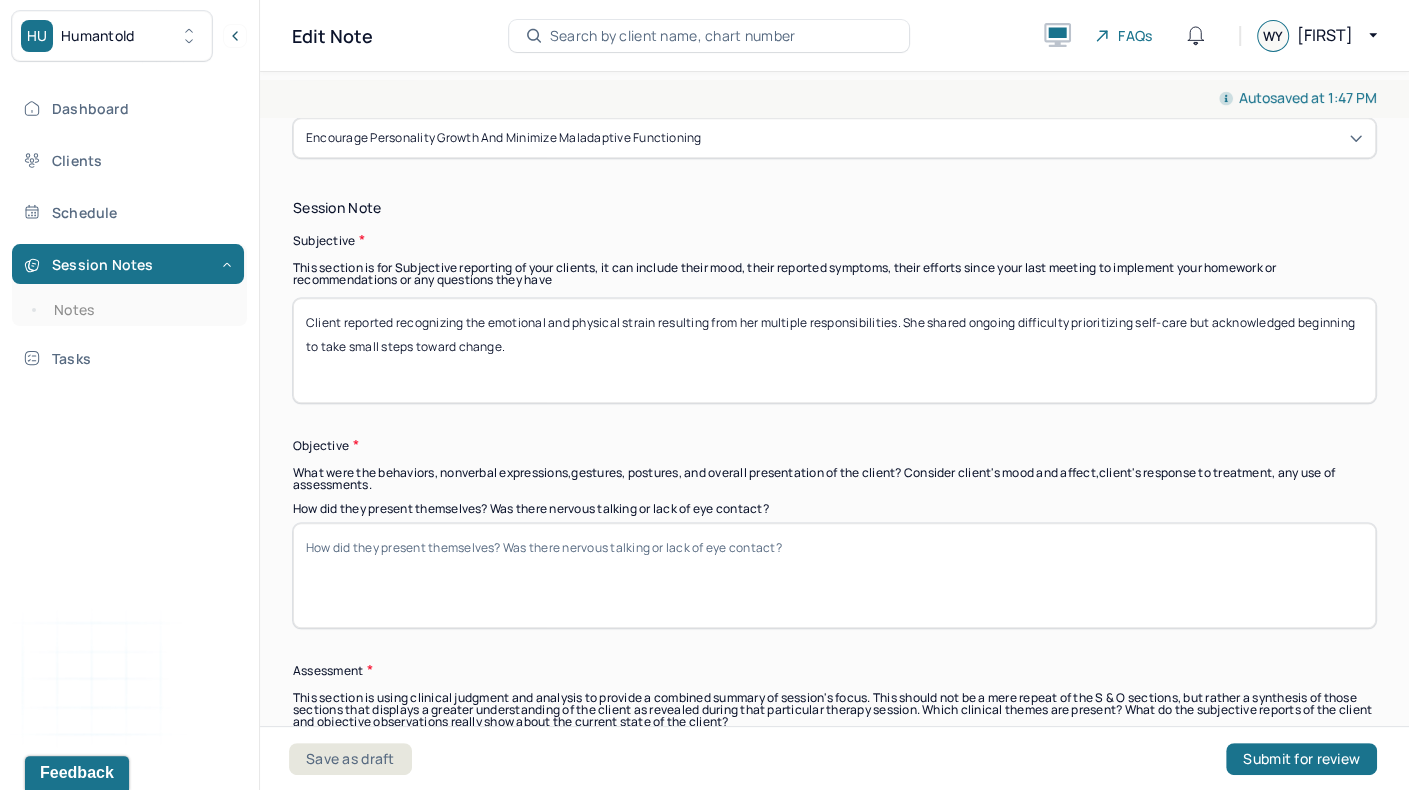 paste on "Client presented with increased self-awareness and openness in session. She reported committing to a long-postponed vacation and engaging in more balanced reflection on her career path." 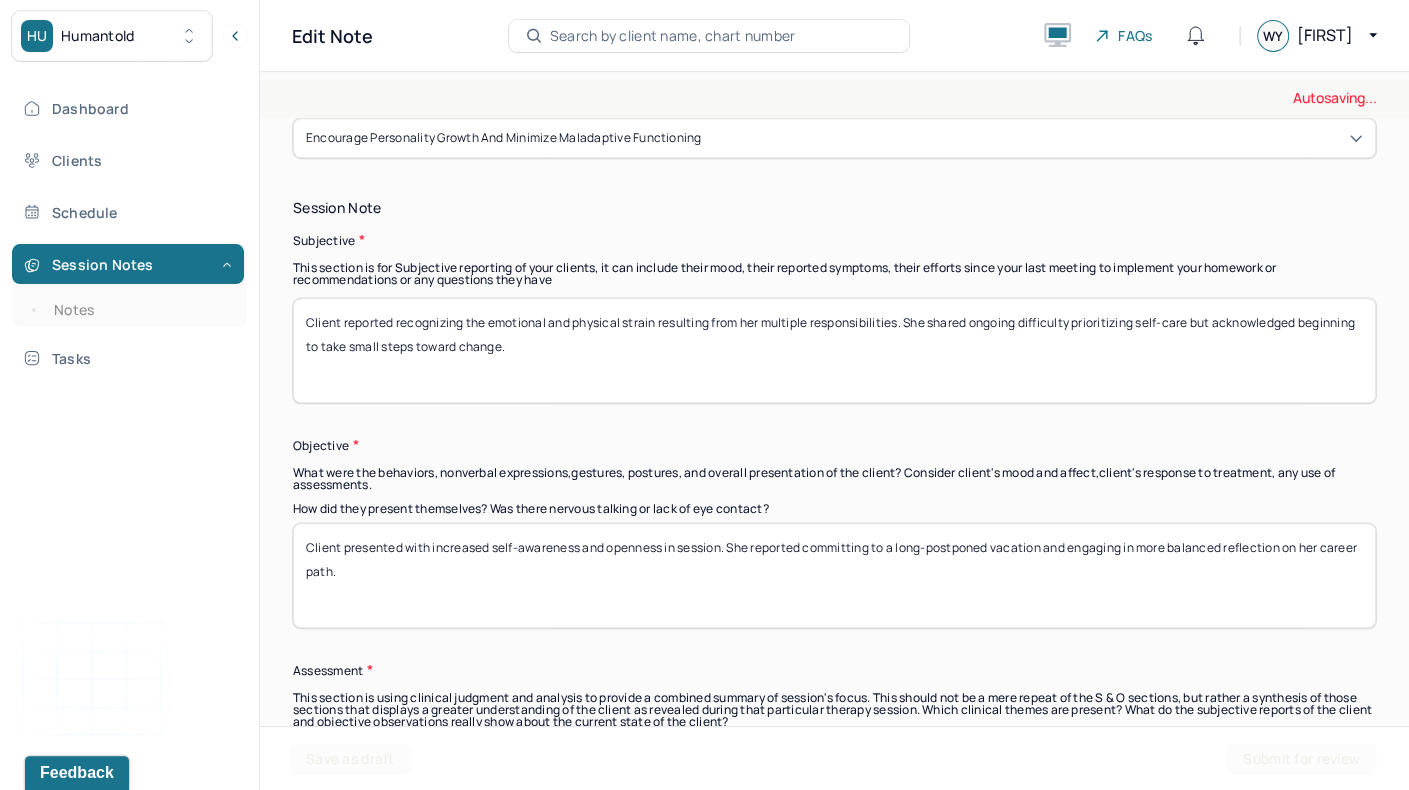 click on "Client appeared reflective and moderately anxious during session. She reported recent efforts to improve self-care, including spending quality time with a loved one, taking herself on a solo lunch date, and maintaining work boundaries by protecting her Fridays for personal time." at bounding box center [834, 575] 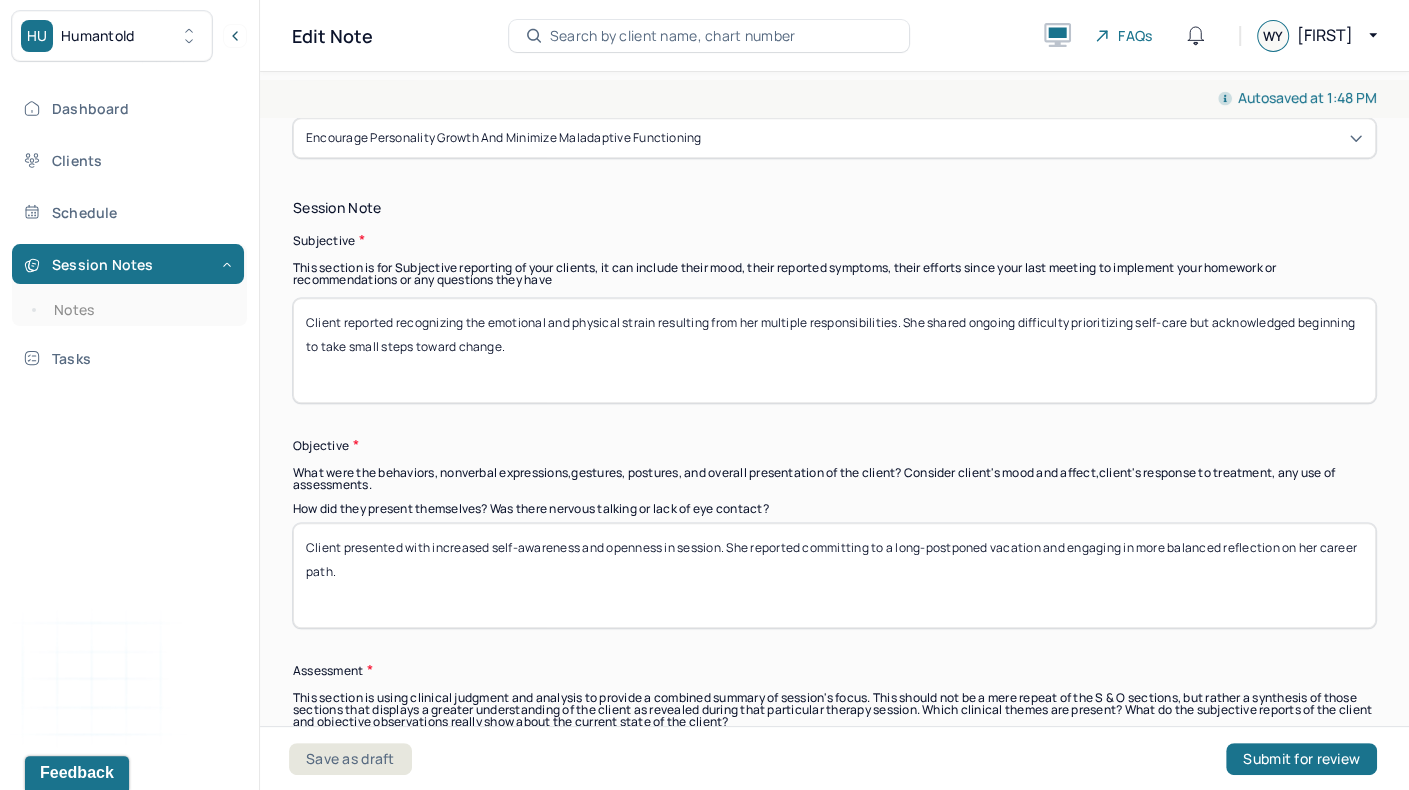 type on "Client presented with increased self-awareness and openness in session. She reported committing to a long-postponed vacation and engaging in more balanced reflection on her career path." 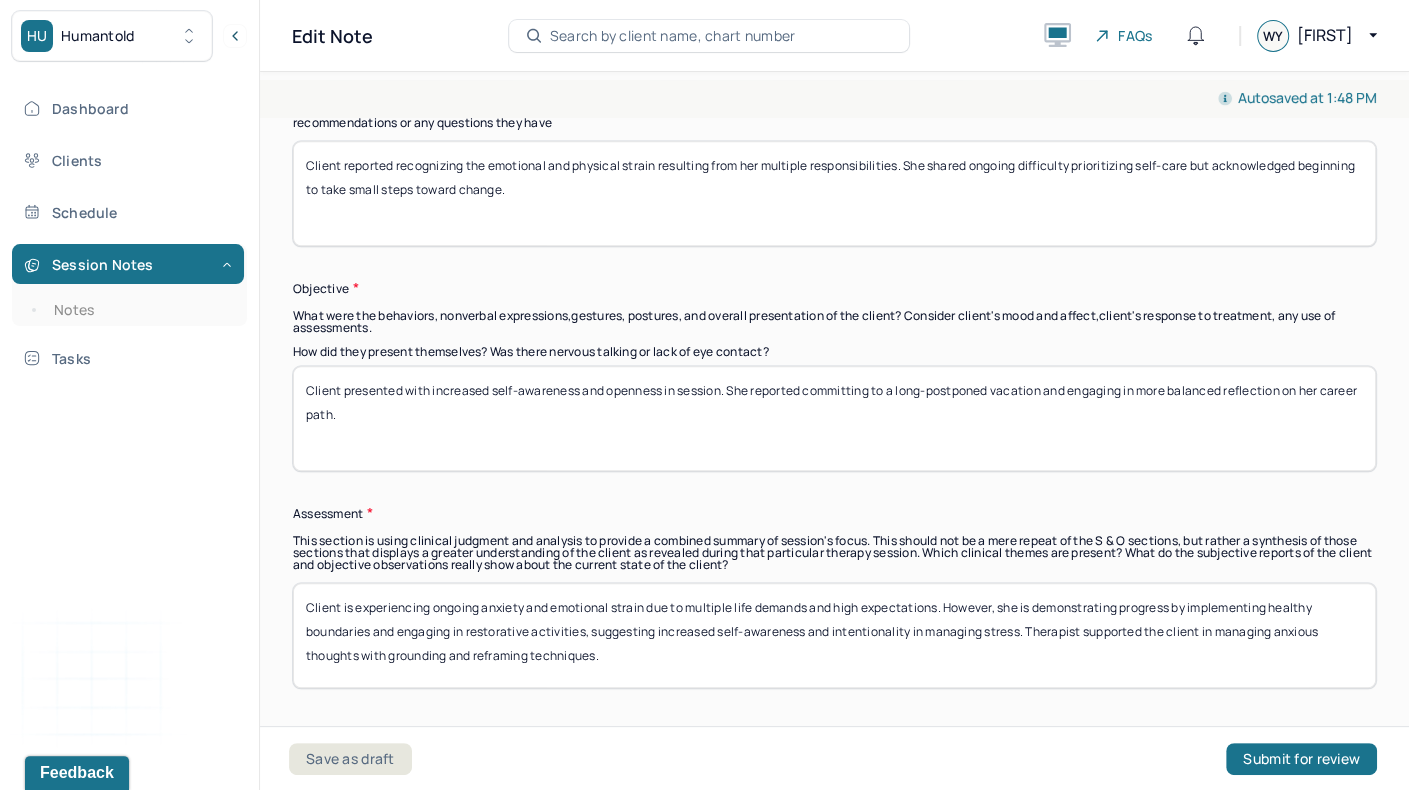 scroll, scrollTop: 1571, scrollLeft: 0, axis: vertical 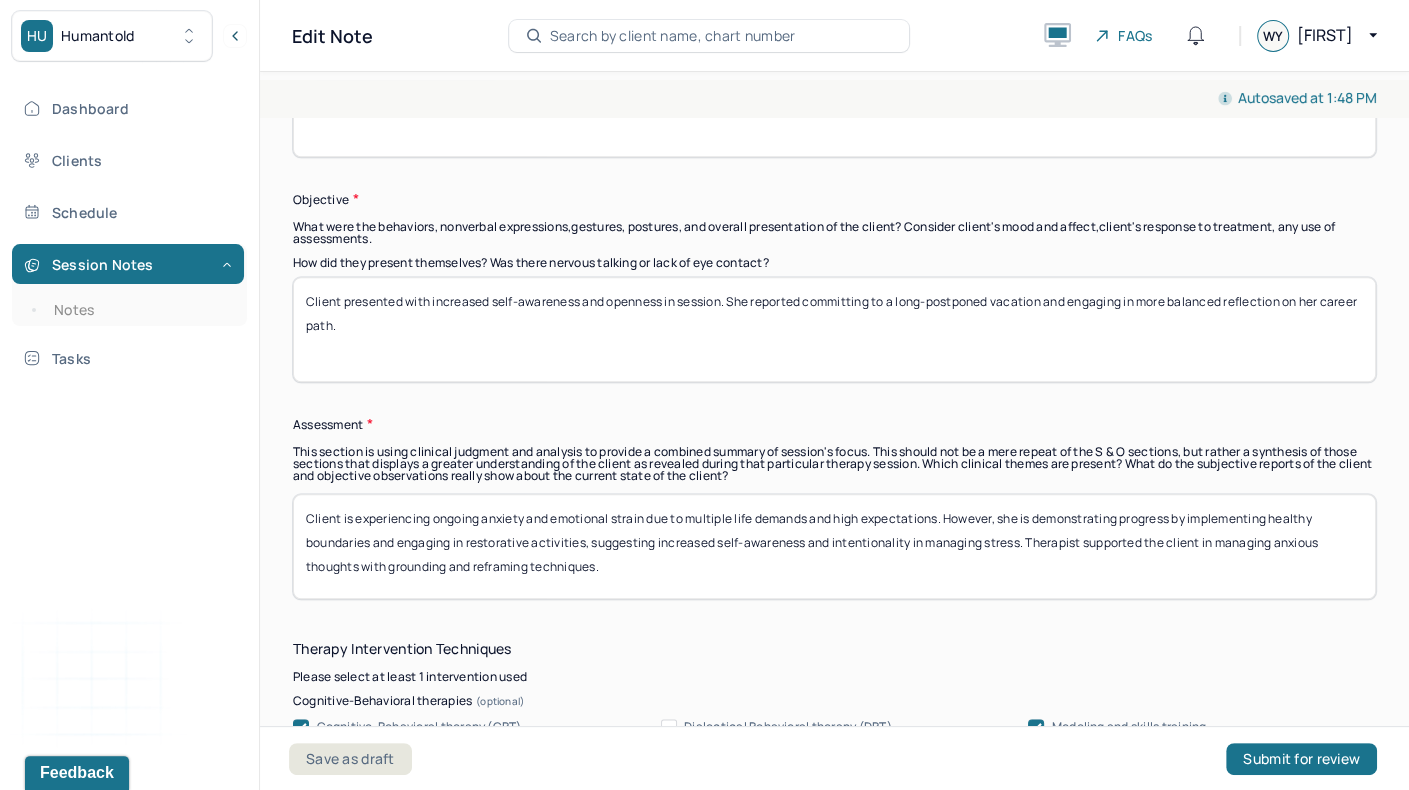 drag, startPoint x: 642, startPoint y: 569, endPoint x: 279, endPoint y: 364, distance: 416.88608 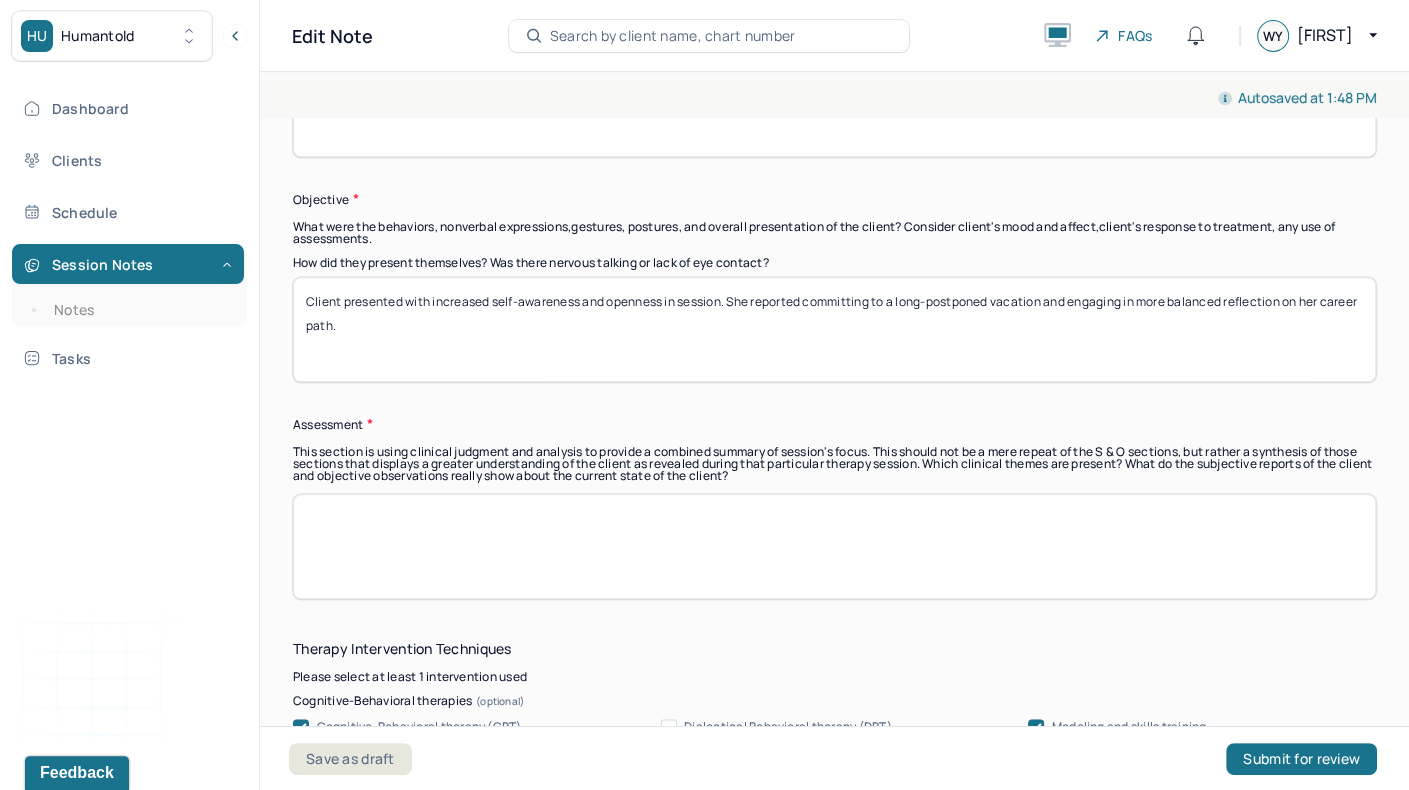 paste on "Client demonstrates emerging progress in reducing internal pressure and addressing burnout through early self-care behaviors. Insight is increasing, indicating a shift toward healthier coping strategies." 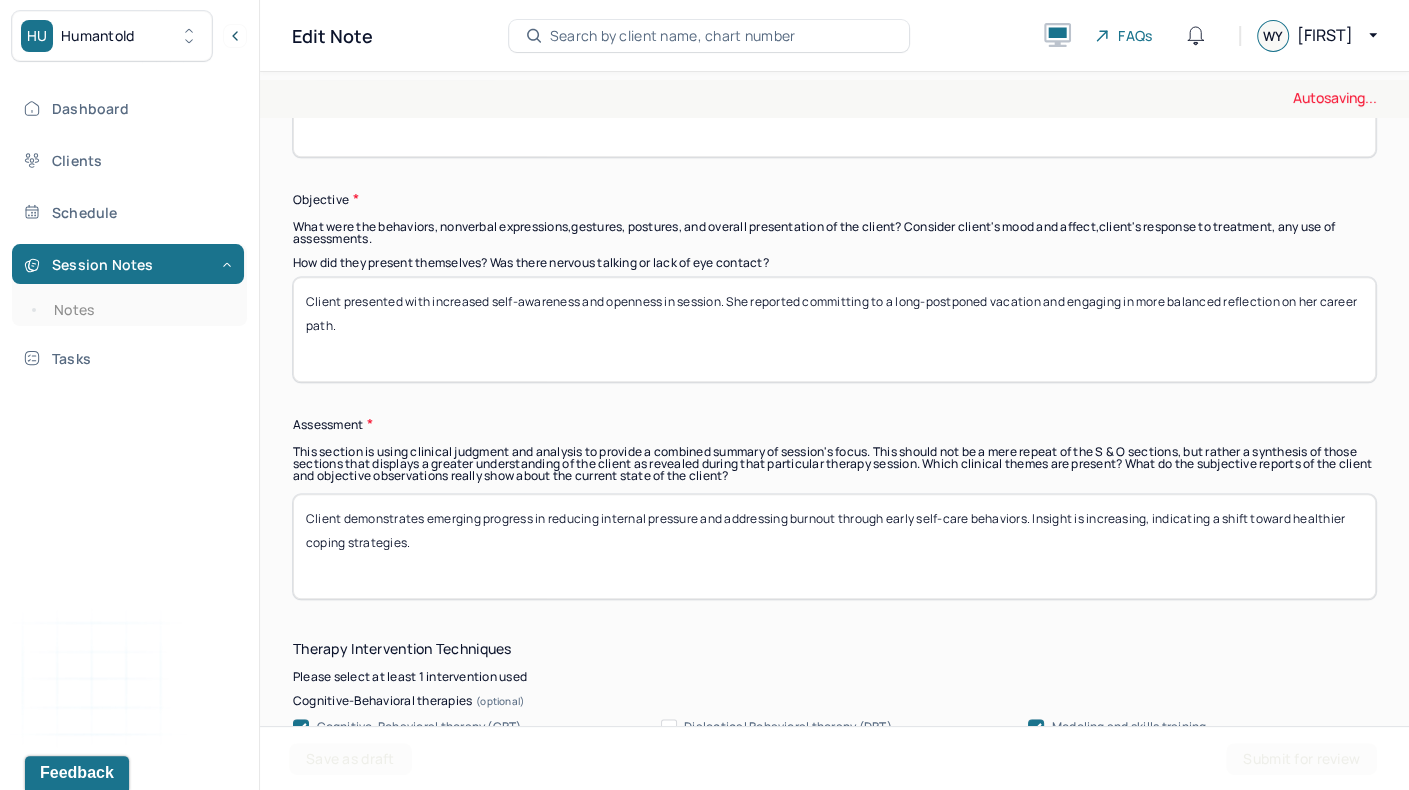 click on "Client is experiencing ongoing anxiety and emotional strain due to multiple life demands and high expectations. However, she is demonstrating progress by implementing healthy boundaries and engaging in restorative activities, suggesting increased self-awareness and intentionality in managing stress. Therapist supported the client in managing anxious thoughts with grounding and reframing techniques." at bounding box center [834, 546] 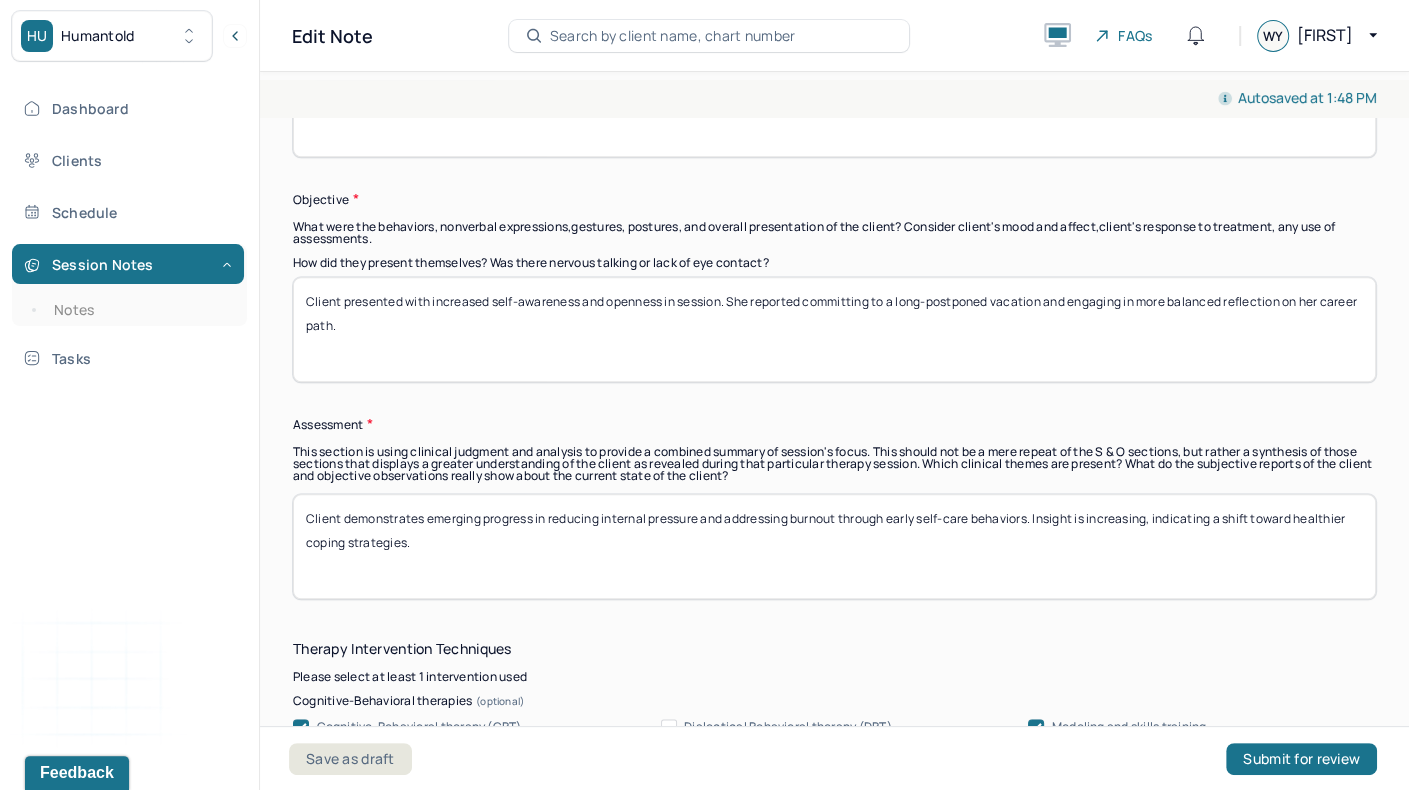 click on "Client demonstrates emerging progress in reducing internal pressure and addressing burnout through early self-care behaviors. Insight is increasing, indicating a shift toward healthier coping strategies." at bounding box center [834, 546] 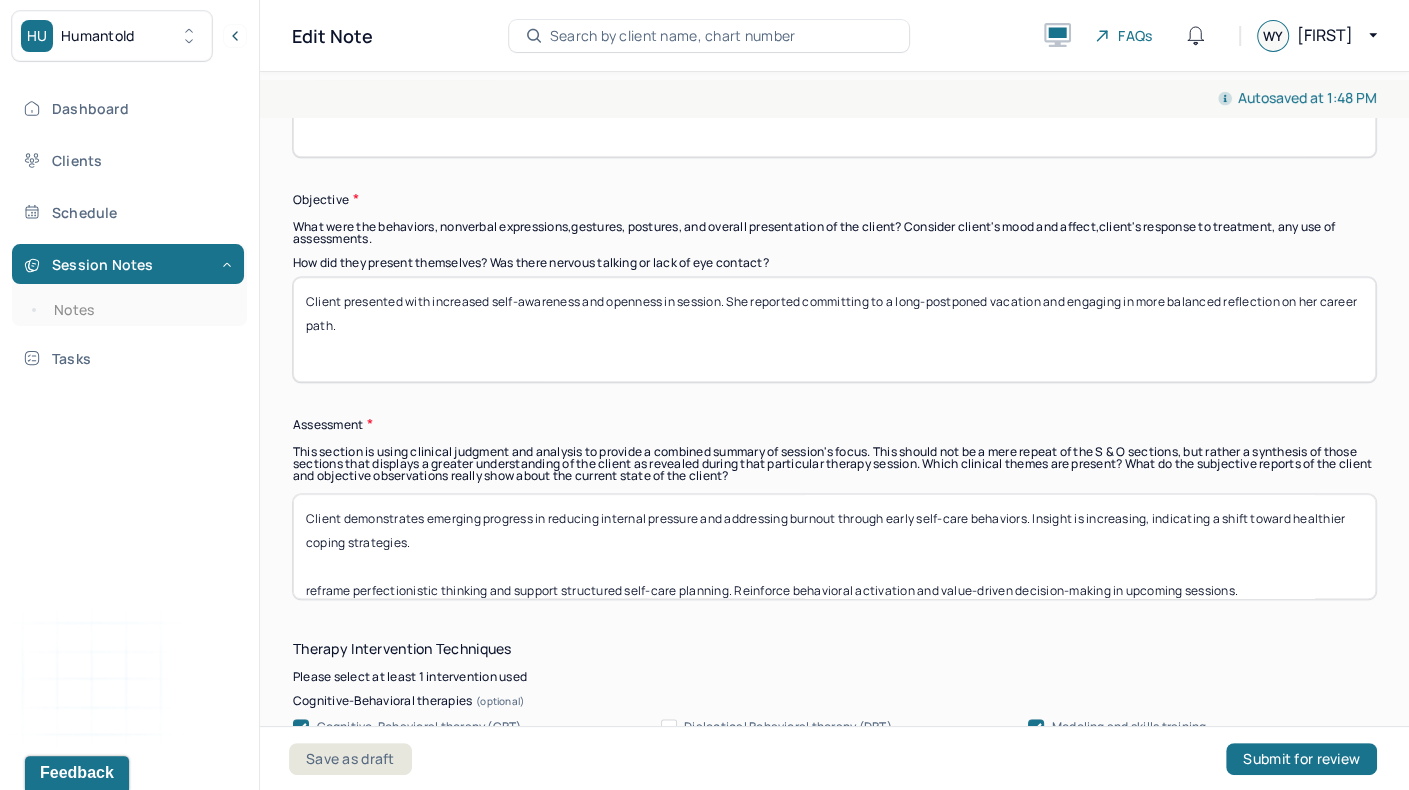 click on "Client demonstrates emerging progress in reducing internal pressure and addressing burnout through early self-care behaviors. Insight is increasing, indicating a shift toward healthier coping strategies.
reframe perfectionistic thinking and support structured self-care planning. Reinforce behavioral activation and value-driven decision-making in upcoming sessions." at bounding box center (834, 546) 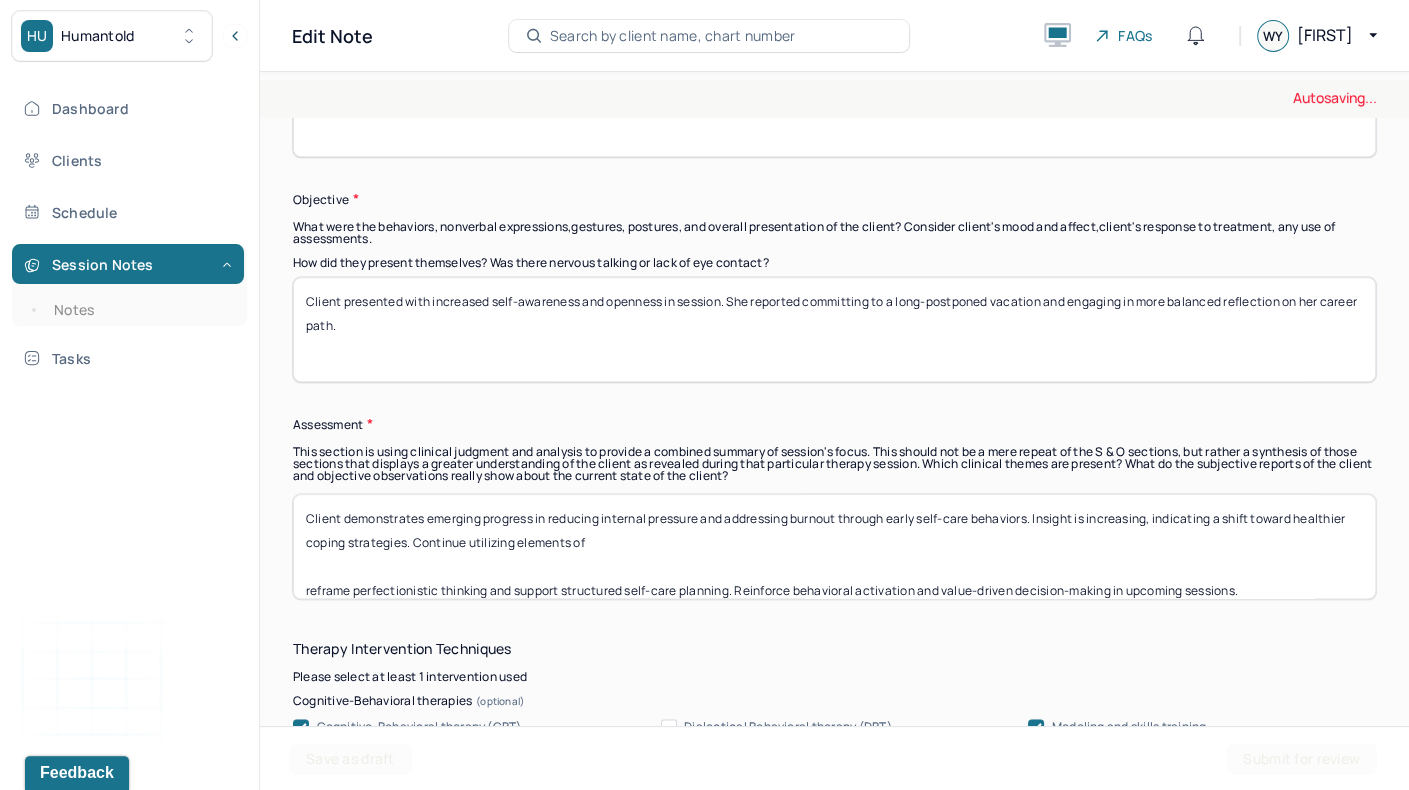 click on "Client demonstrates emerging progress in reducing internal pressure and addressing burnout through early self-care behaviors. Insight is increasing, indicating a shift toward healthier coping strategies.
reframe perfectionistic thinking and support structured self-care planning. Reinforce behavioral activation and value-driven decision-making in upcoming sessions." at bounding box center (834, 546) 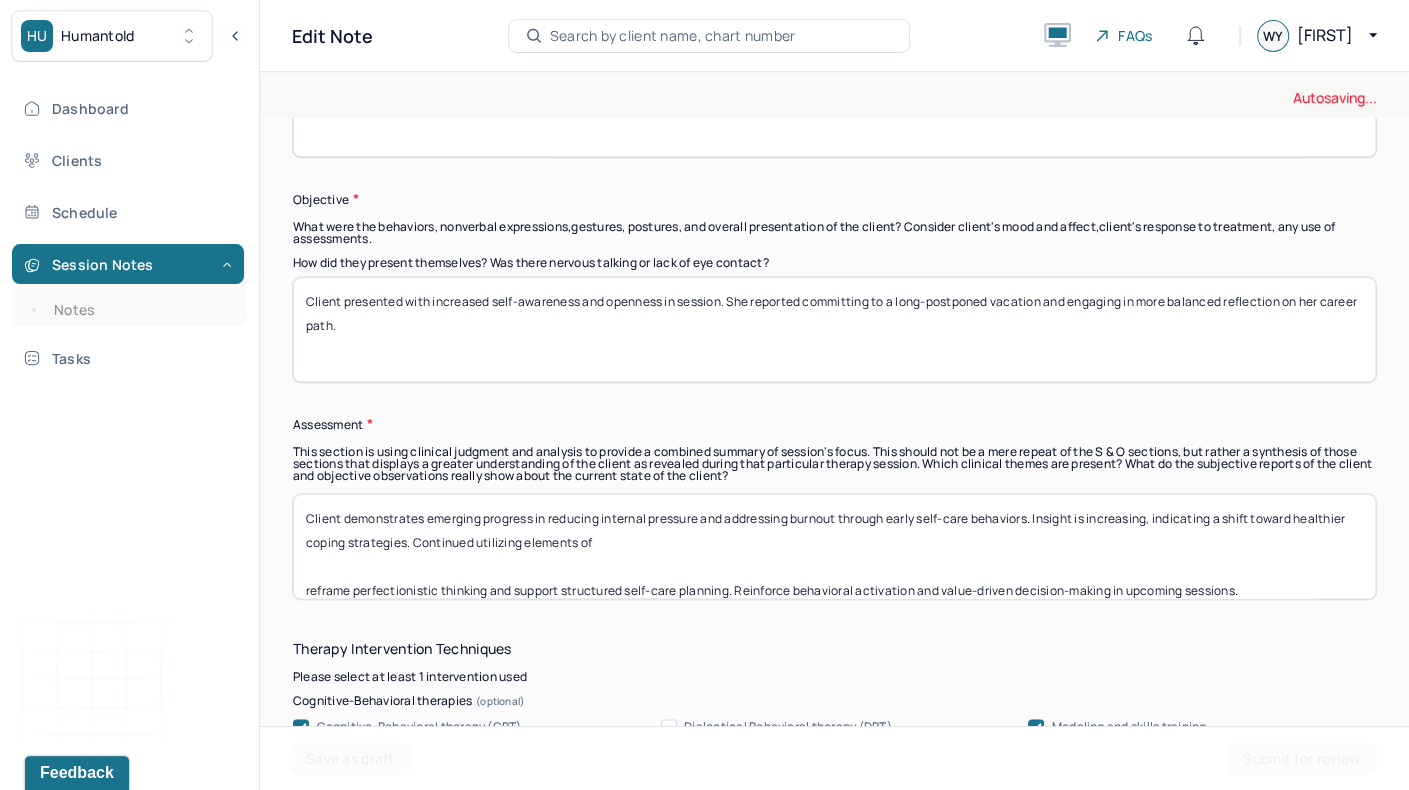 click on "Client demonstrates emerging progress in reducing internal pressure and addressing burnout through early self-care behaviors. Insight is increasing, indicating a shift toward healthier coping strategies. Continue utilizing elements of
reframe perfectionistic thinking and support structured self-care planning. Reinforce behavioral activation and value-driven decision-making in upcoming sessions." at bounding box center [834, 546] 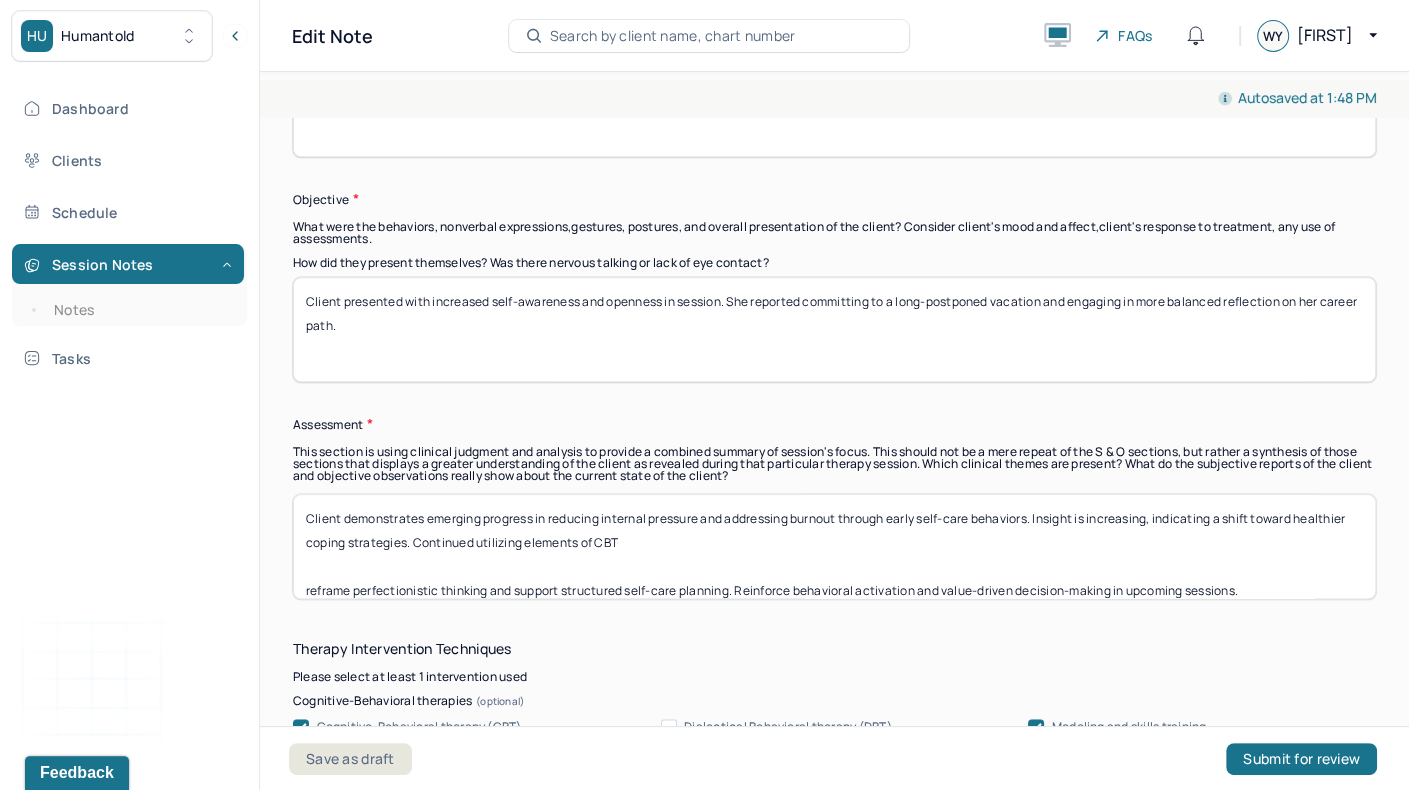 click on "Client demonstrates emerging progress in reducing internal pressure and addressing burnout through early self-care behaviors. Insight is increasing, indicating a shift toward healthier coping strategies. Continued utilizing elements of
reframe perfectionistic thinking and support structured self-care planning. Reinforce behavioral activation and value-driven decision-making in upcoming sessions." at bounding box center (834, 546) 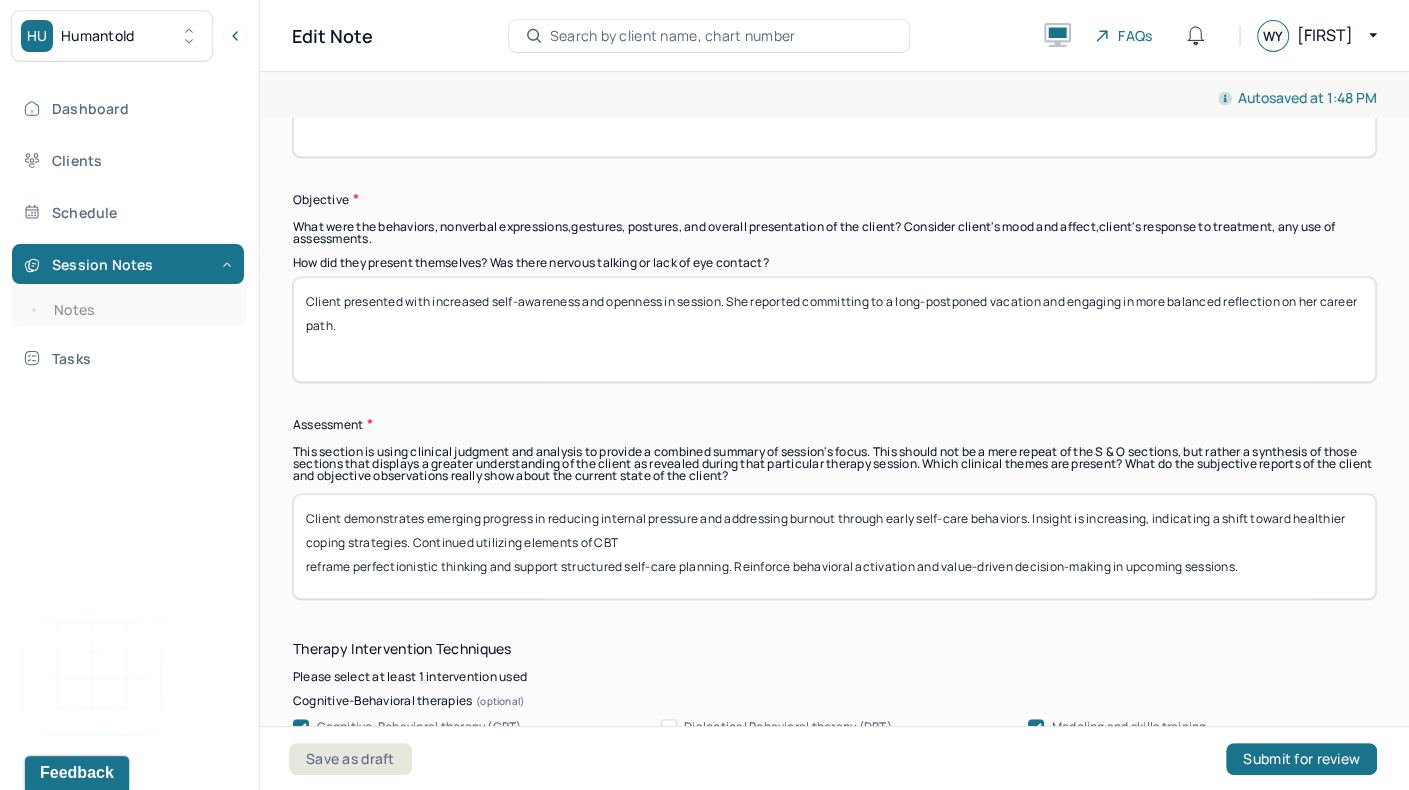 scroll, scrollTop: 0, scrollLeft: 0, axis: both 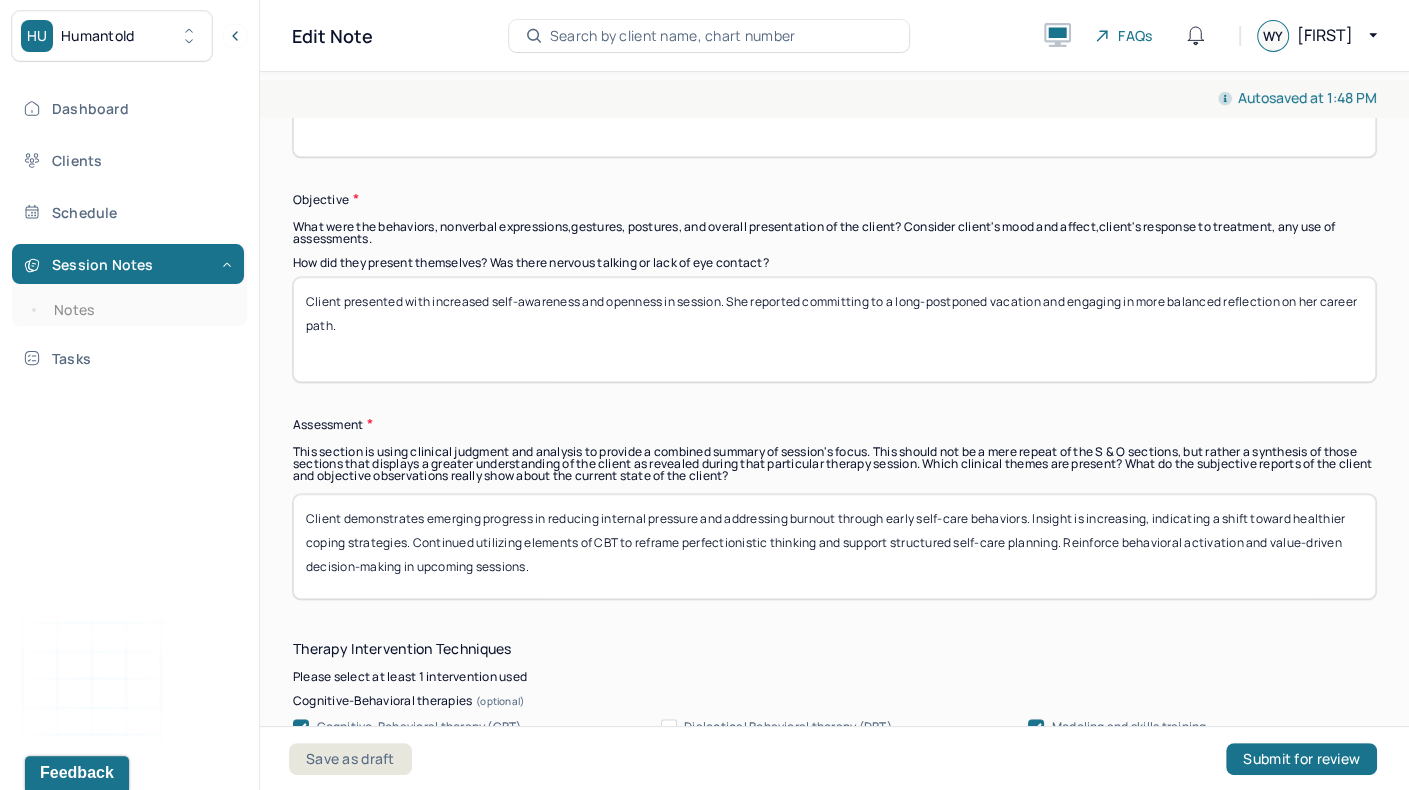 click on "Client demonstrates emerging progress in reducing internal pressure and addressing burnout through early self-care behaviors. Insight is increasing, indicating a shift toward healthier coping strategies. Continued utilizing elements of CBT to reframe perfectionistic thinking and support structured self-care planning. Reinforce behavioral activation and value-driven decision-making in upcoming sessions." at bounding box center [834, 546] 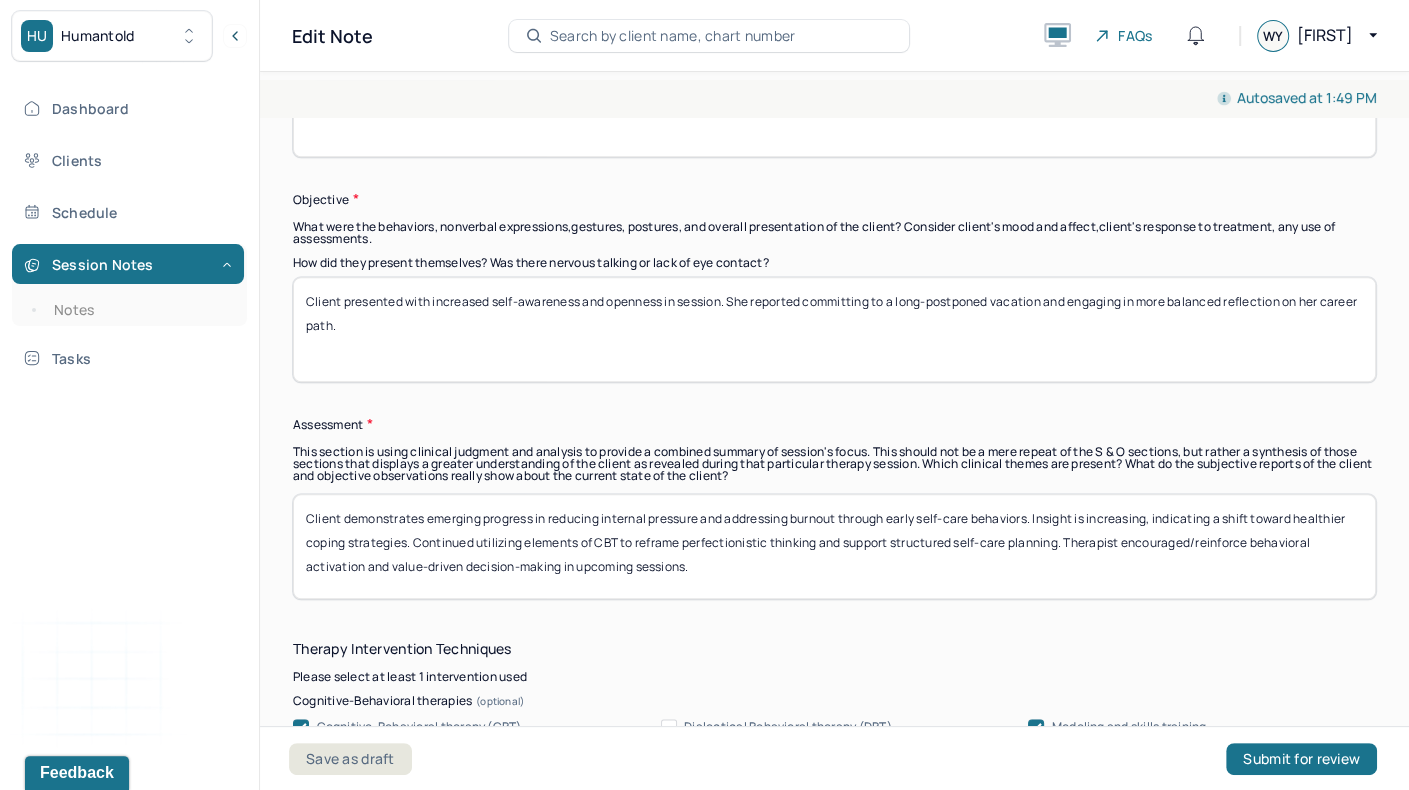 click on "Client demonstrates emerging progress in reducing internal pressure and addressing burnout through early self-care behaviors. Insight is increasing, indicating a shift toward healthier coping strategies. Continued utilizing elements of CBT to reframe perfectionistic thinking and support structured self-care planning. Therapist encouraged/reinforce behavioral activation and value-driven decision-making in upcoming sessions." at bounding box center [834, 546] 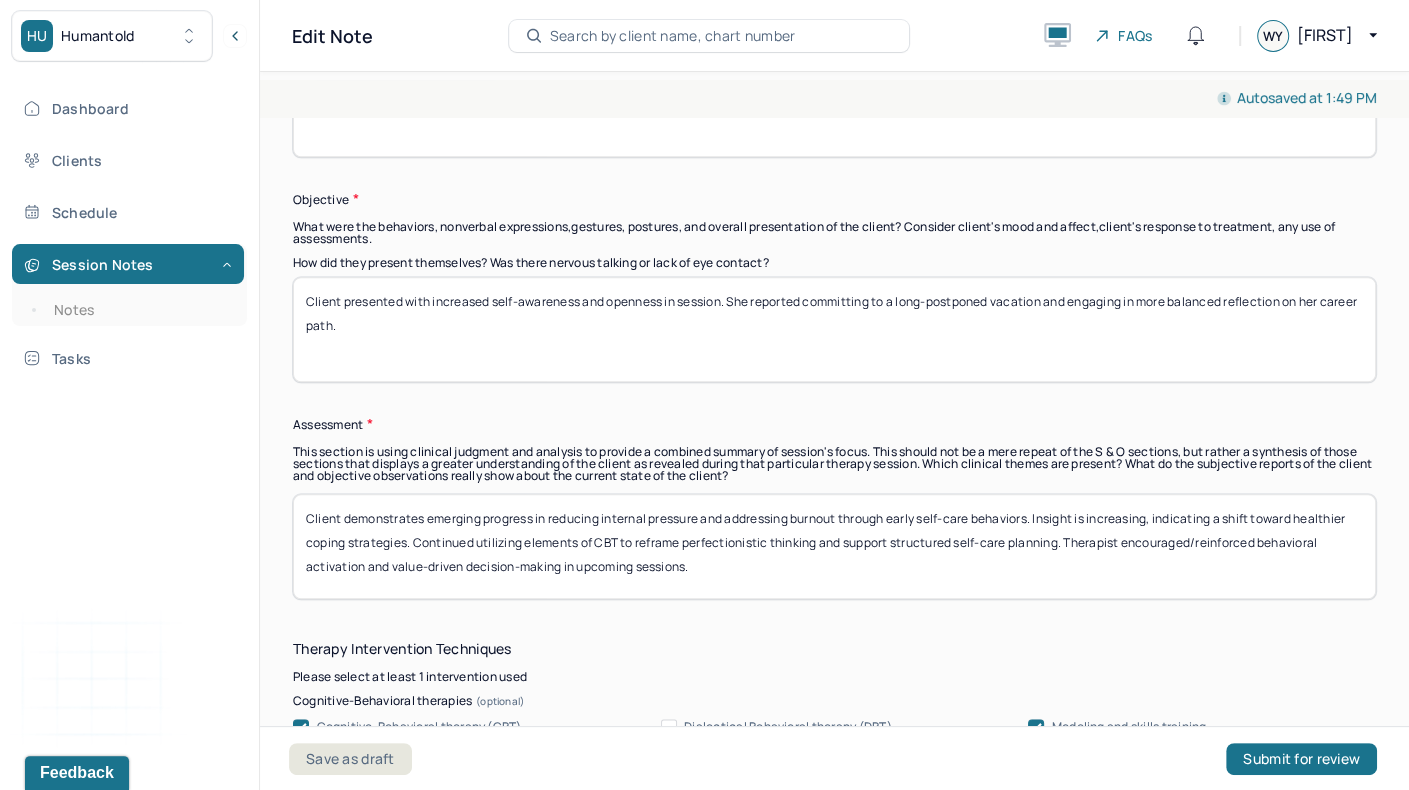 drag, startPoint x: 698, startPoint y: 557, endPoint x: 602, endPoint y: 556, distance: 96.00521 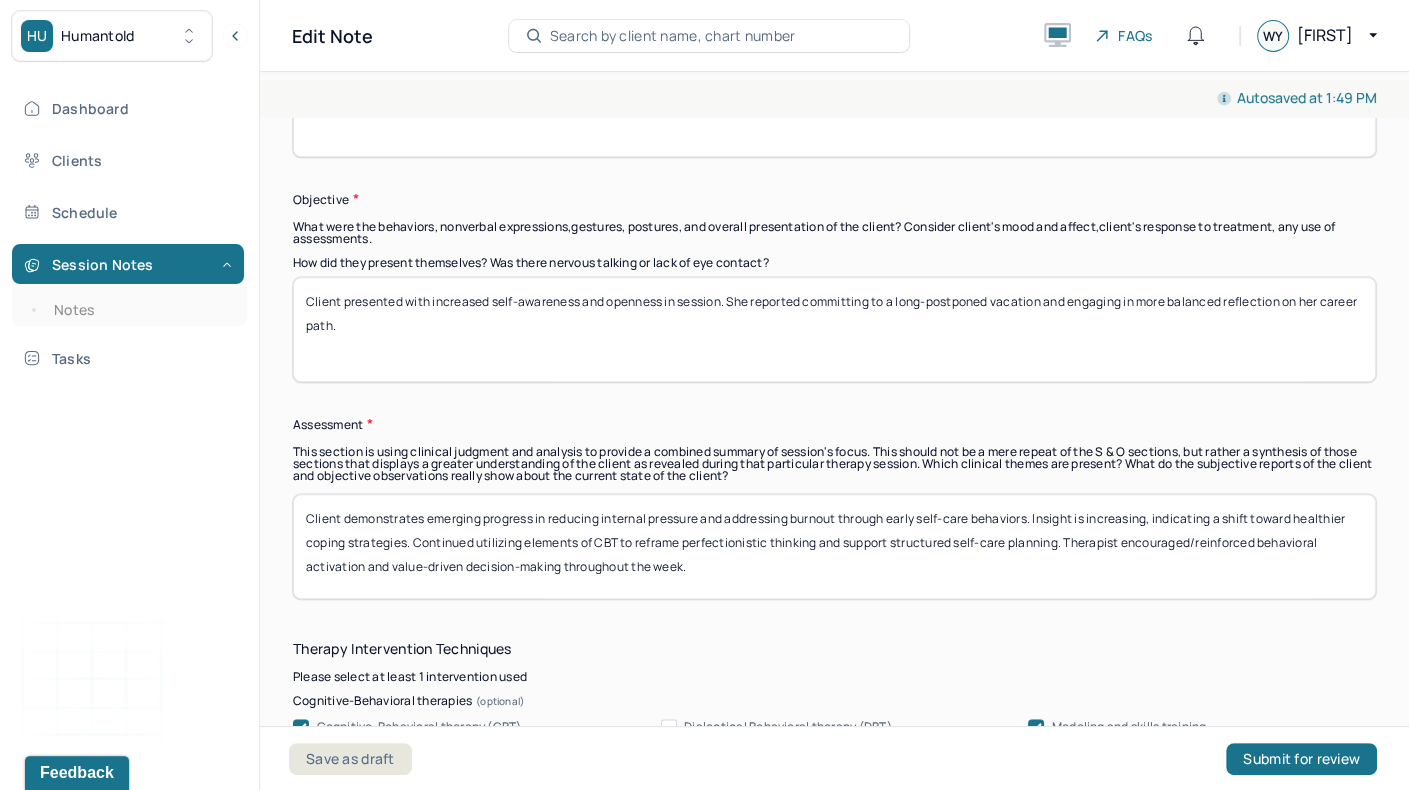 click on "This section is using clinical judgment and analysis to provide a combined summary of session's focus. This should not be a mere repeat of the S & O sections, but rather a synthesis of those sections that displays a greater understanding of the client as revealed during that particular therapy session. Which clinical themes are present? What do the subjective reports of the client and objective observations really show about the current state of the client?" at bounding box center (834, 464) 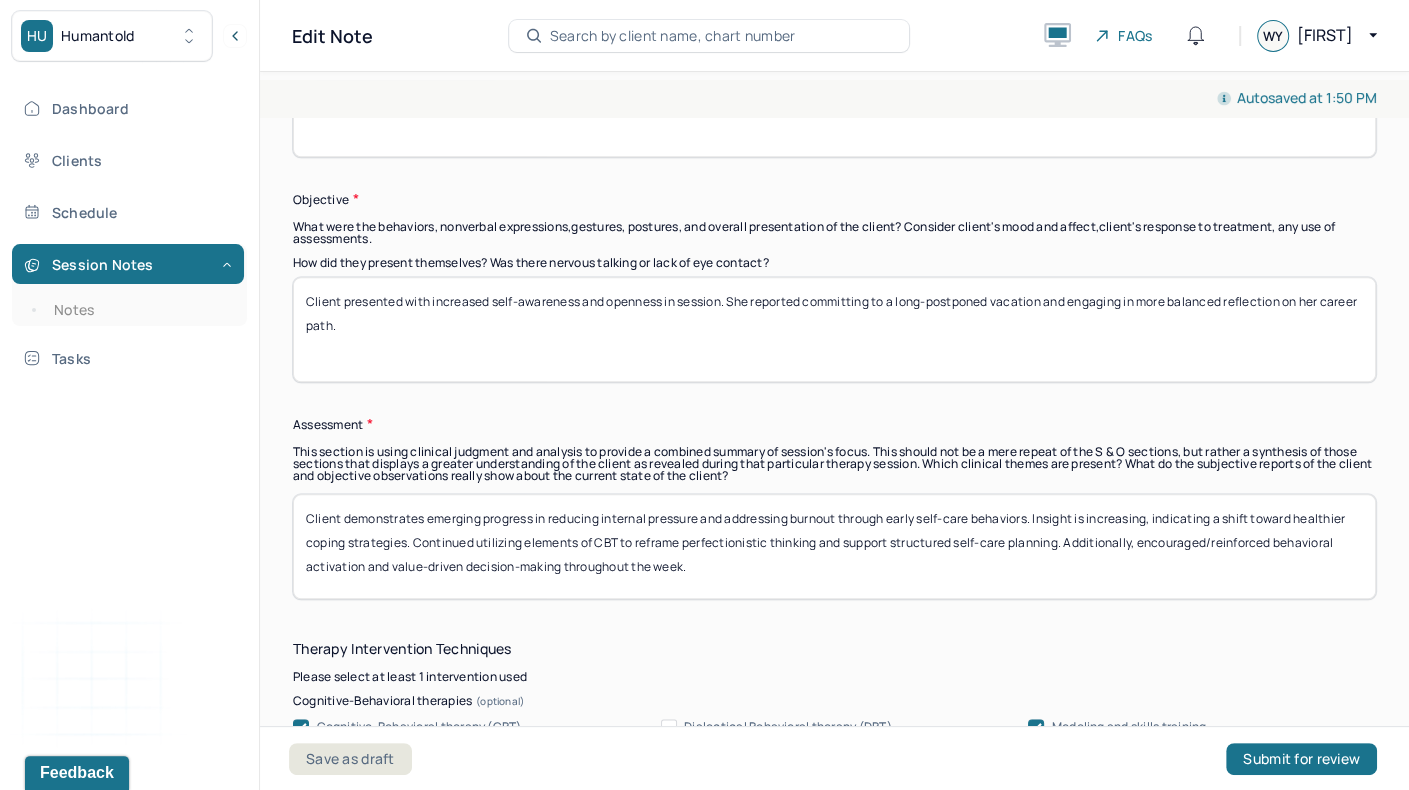 click on "Client demonstrates emerging progress in reducing internal pressure and addressing burnout through early self-care behaviors. Insight is increasing, indicating a shift toward healthier coping strategies. Continued utilizing elements of CBT to reframe perfectionistic thinking and support structured self-care planning. Additionally, encouraged/reinforced behavioral activation and value-driven decision-making throughout the week." at bounding box center (834, 546) 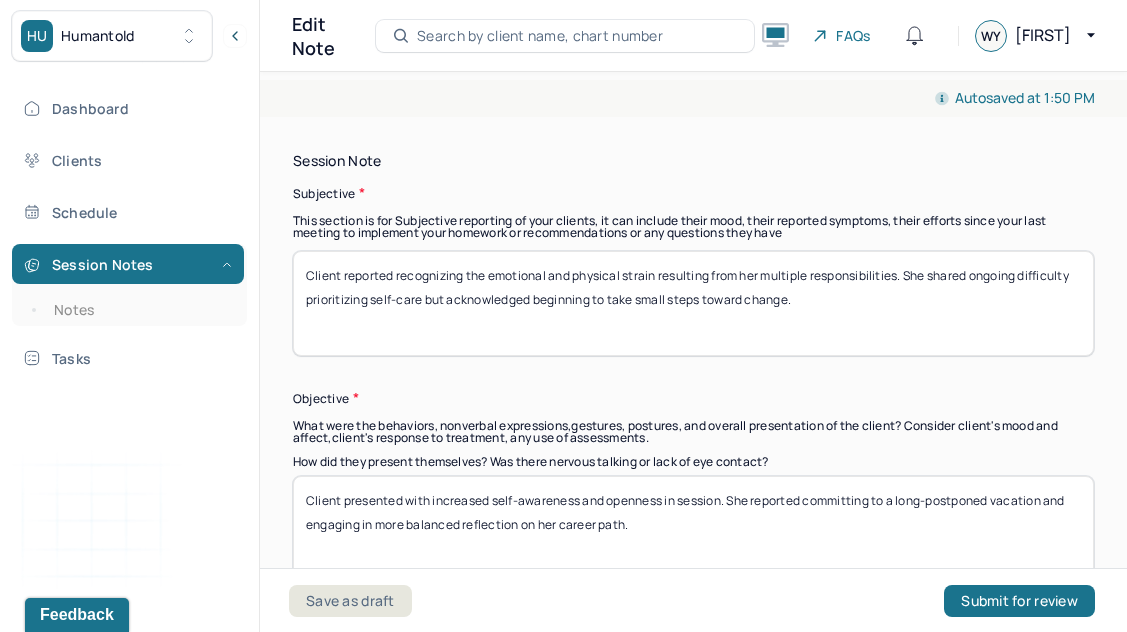 scroll, scrollTop: 1397, scrollLeft: 0, axis: vertical 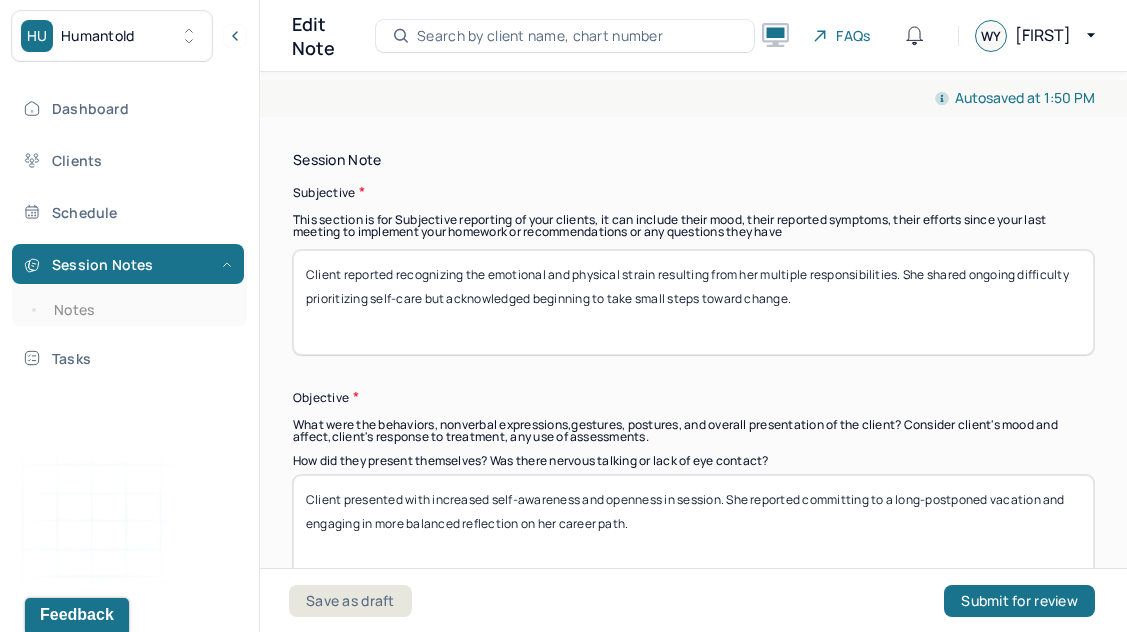 type on "Client demonstrates emerging progress in reducing internal pressure and addressing burnout through early self-care behaviors. Insight is increasing, indicating a shift toward healthier coping strategies. Continued utilizing elements of CBT to reframe perfectionistic thinking and support structured self-care planning. Additionally, encouraged/reinforced behavioral activation and value-driven decision-making throughout the week." 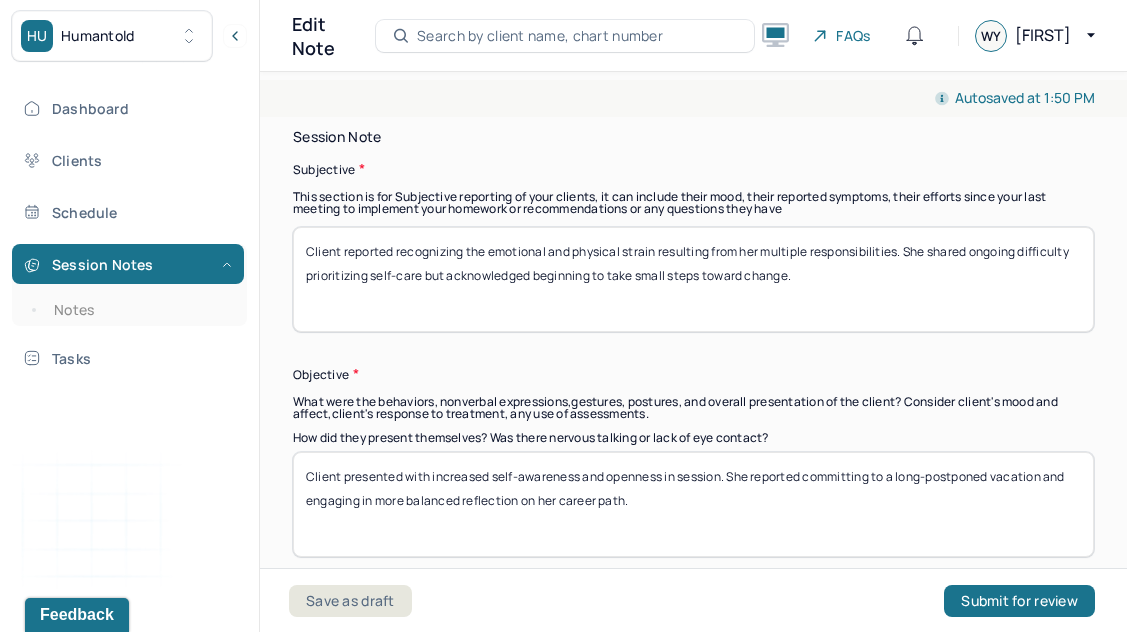 click on "Client presented with increased self-awareness and openness in session. She reported committing to a long-postponed vacation and engaging in more balanced reflection on her career path." at bounding box center [693, 504] 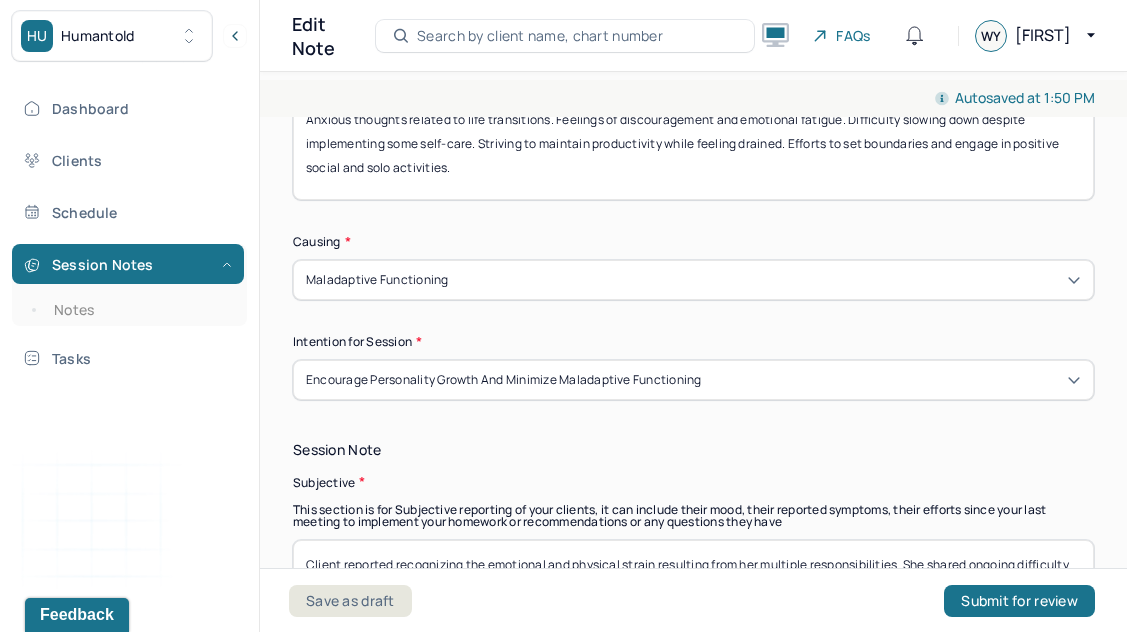 scroll, scrollTop: 1009, scrollLeft: 0, axis: vertical 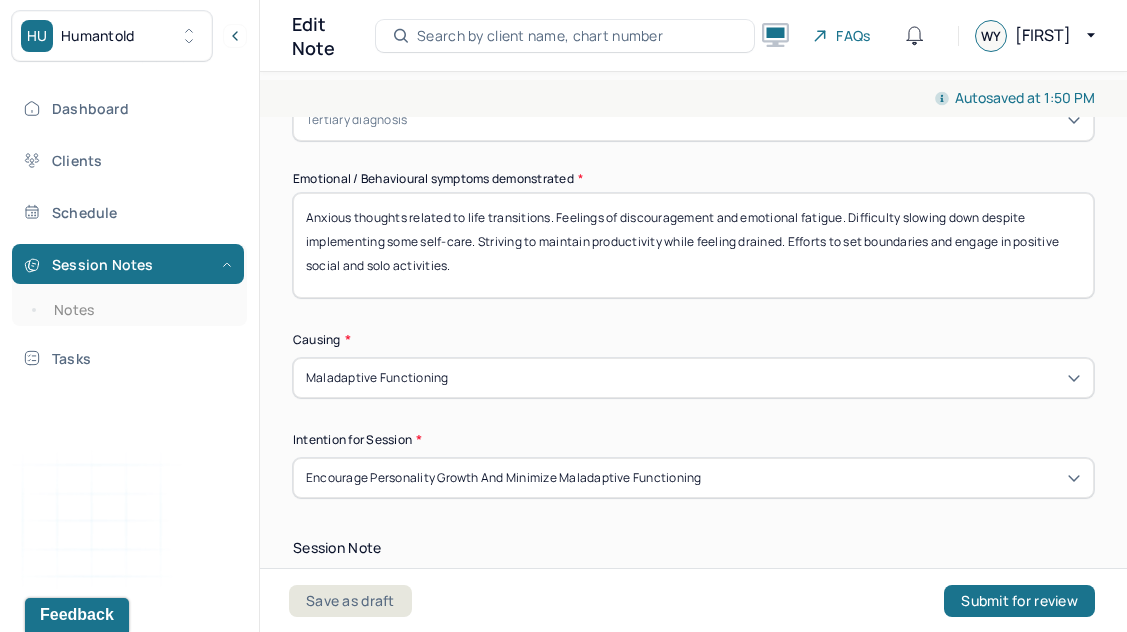 click on "Anxious thoughts related to life transitions. Feelings of discouragement and emotional fatigue. Difficulty slowing down despite implementing some self-care. Striving to maintain productivity while feeling drained. Efforts to set boundaries and engage in positive social and solo activities." at bounding box center [693, 245] 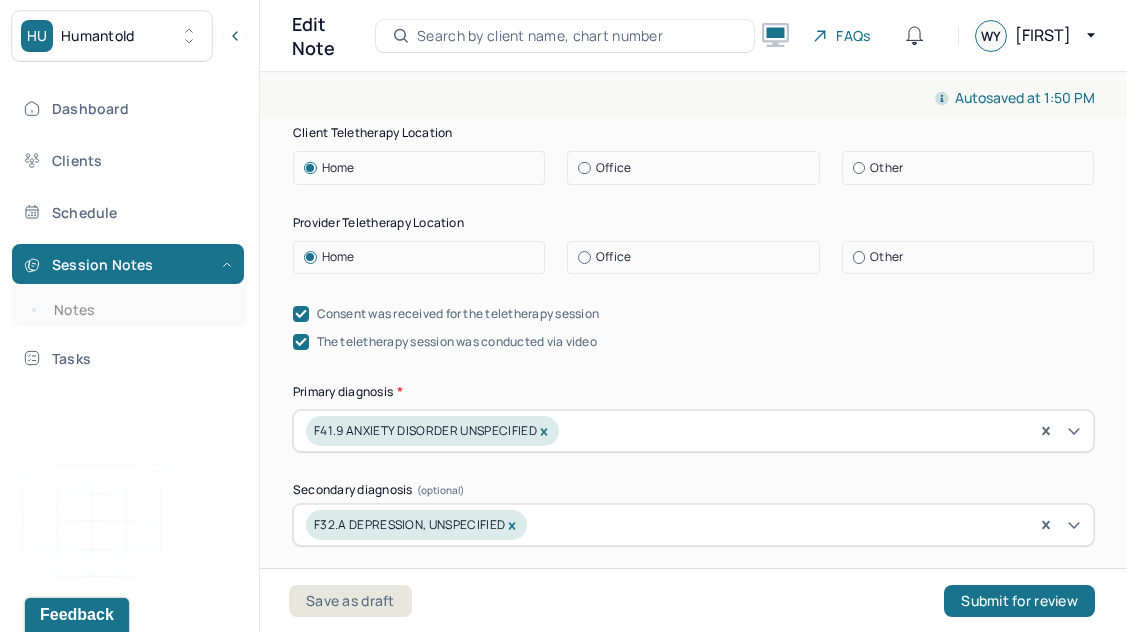 scroll, scrollTop: 497, scrollLeft: 0, axis: vertical 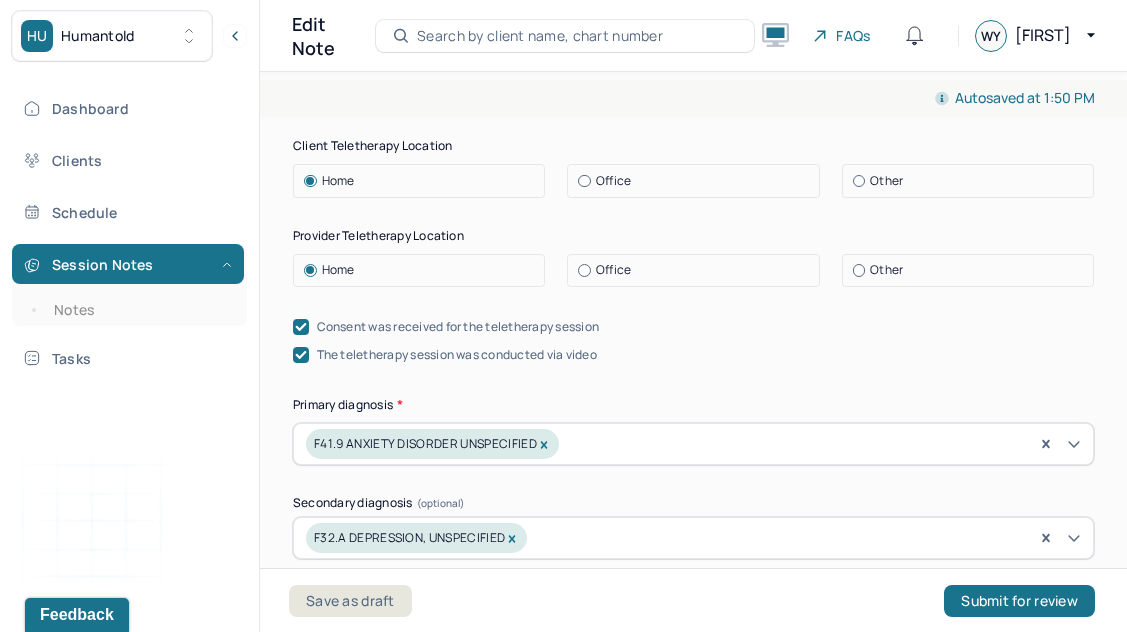 click 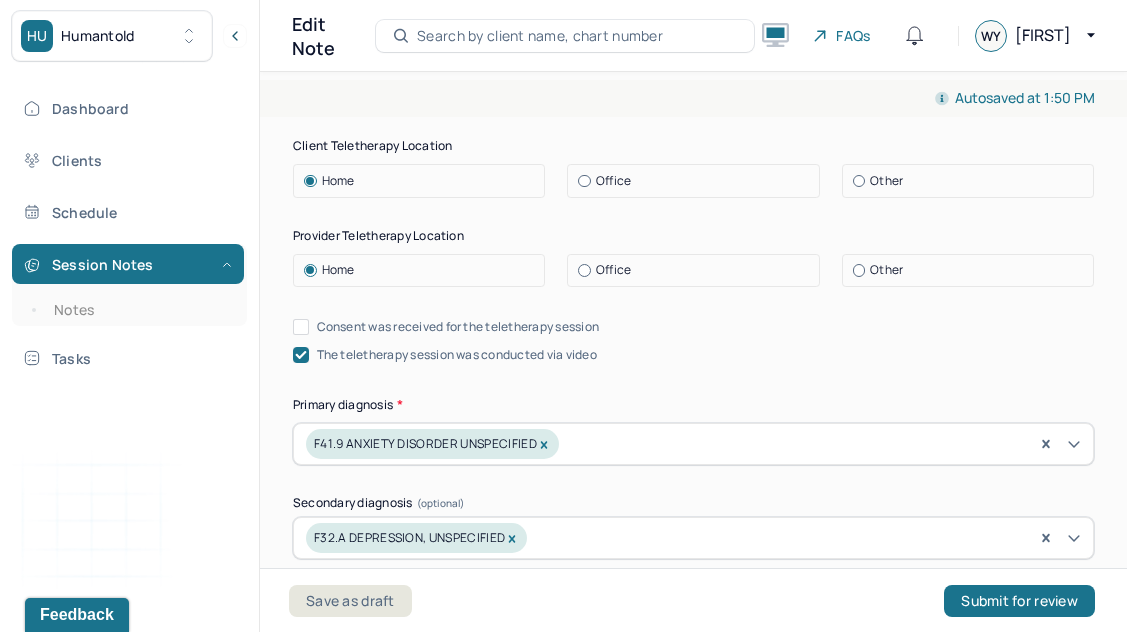 click on "Consent was received for the teletherapy session" at bounding box center [301, 327] 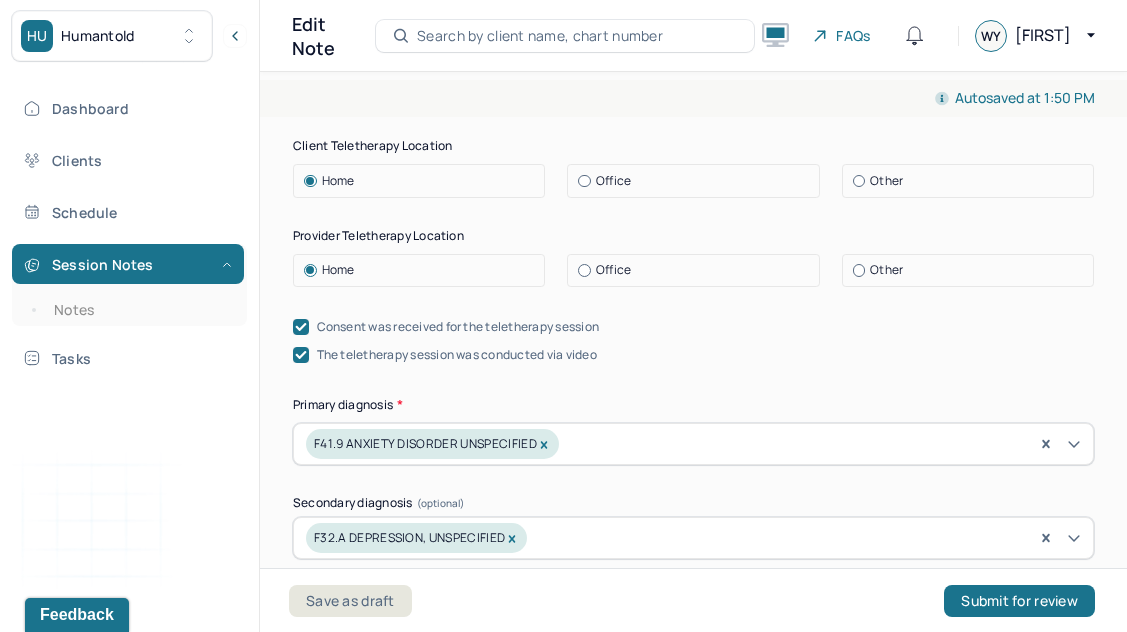 click 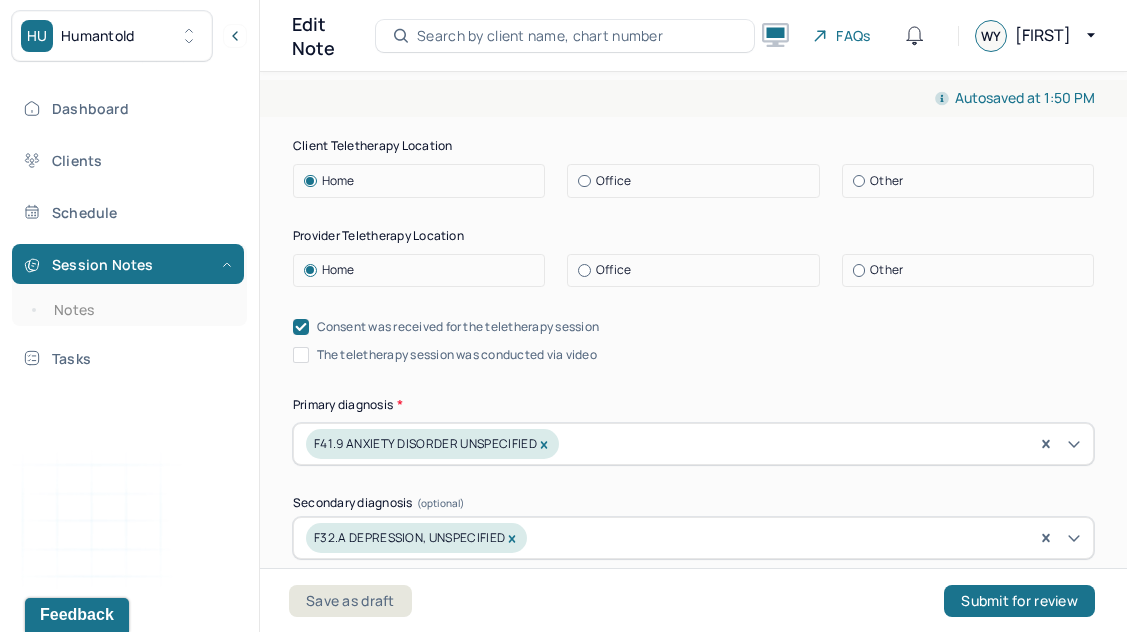 click on "The teletherapy session was conducted via video" at bounding box center [301, 355] 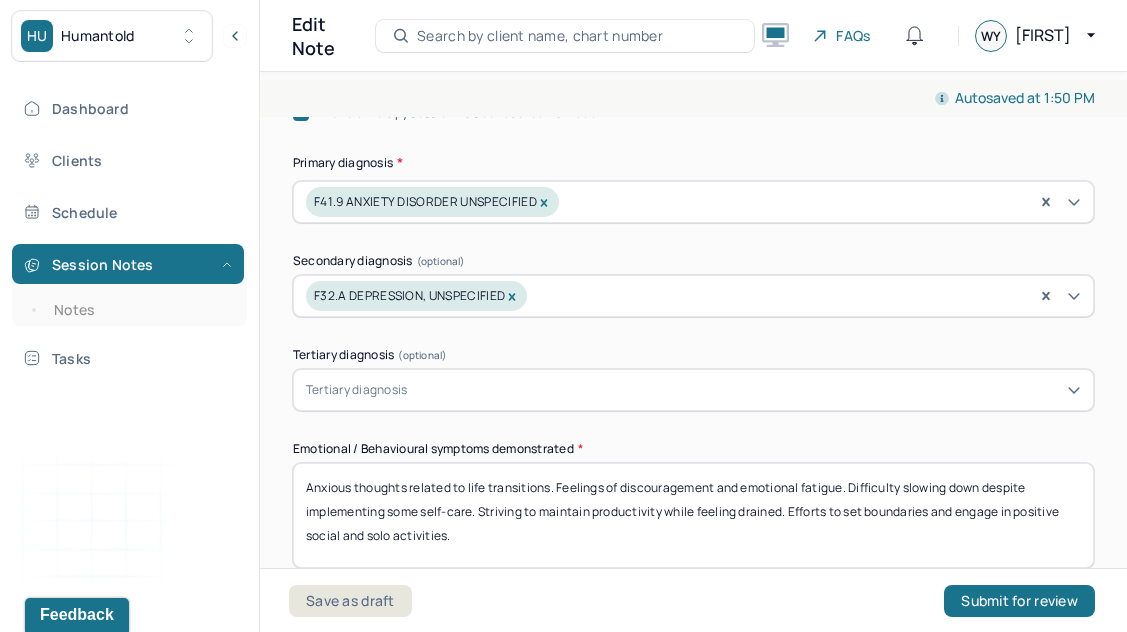 scroll, scrollTop: 969, scrollLeft: 0, axis: vertical 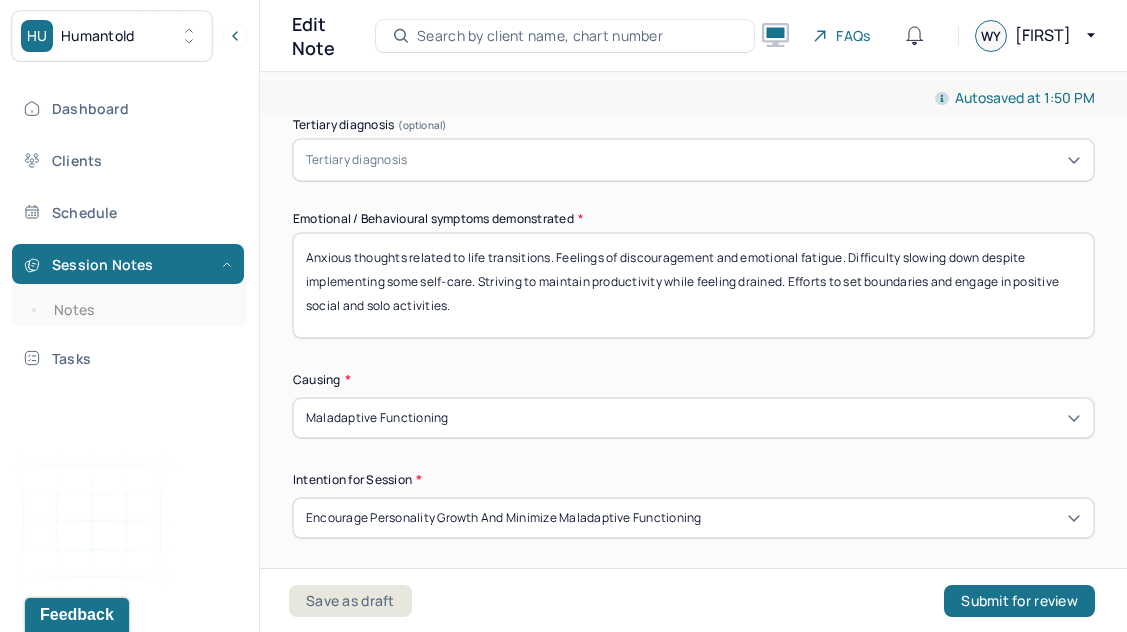 click on "Anxious thoughts related to life transitions. Feelings of discouragement and emotional fatigue. Difficulty slowing down despite implementing some self-care. Striving to maintain productivity while feeling drained. Efforts to set boundaries and engage in positive social and solo activities." at bounding box center (693, 285) 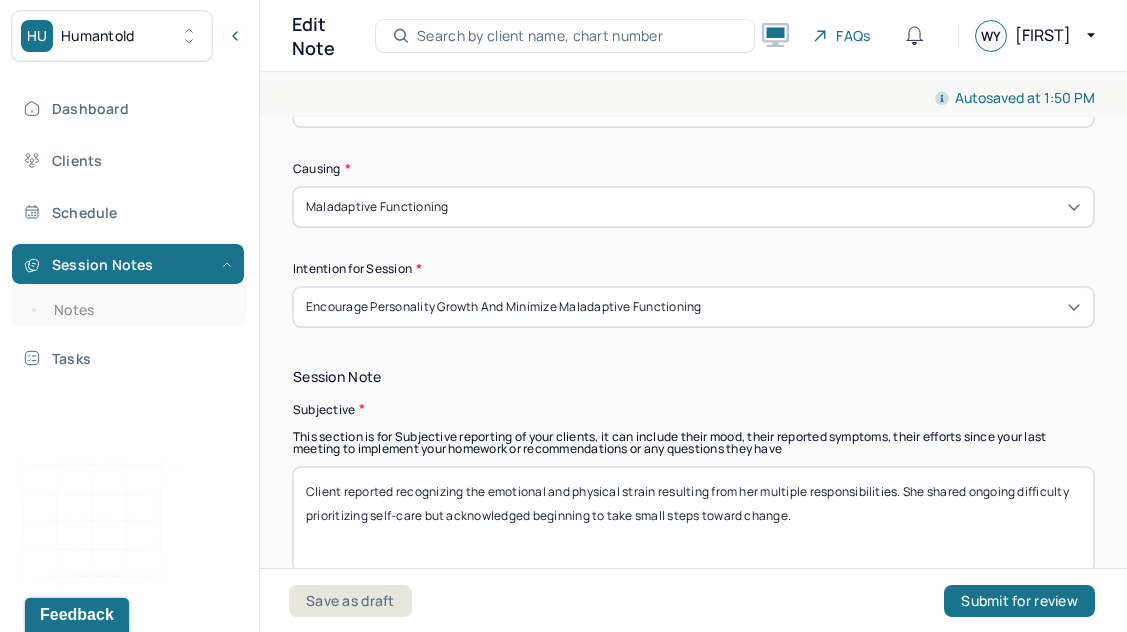 scroll, scrollTop: 1227, scrollLeft: 0, axis: vertical 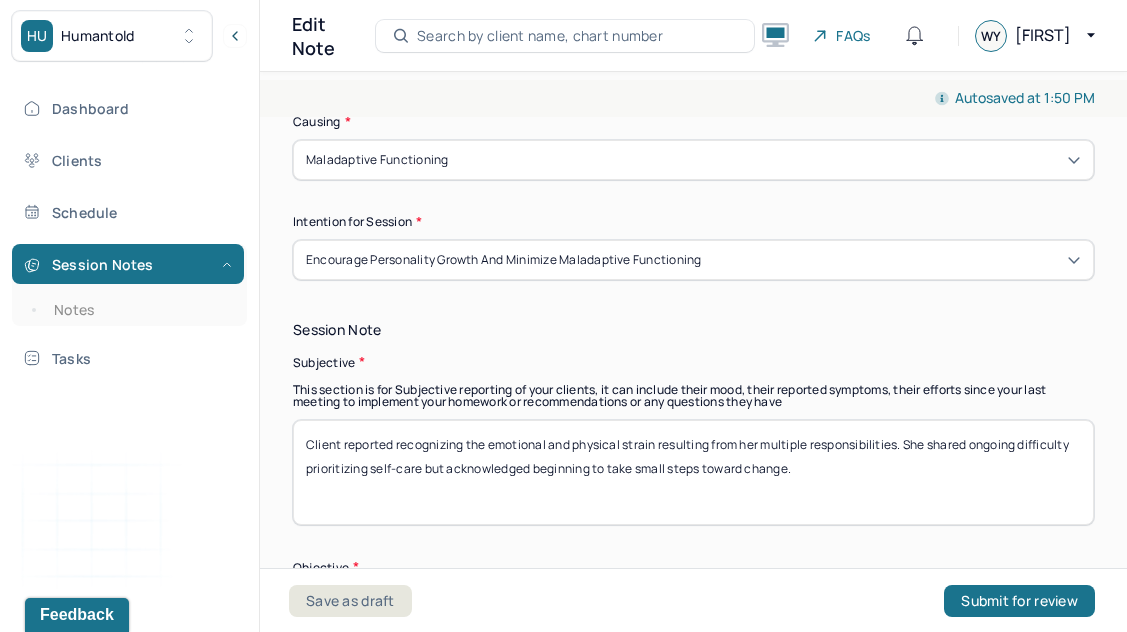 click on "Client reported recognizing the emotional and physical strain resulting from her multiple responsibilities. She shared ongoing difficulty prioritizing self-care but acknowledged beginning to take small steps toward change." at bounding box center [693, 472] 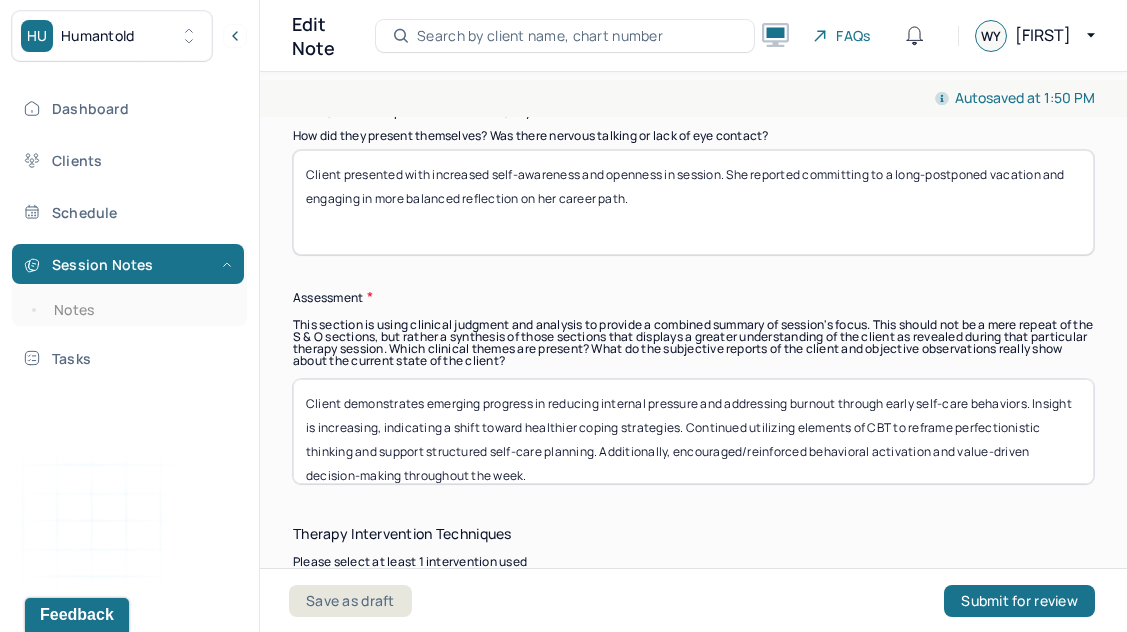 scroll, scrollTop: 1726, scrollLeft: 0, axis: vertical 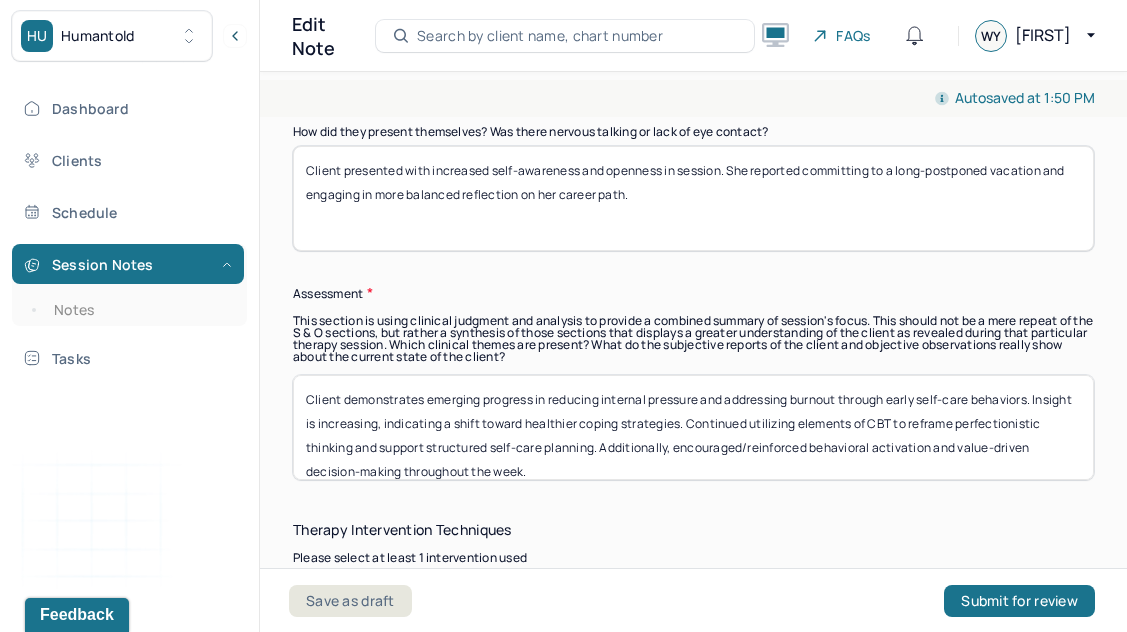 click on "Client demonstrates emerging progress in reducing internal pressure and addressing burnout through early self-care behaviors. Insight is increasing, indicating a shift toward healthier coping strategies. Continued utilizing elements of CBT to reframe perfectionistic thinking and support structured self-care planning. Additionally, encouraged/reinforced behavioral activation and value-driven decision-making throughout the week." at bounding box center (693, 427) 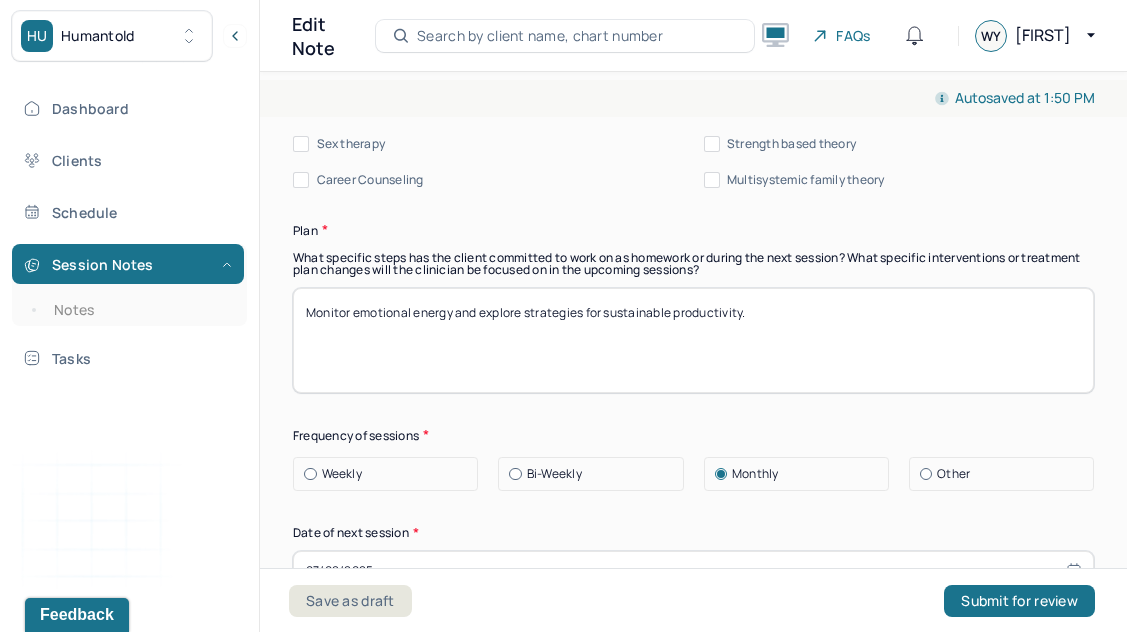 scroll, scrollTop: 2700, scrollLeft: 0, axis: vertical 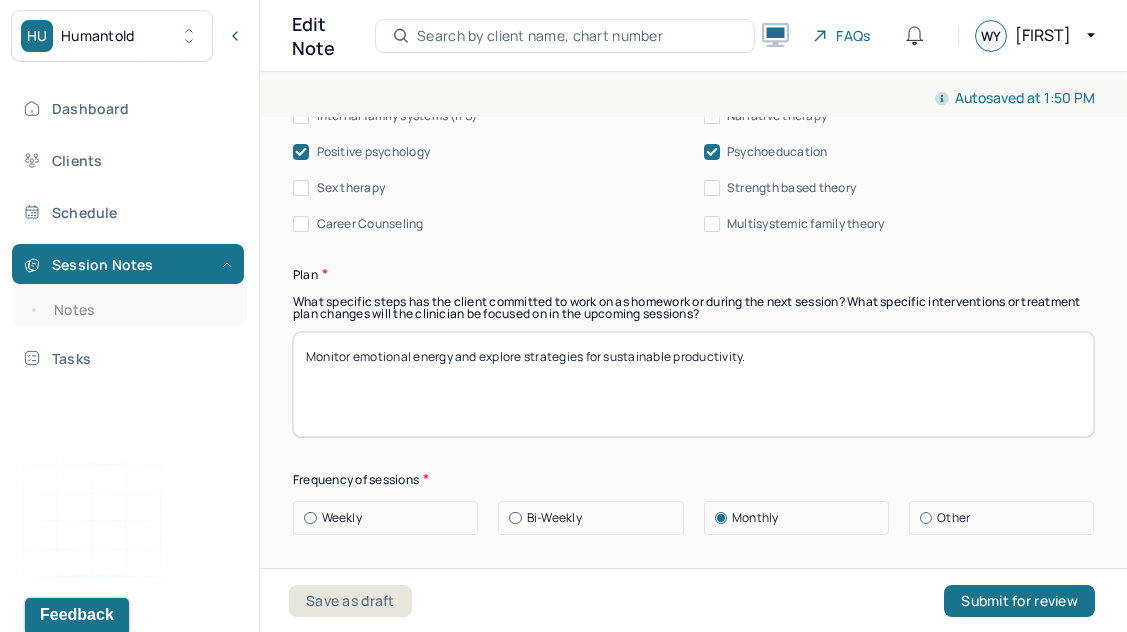 drag, startPoint x: 450, startPoint y: 389, endPoint x: 357, endPoint y: 349, distance: 101.23734 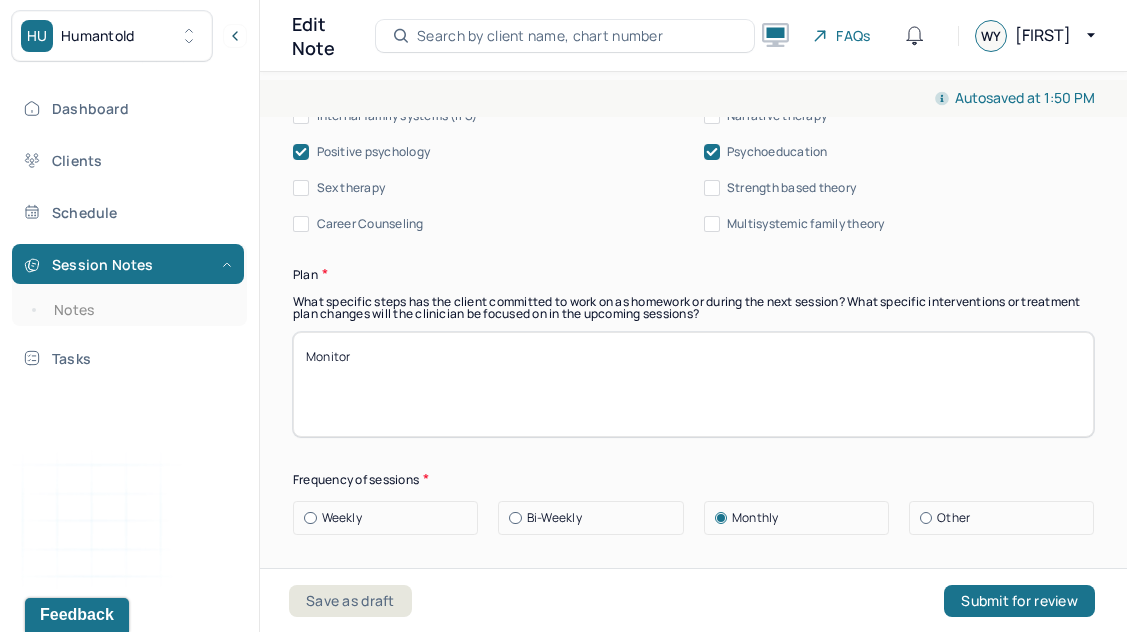 paste on "Explore emotional and cognitive barriers that interfere with consistent self-care." 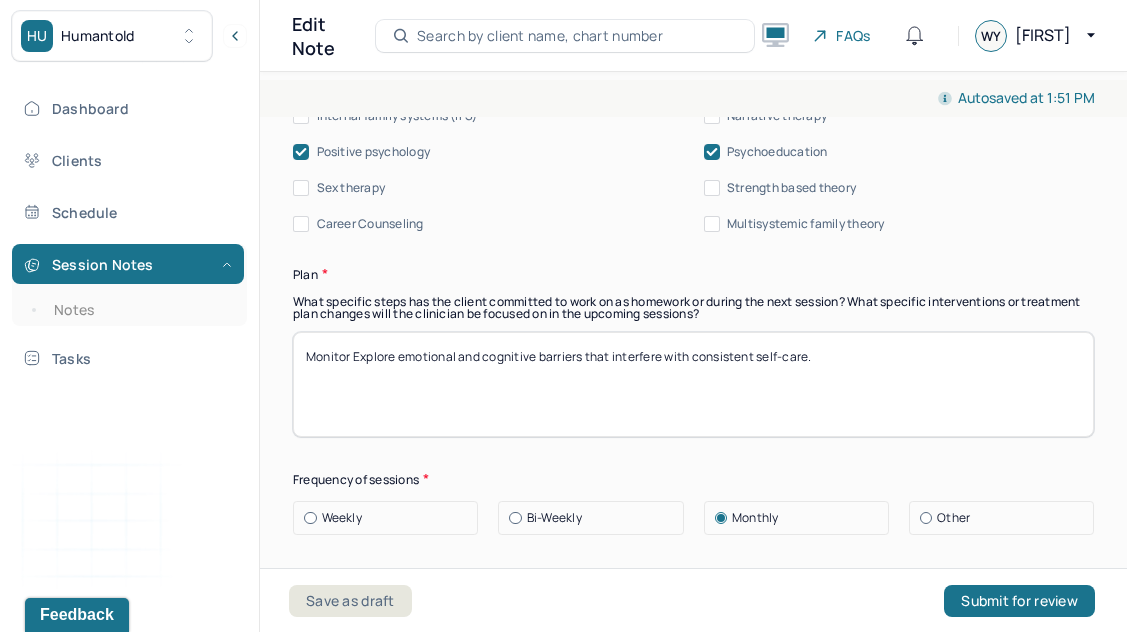 drag, startPoint x: 398, startPoint y: 350, endPoint x: 378, endPoint y: 350, distance: 20 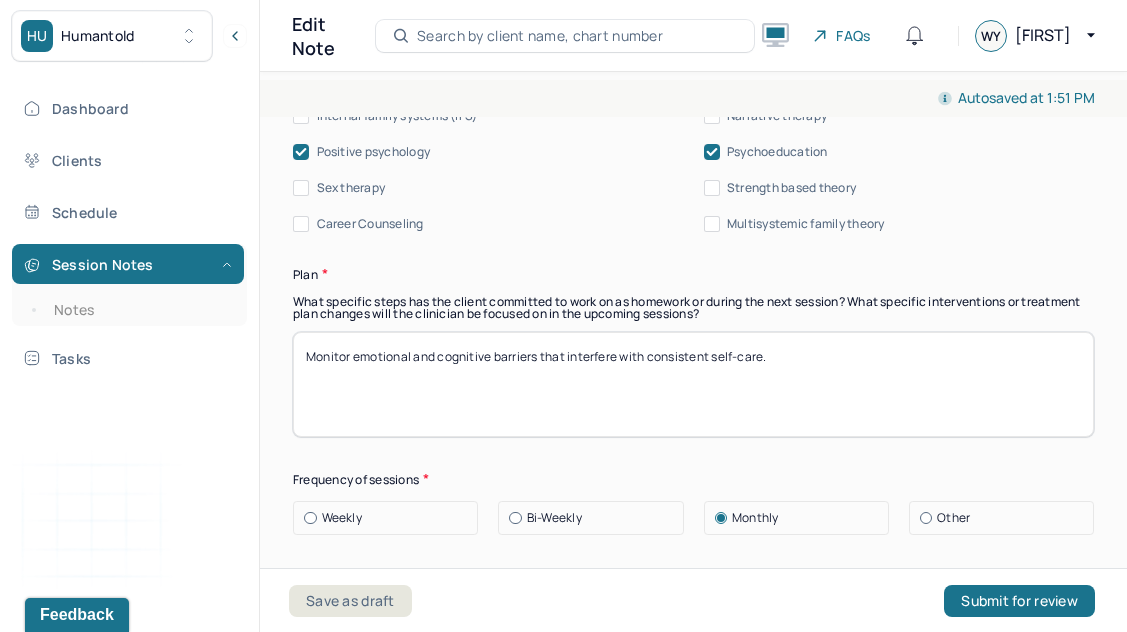 type on "Monitor emotional and cognitive barriers that interfere with consistent self-care." 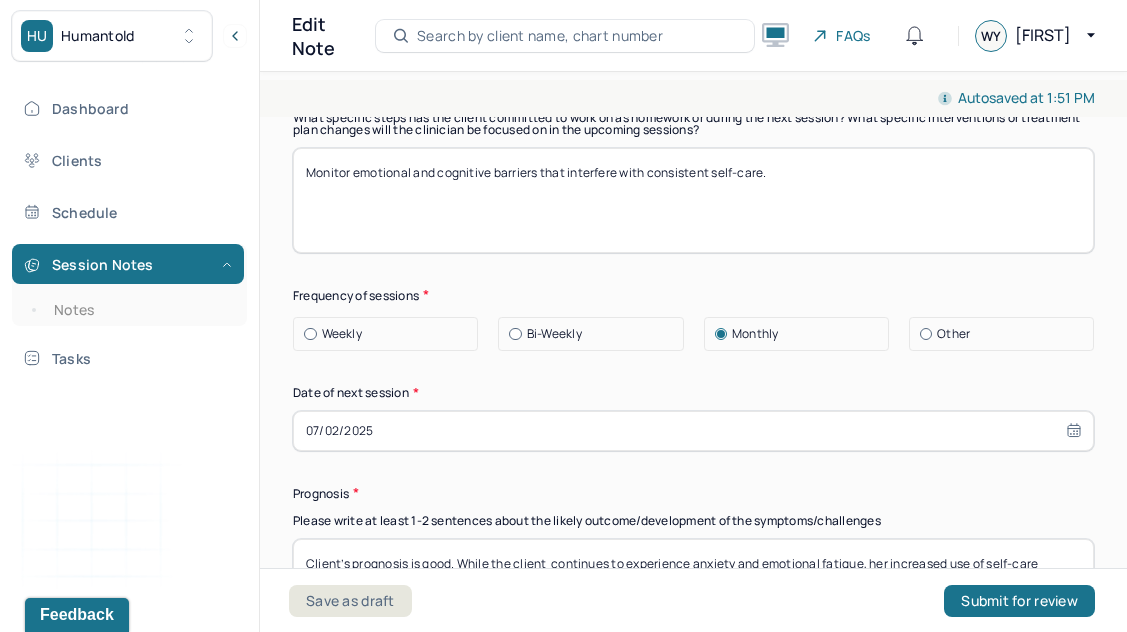 scroll, scrollTop: 2896, scrollLeft: 0, axis: vertical 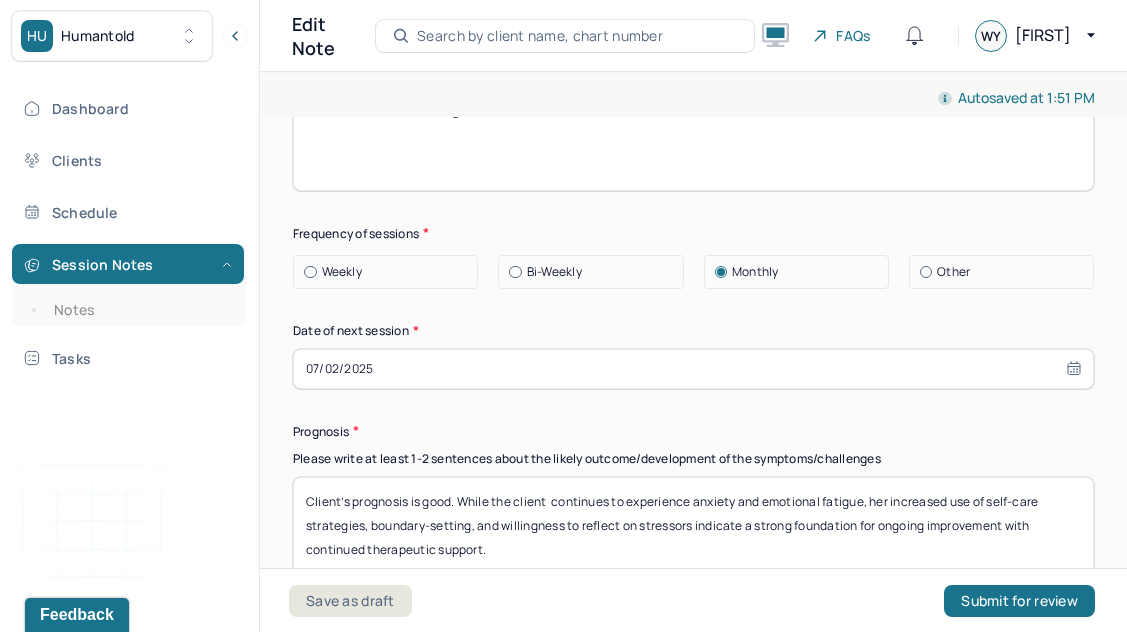 click on "07/02/2025" at bounding box center (693, 369) 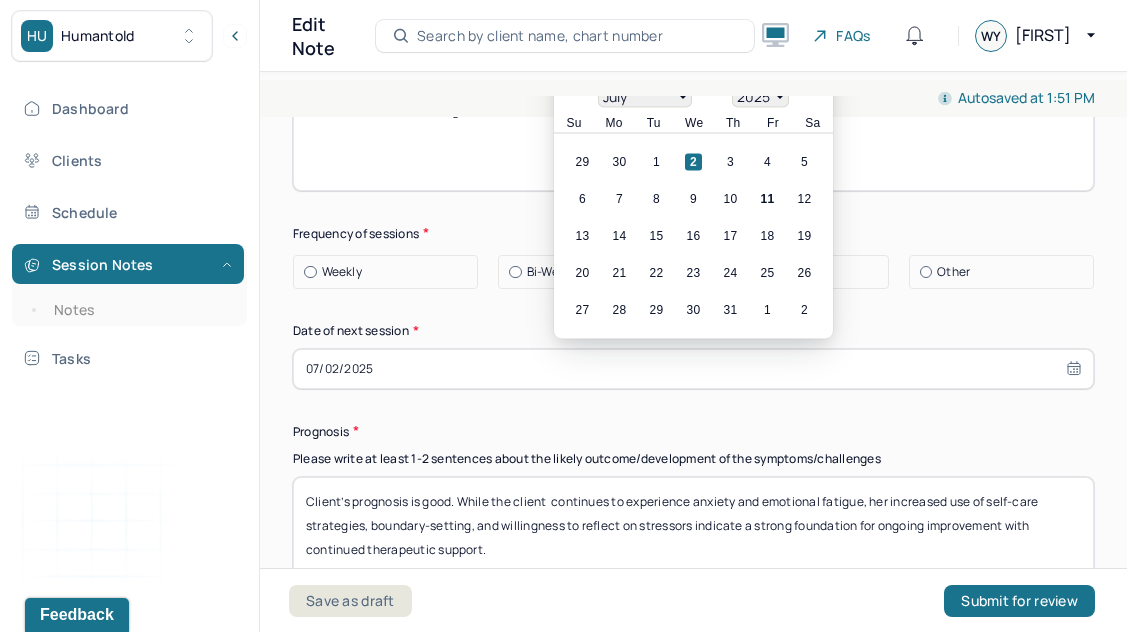 click on "Therapy Intervention Techniques Please select at least 1 intervention used Cognitive-Behavioral therapies Cognitive-Behavioral therapy (CBT) Dialectical Behavioral therapy (DBT) Modeling and skills training Trauma-focused CBT EDMR Rational Emotive Behaviour therapy Acceptance Commitment Therapy Solution Based Brief Therapy Mindfulness Based Cognitive Therapy Relationship based Interventions Attachment-oriented interventions Parent-child interaction therapy Parent interventions Other Client centered therapy/ Humanism Gestalt therapy Existential therapy Feminist therapy Psychodynamic therapy Grief therapy Internal family systems (IFS) Narrative therapy Positive psychology Psychoeducation Sex therapy Strength based theory Career Counseling Multisystemic family theory Plan What specific steps has the client committed to work on as homework or during the next session? What specific interventions or treatment plan changes will the clinician be focused on in the upcoming sessions? Frequency of sessions Weekly Other" at bounding box center [693, 50] 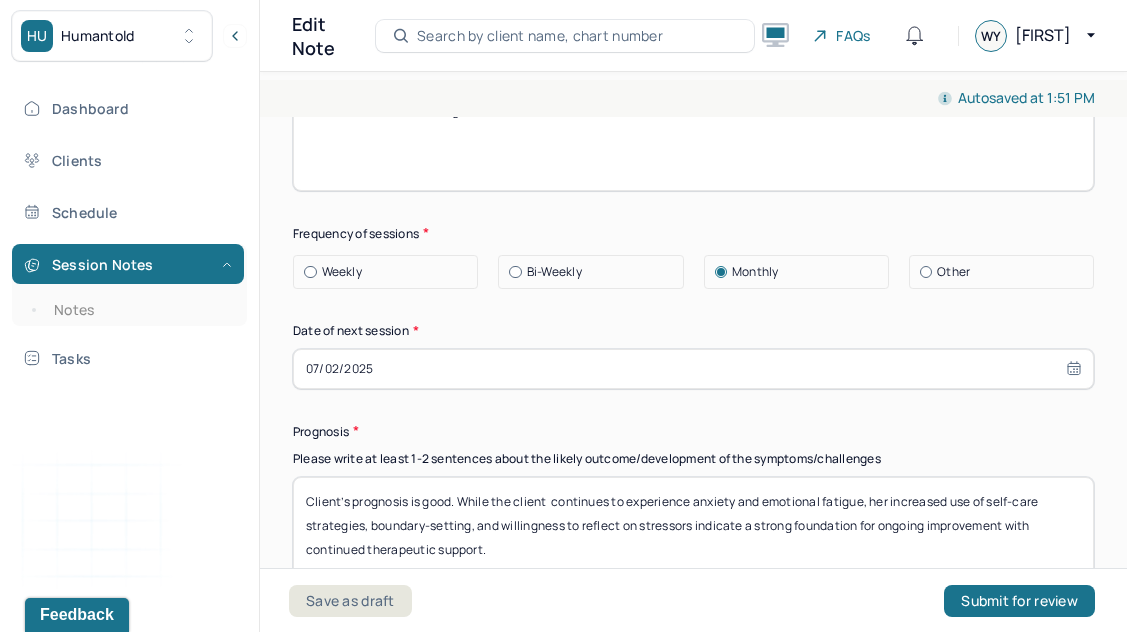 click on "07/02/2025" at bounding box center (693, 369) 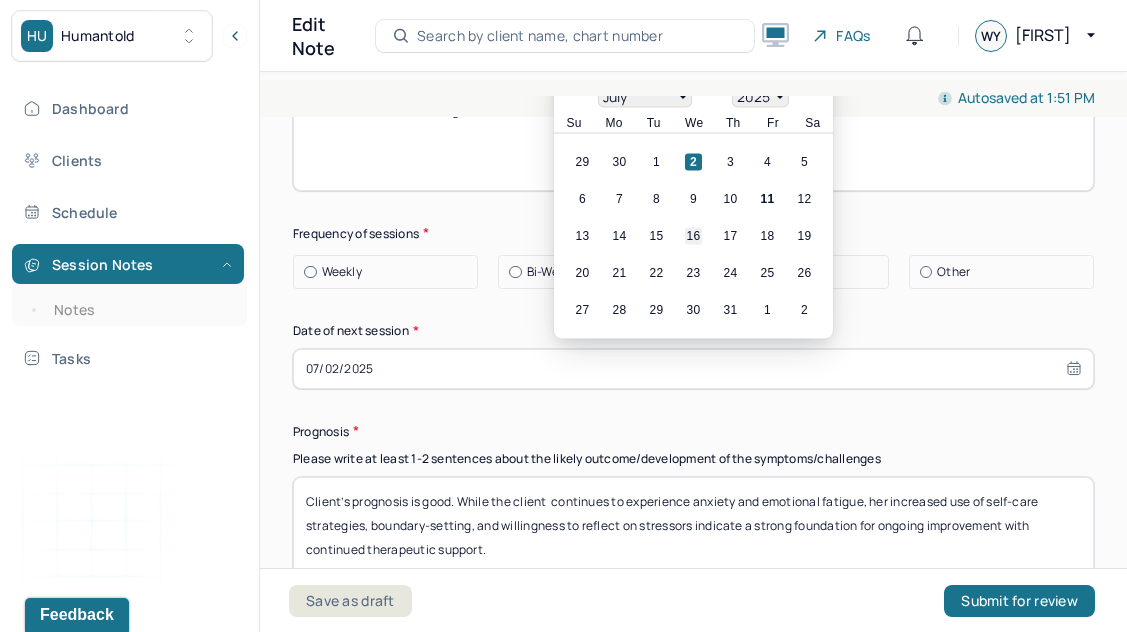 click on "16" at bounding box center [693, 235] 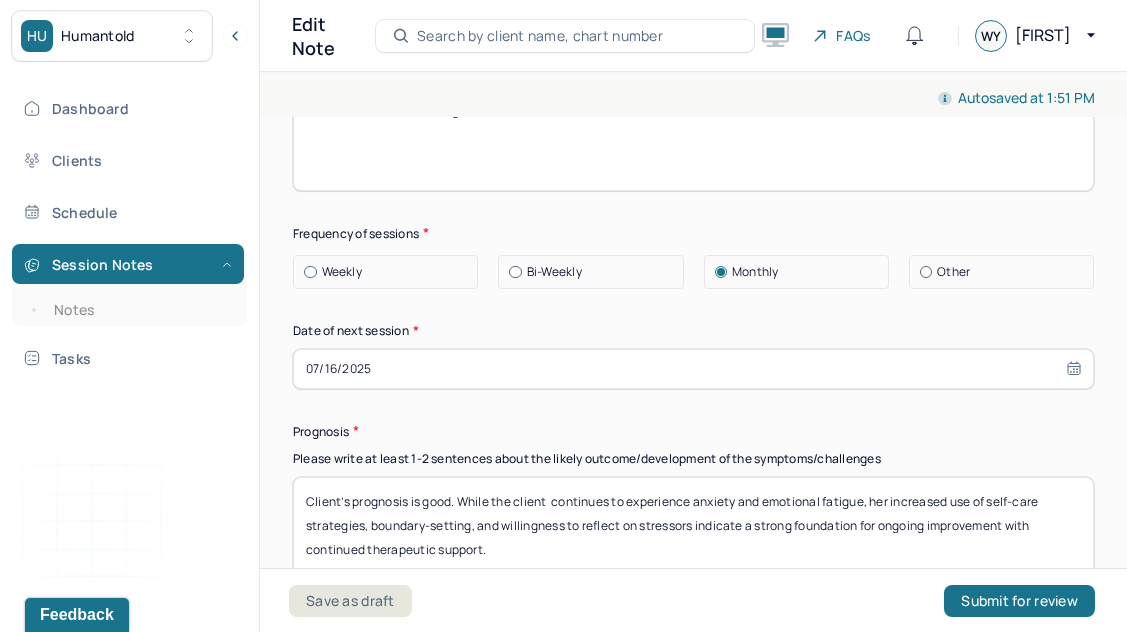 click on "Therapy Intervention Techniques Please select at least 1 intervention used Cognitive-Behavioral therapies Cognitive-Behavioral therapy (CBT) Dialectical Behavioral therapy (DBT) Modeling and skills training Trauma-focused CBT EDMR Rational Emotive Behaviour therapy Acceptance Commitment Therapy Solution Based Brief Therapy Mindfulness Based Cognitive Therapy Relationship based Interventions Attachment-oriented interventions Parent-child interaction therapy Parent interventions Other Client centered therapy/ Humanism Gestalt therapy Existential therapy Feminist therapy Psychodynamic therapy Grief therapy Internal family systems (IFS) Narrative therapy Positive psychology Psychoeducation Sex therapy Strength based theory Career Counseling Multisystemic family theory Plan What specific steps has the client committed to work on as homework or during the next session? What specific interventions or treatment plan changes will the clinician be focused on in the upcoming sessions? Frequency of sessions Weekly Other" at bounding box center [693, 50] 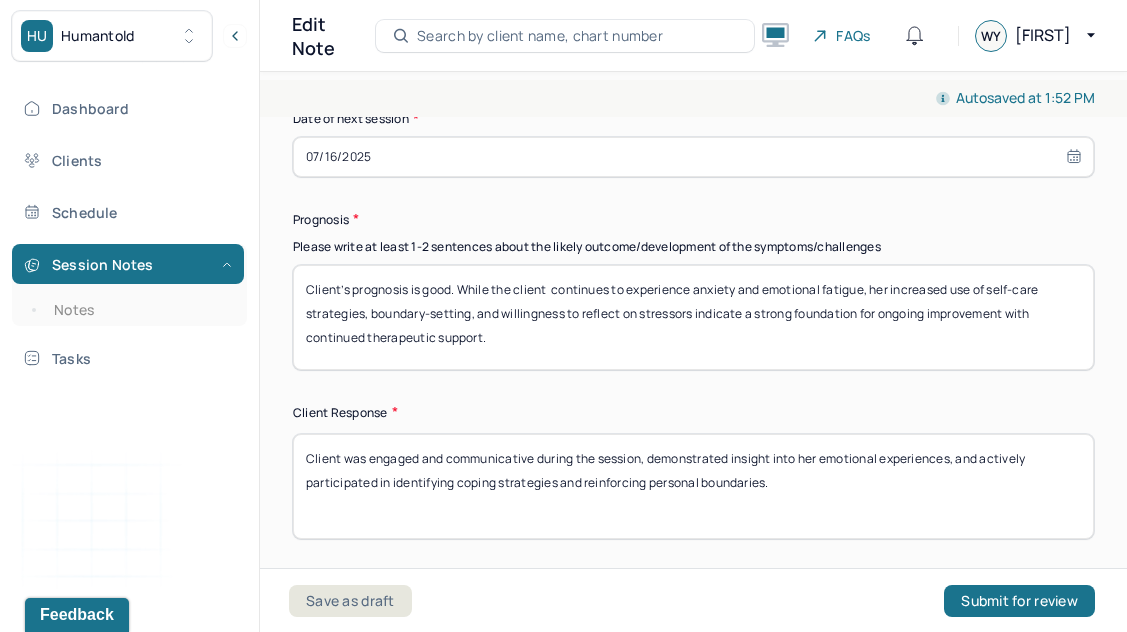 scroll, scrollTop: 3114, scrollLeft: 0, axis: vertical 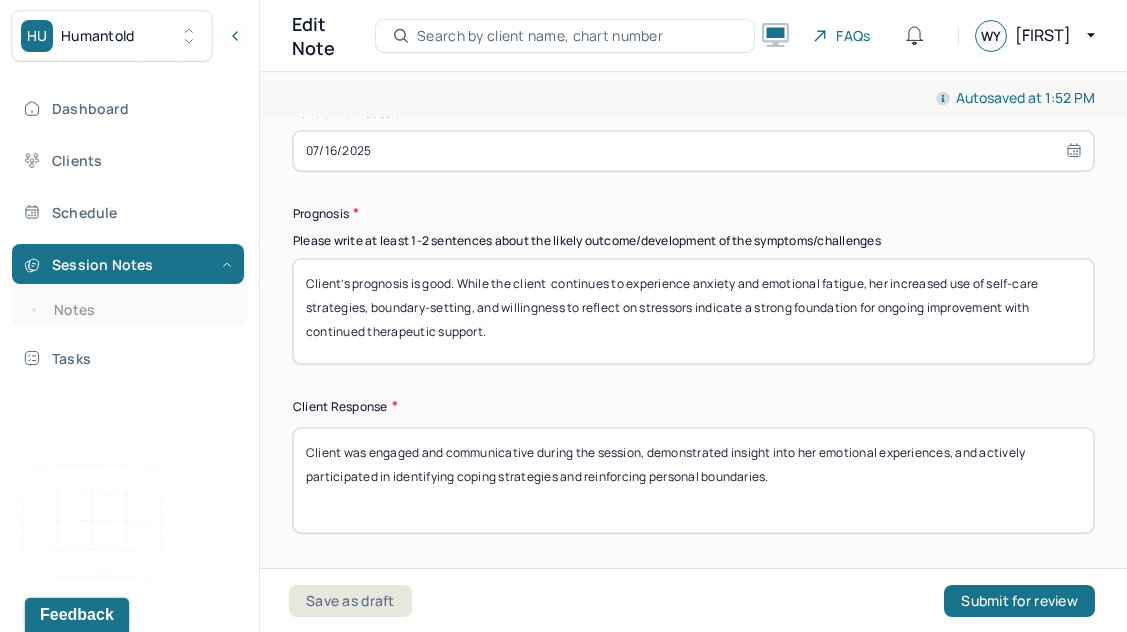 click on "Client’s prognosis is good. While the client  continues to experience anxiety and emotional fatigue, her increased use of self-care strategies, boundary-setting, and willingness to reflect on stressors indicate a strong foundation for ongoing improvement with continued therapeutic support." at bounding box center (693, 311) 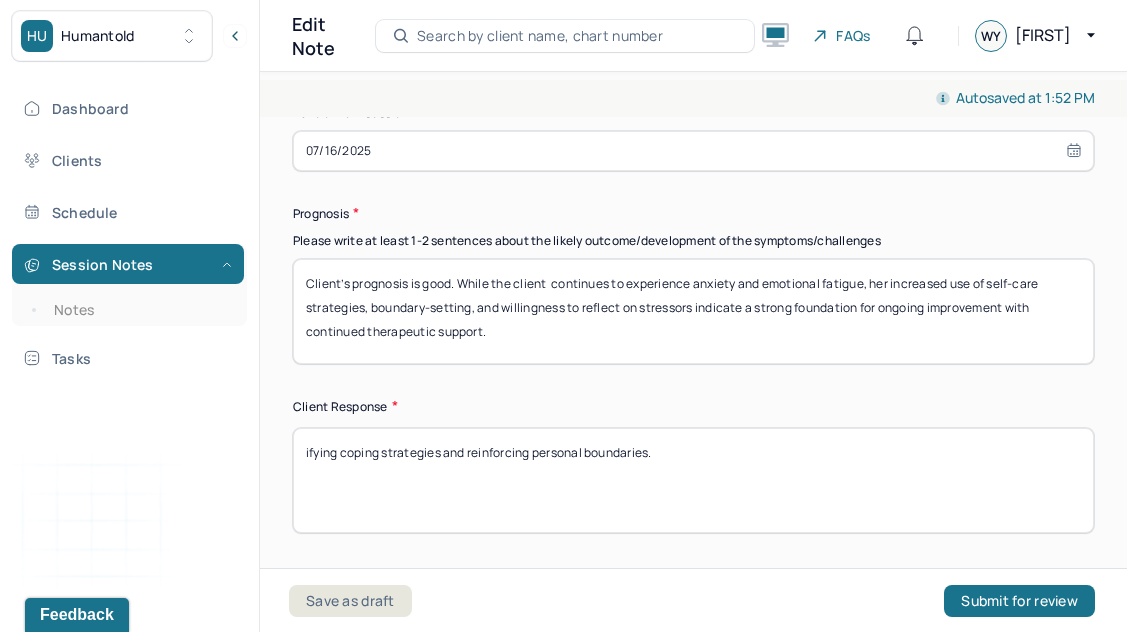drag, startPoint x: 622, startPoint y: 481, endPoint x: 282, endPoint y: 357, distance: 361.90607 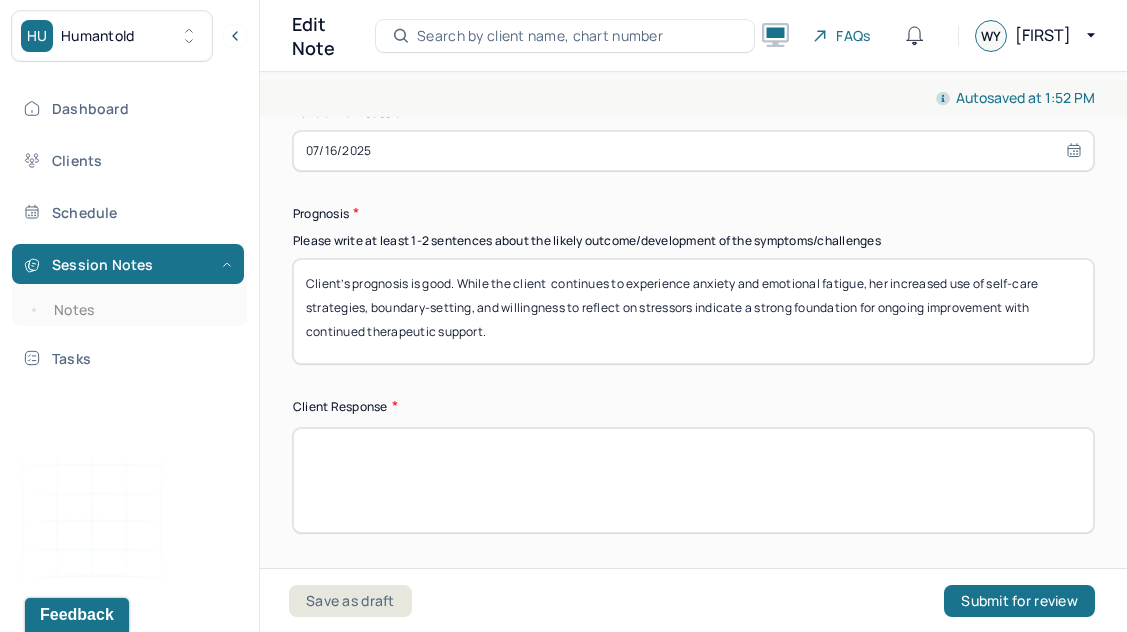 paste on "Client was engaged and communicative, showing openness in discussing personal challenges and recent steps toward self-care and balance." 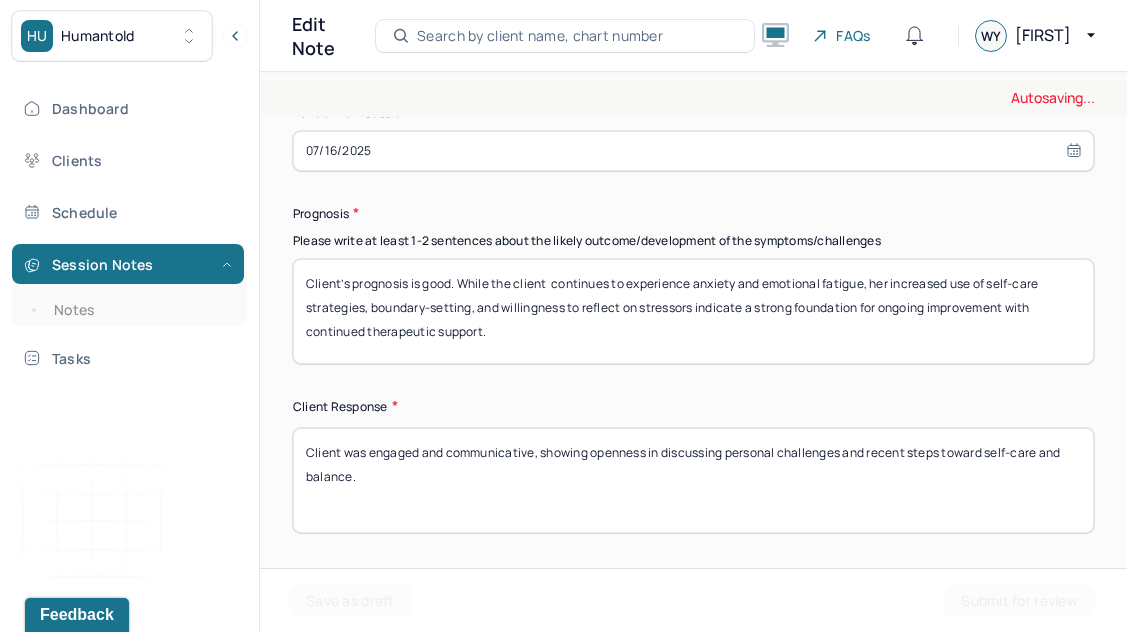 click on "ifying coping strategies and reinforcing personal boundaries." at bounding box center (693, 480) 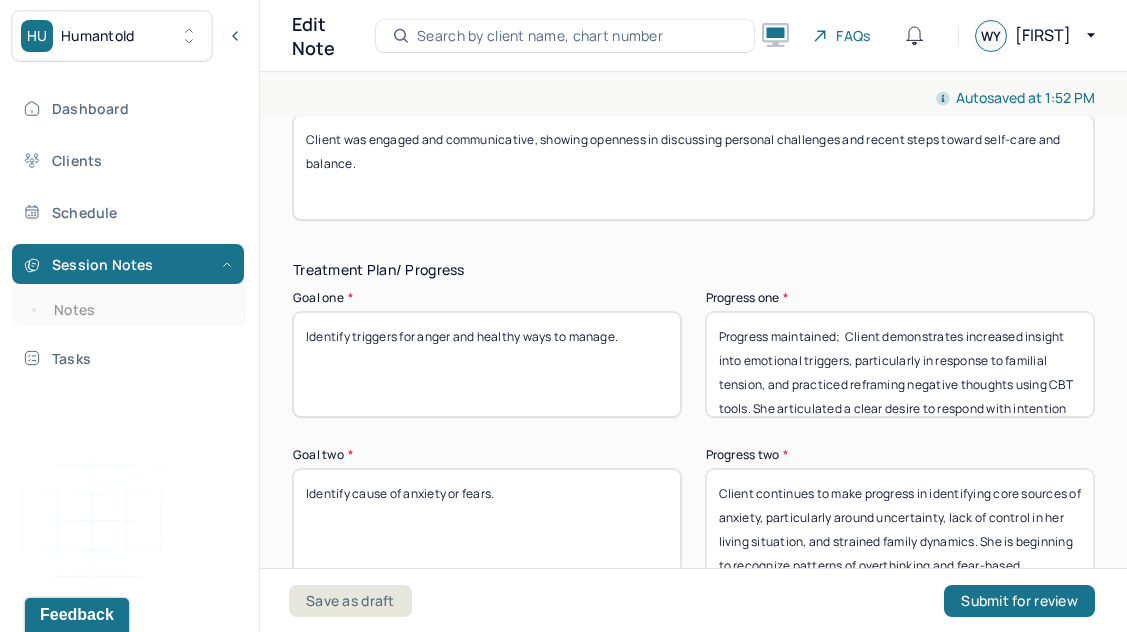 scroll, scrollTop: 3588, scrollLeft: 0, axis: vertical 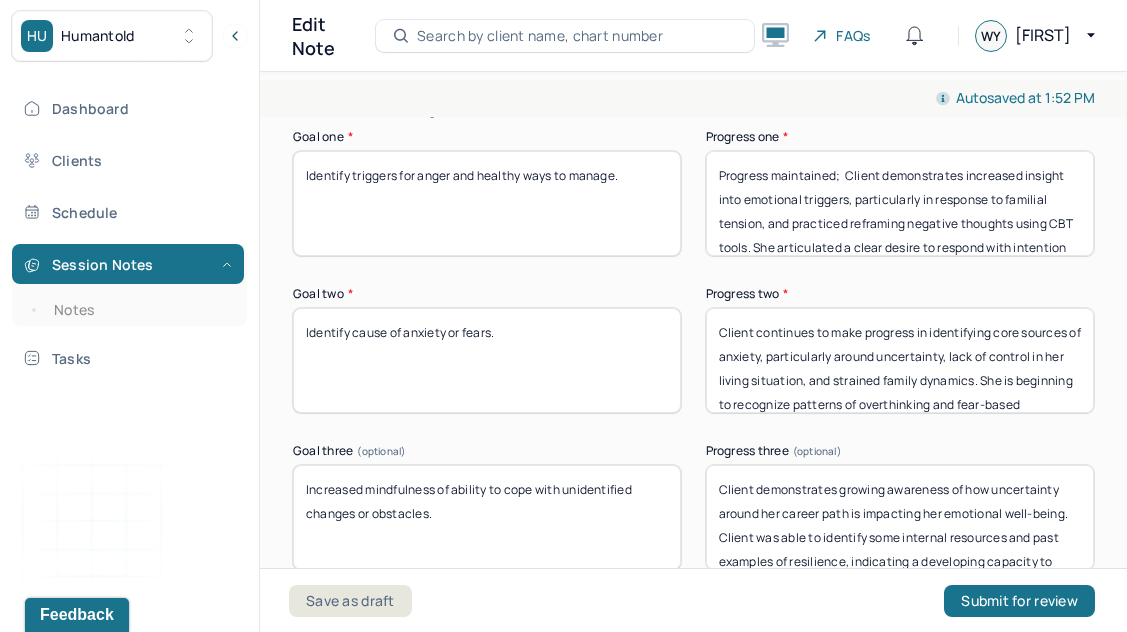 type on "Client was engaged and communicative, showing openness in discussing personal challenges and recent steps toward self-care and balance." 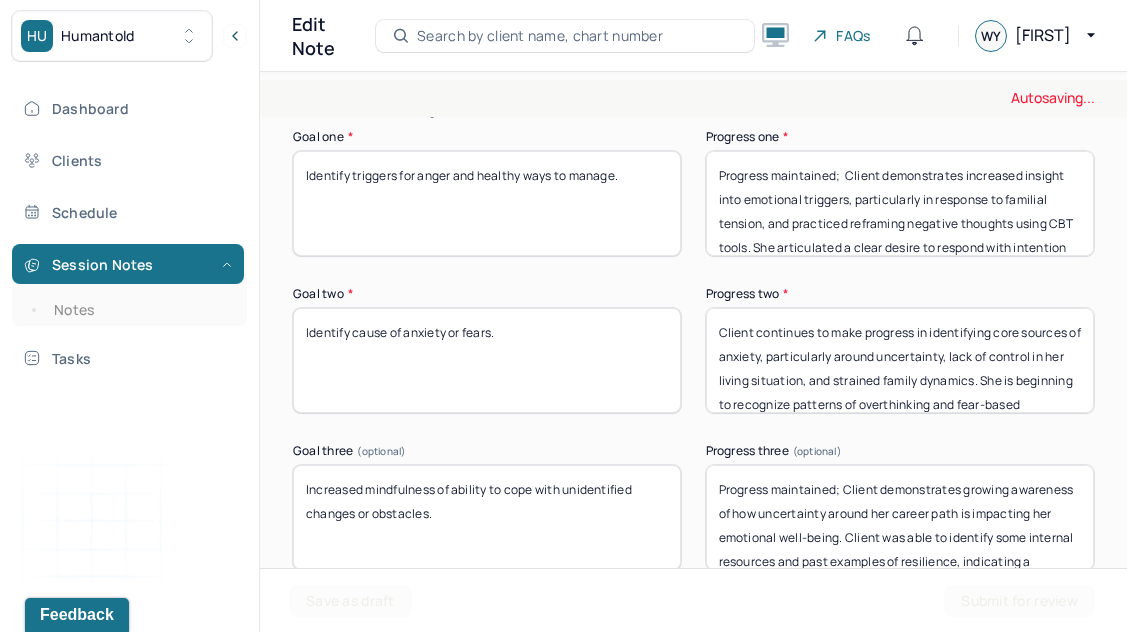 drag, startPoint x: 715, startPoint y: 488, endPoint x: 704, endPoint y: 500, distance: 16.27882 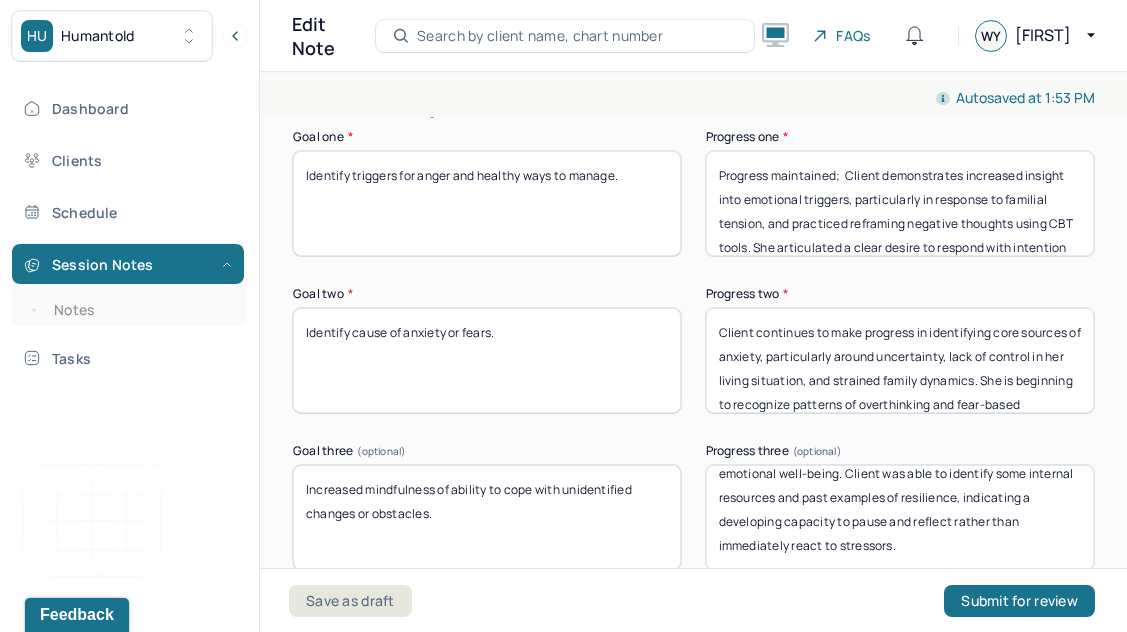 scroll, scrollTop: 0, scrollLeft: 0, axis: both 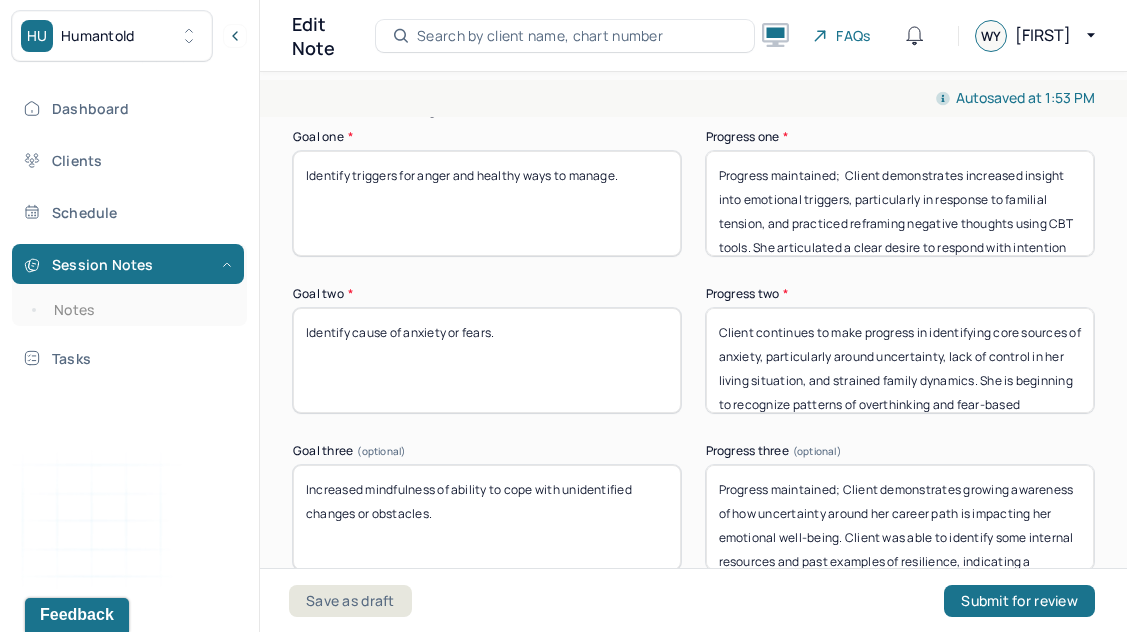 type on "Progress maintained; Client demonstrates growing awareness of how uncertainty around her career path is impacting her emotional well-being. Client was able to identify some internal resources and past examples of resilience, indicating a developing capacity to pause and reflect rather than immediately react to stressors." 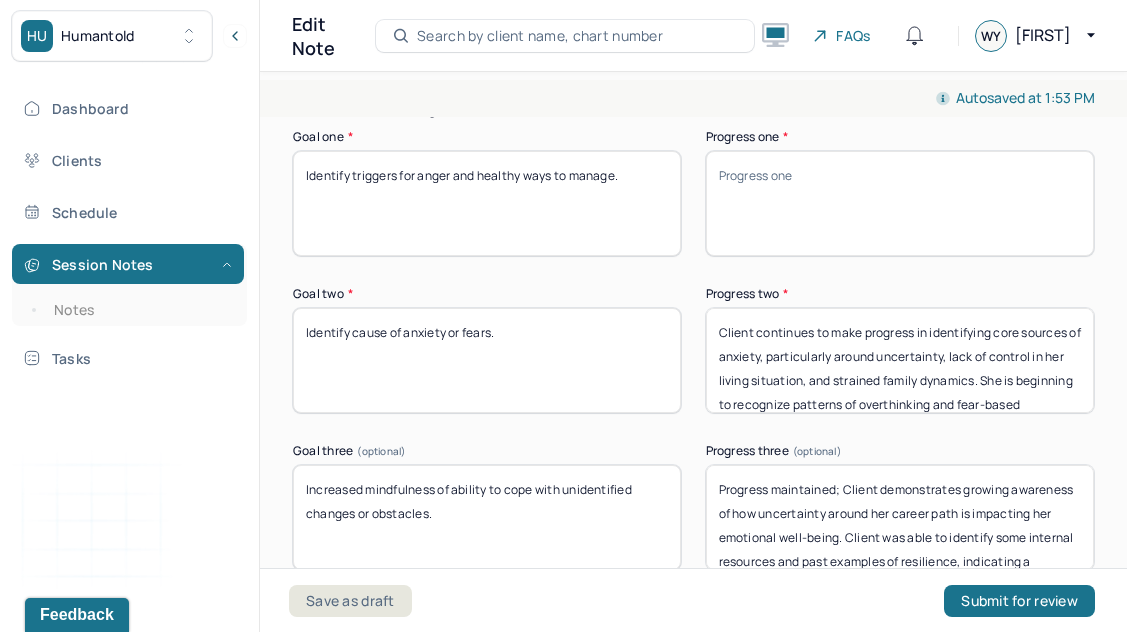 scroll, scrollTop: 0, scrollLeft: 0, axis: both 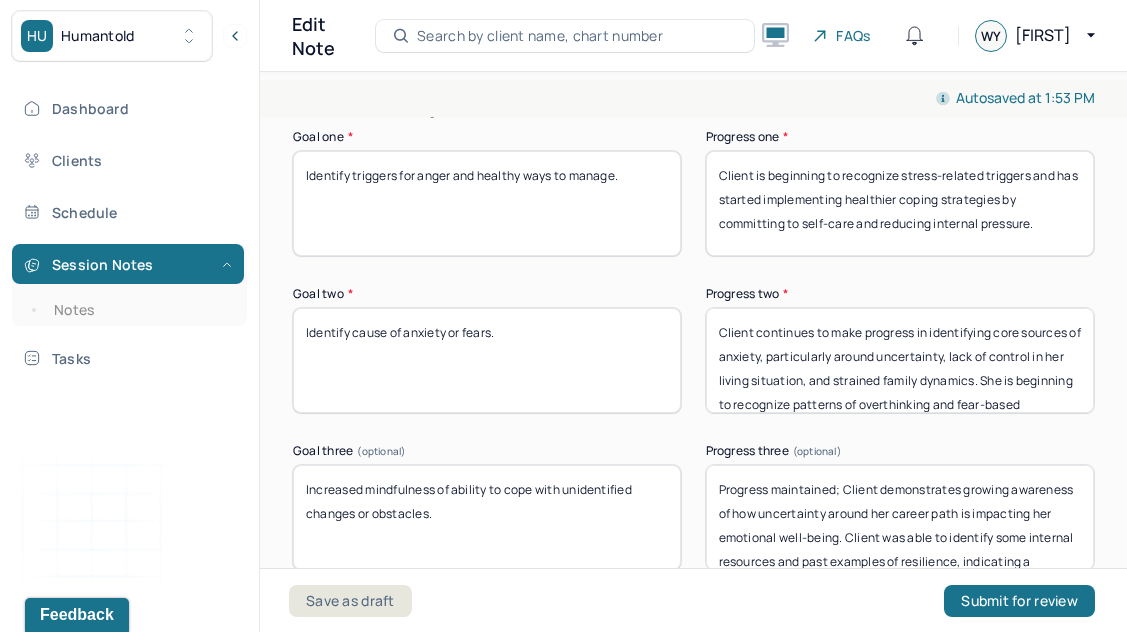 click on "Progress maintained;  Client demonstrates increased insight into emotional triggers, particularly in response to familial tension, and practiced reframing negative thoughts using CBT tools. She articulated a clear desire to respond with intention rather than react impulsively, showing growth in emotional regulation and commitment to healthier coping." at bounding box center (900, 203) 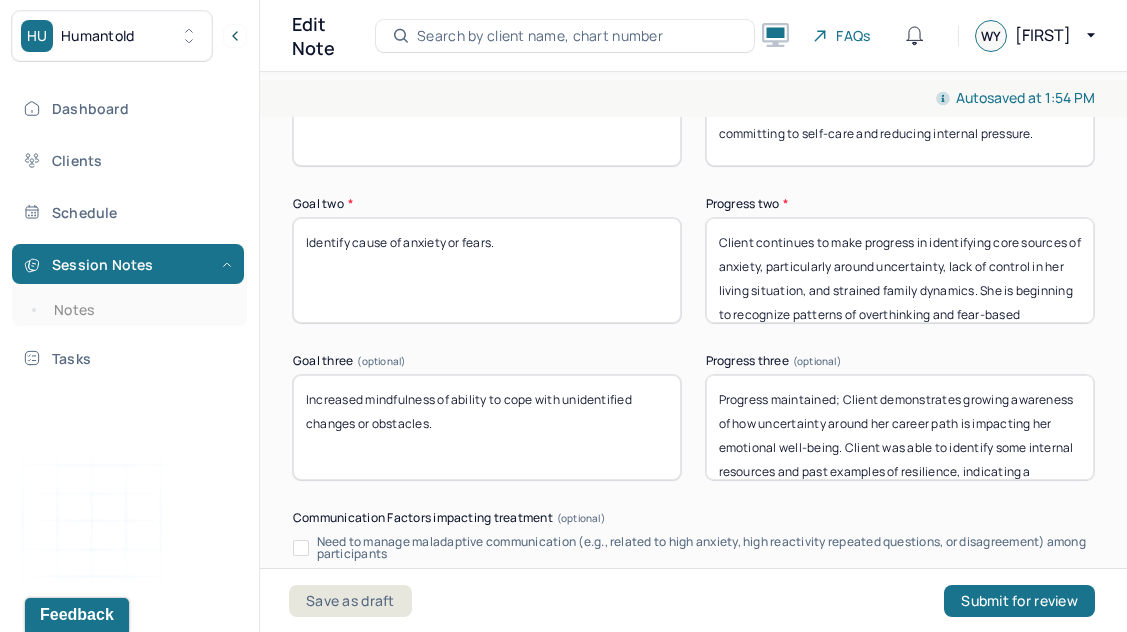 scroll, scrollTop: 3636, scrollLeft: 0, axis: vertical 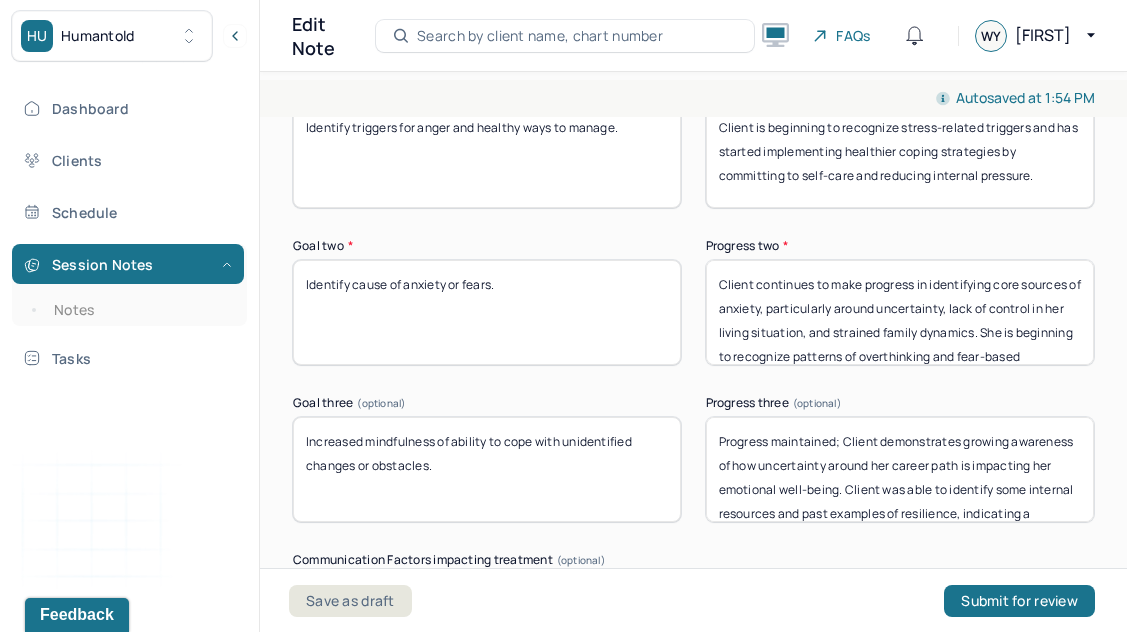 type on "Client is beginning to recognize stress-related triggers and has started implementing healthier coping strategies by committing to self-care and reducing internal pressure." 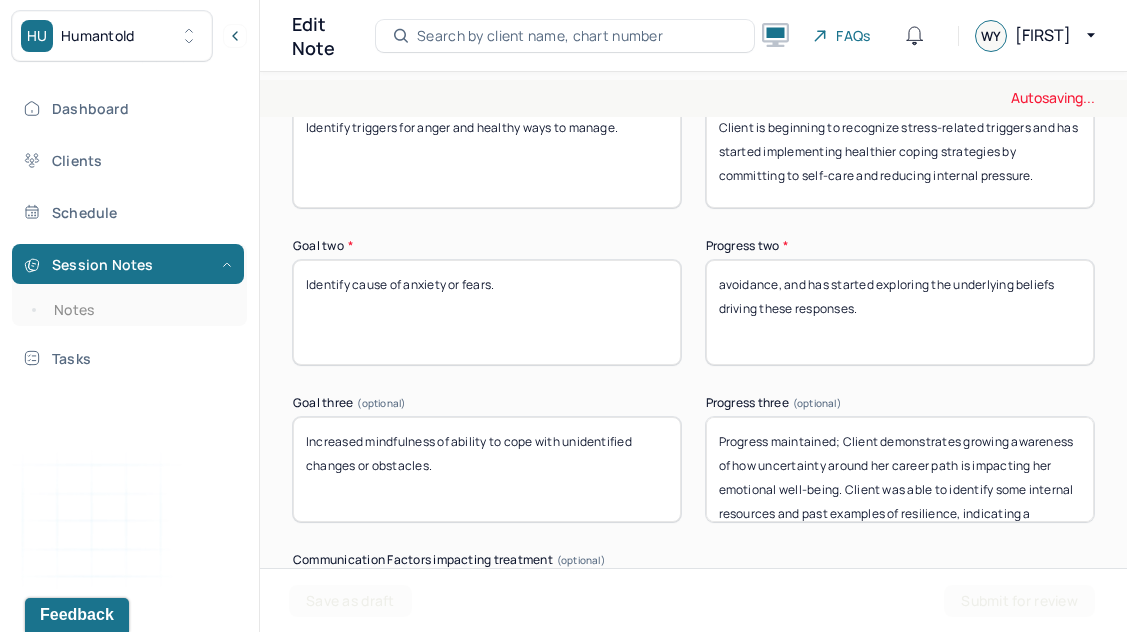 drag, startPoint x: 851, startPoint y: 340, endPoint x: 680, endPoint y: 231, distance: 202.7856 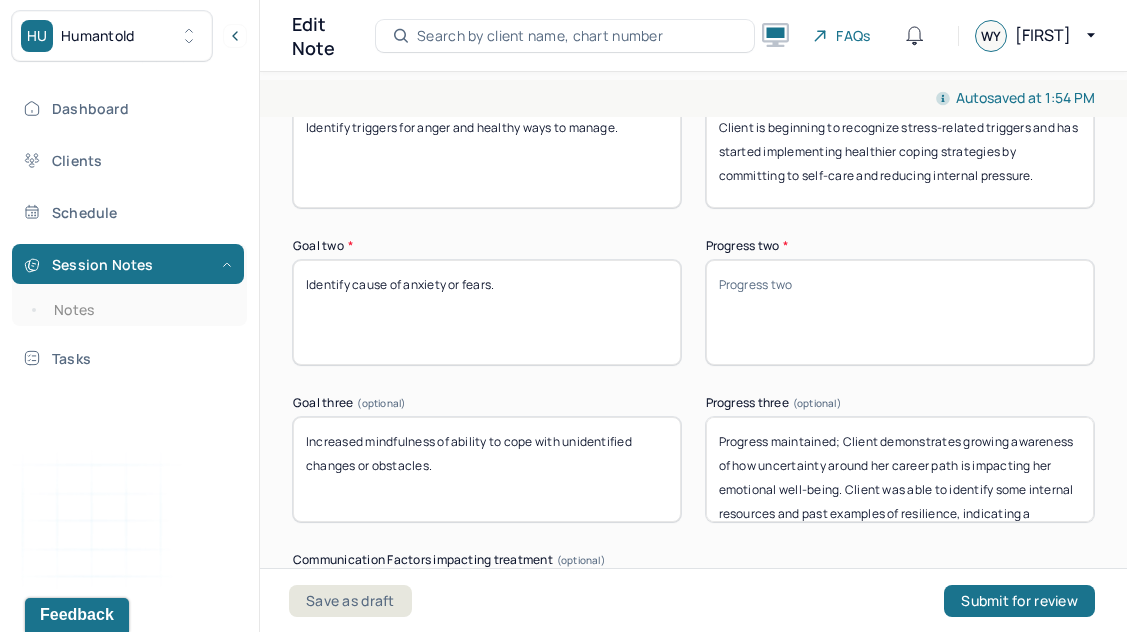 paste on "Client is gaining insight into sources of anxiety, particularly related to career pressure and overcommitment, and is processing these more openly." 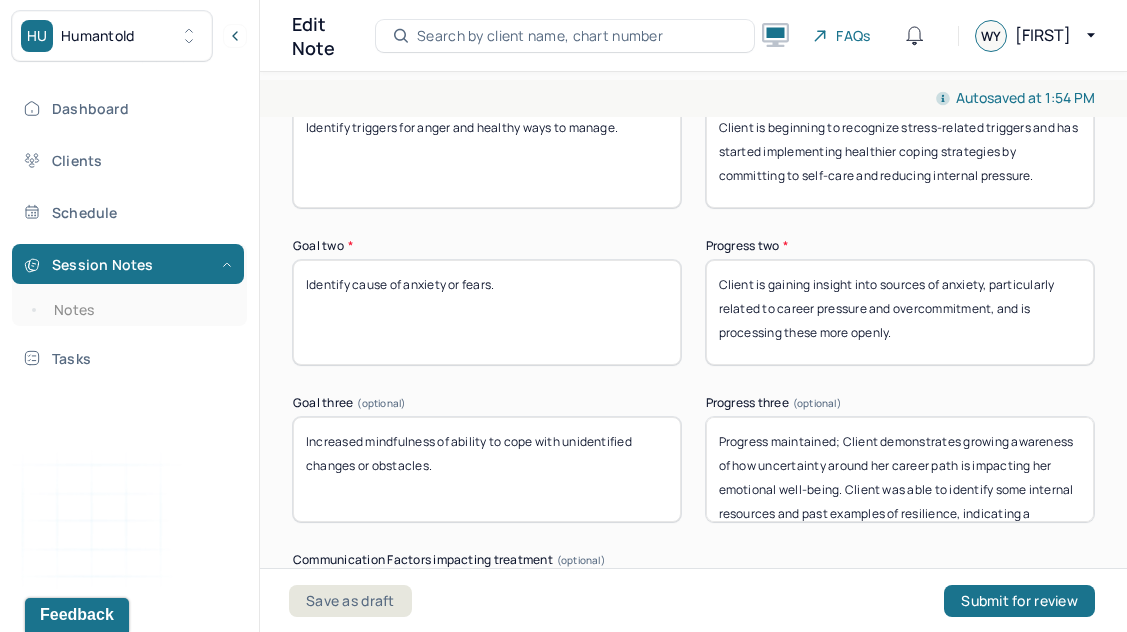 click on "avoidance, and has started exploring the underlying beliefs driving these responses." at bounding box center (900, 312) 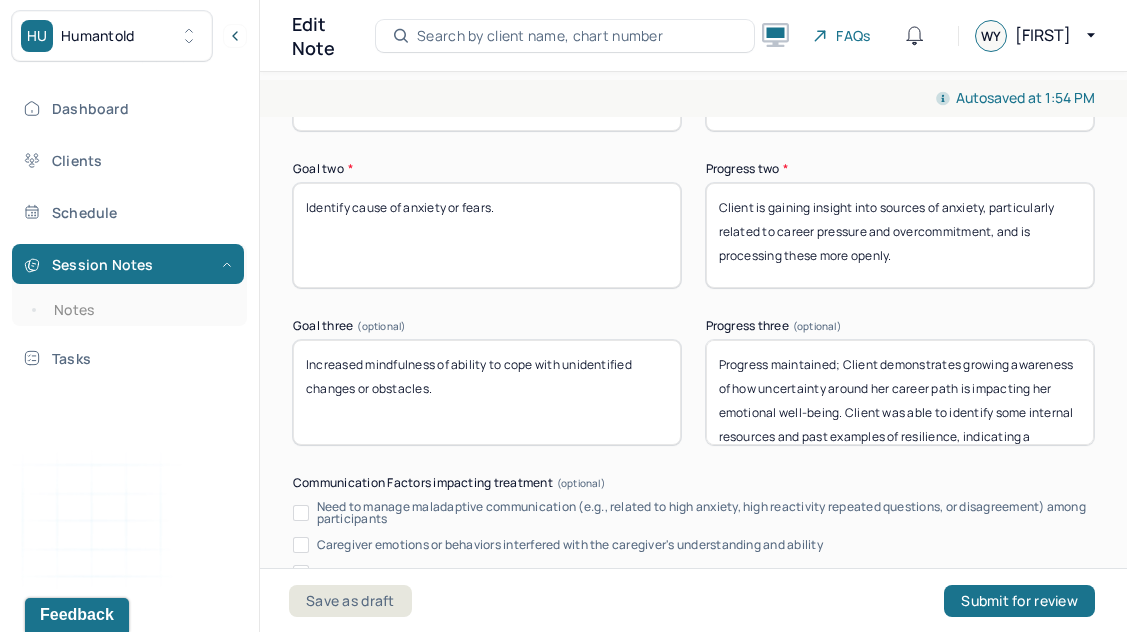 scroll, scrollTop: 3755, scrollLeft: 0, axis: vertical 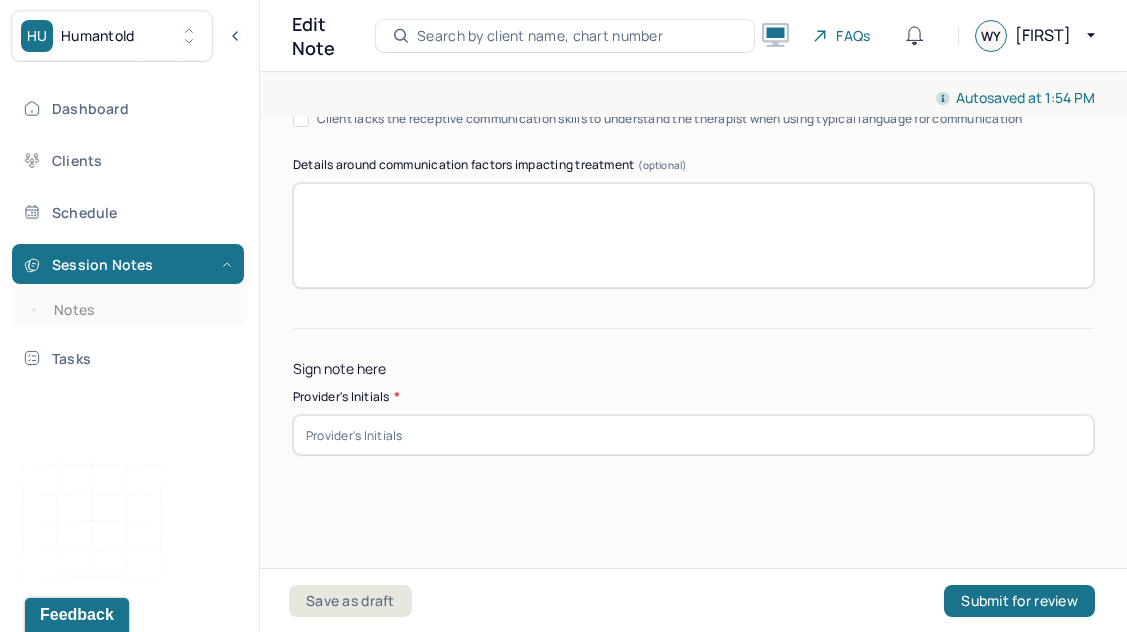type on "Client is gaining insight into sources of anxiety, particularly related to career pressure and overcommitment, and is processing these more openly." 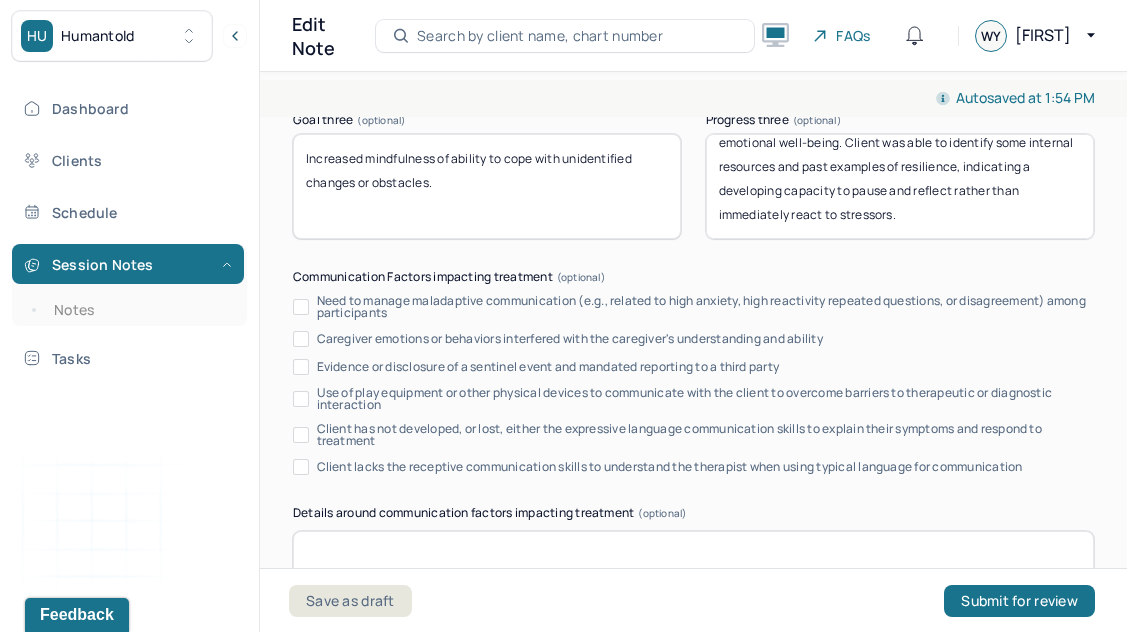 scroll, scrollTop: 3973, scrollLeft: 0, axis: vertical 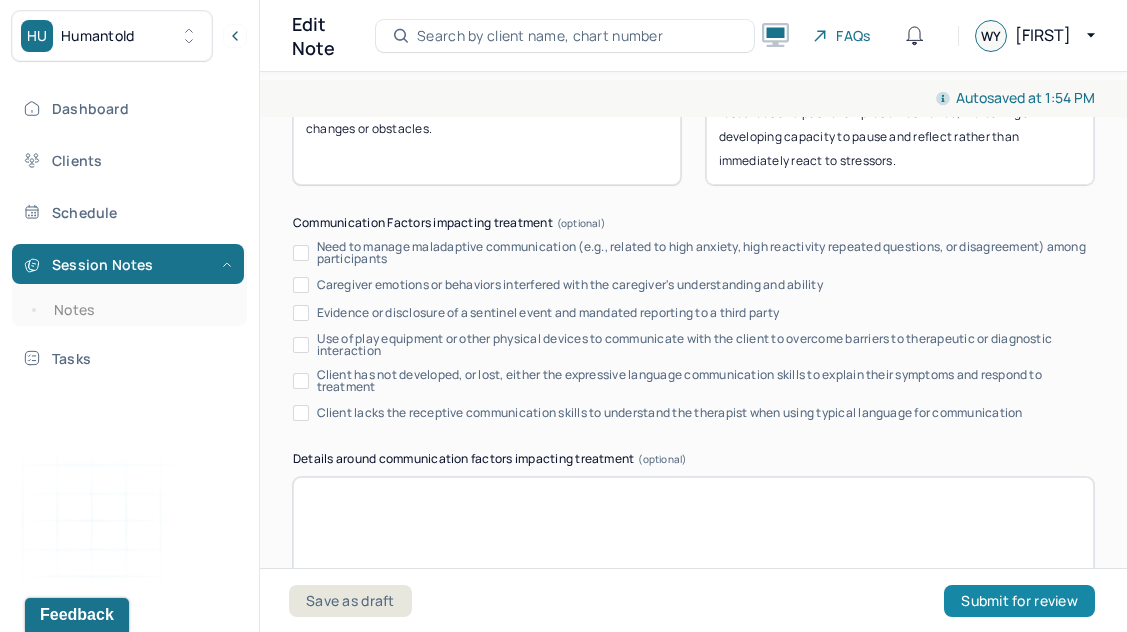 type on "WY" 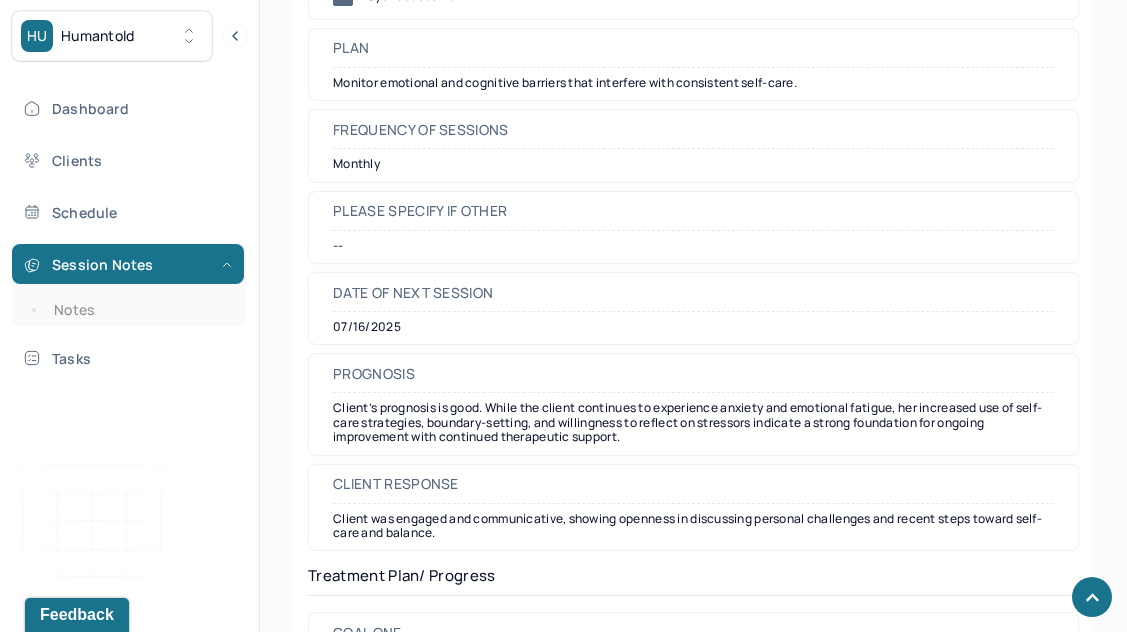 scroll, scrollTop: 2506, scrollLeft: 0, axis: vertical 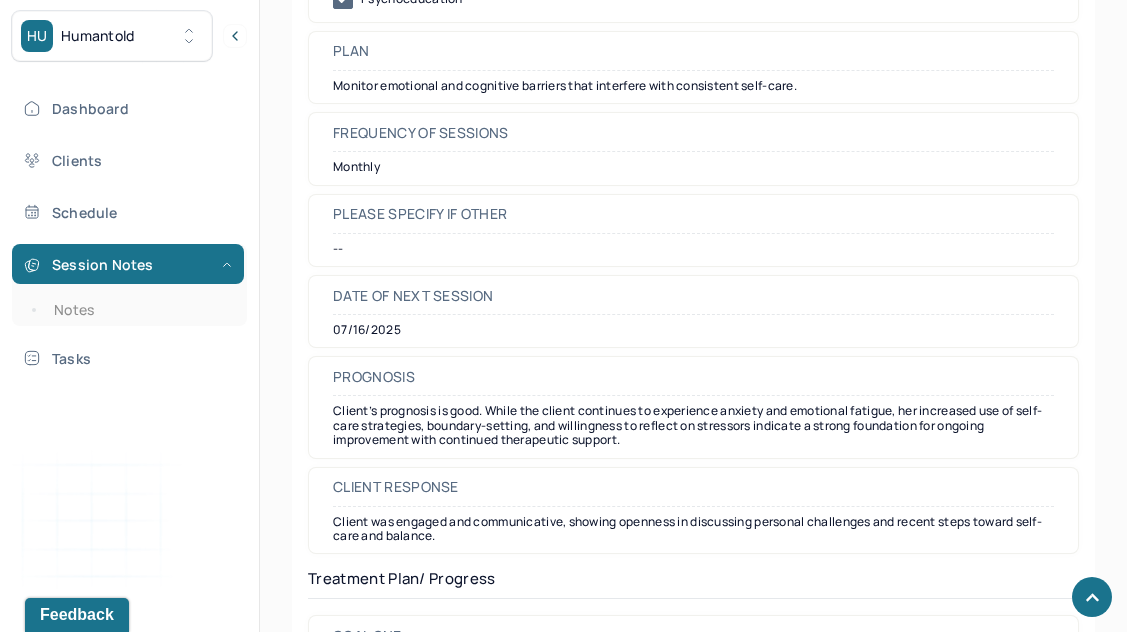 click on "Dashboard Clients Schedule Session Notes Notes Tasks" at bounding box center (129, 233) 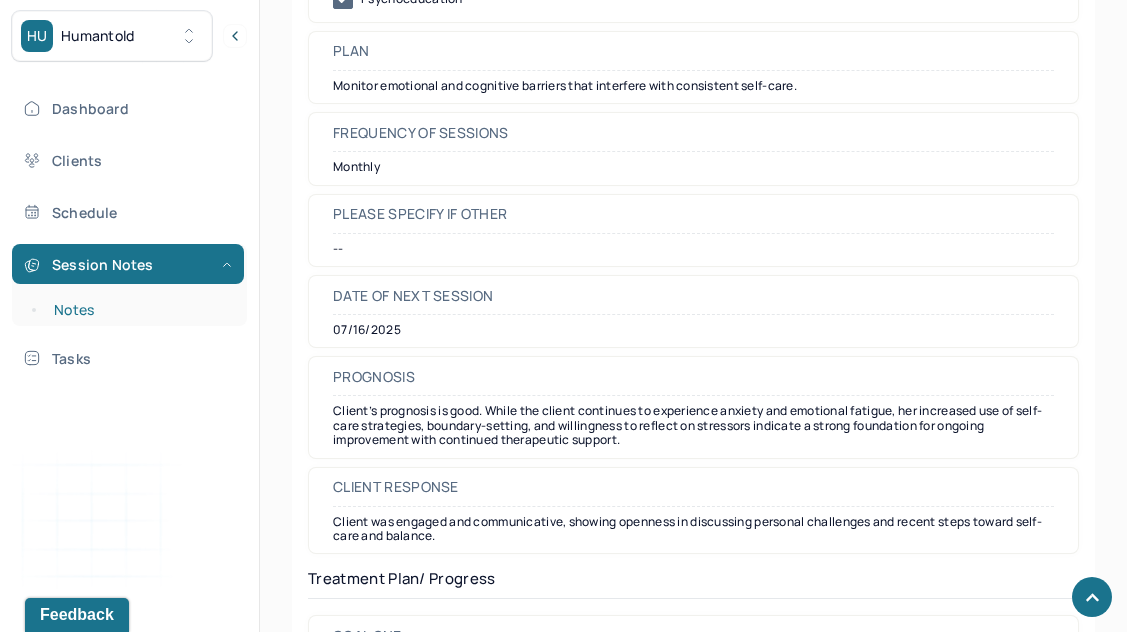 click on "Notes" at bounding box center (139, 310) 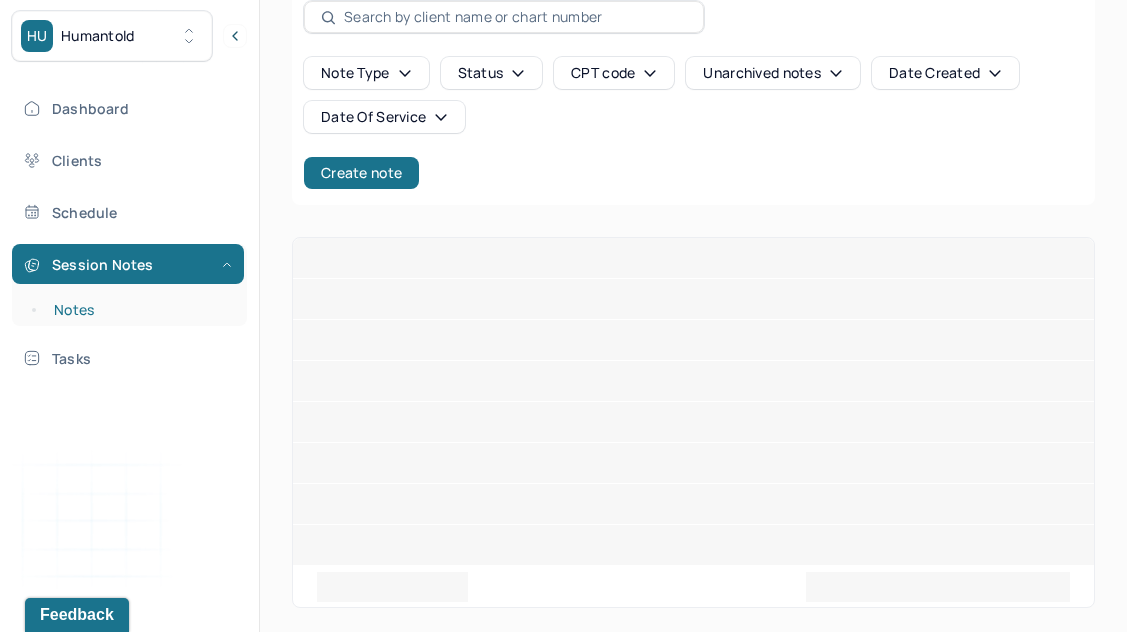 scroll, scrollTop: 0, scrollLeft: 0, axis: both 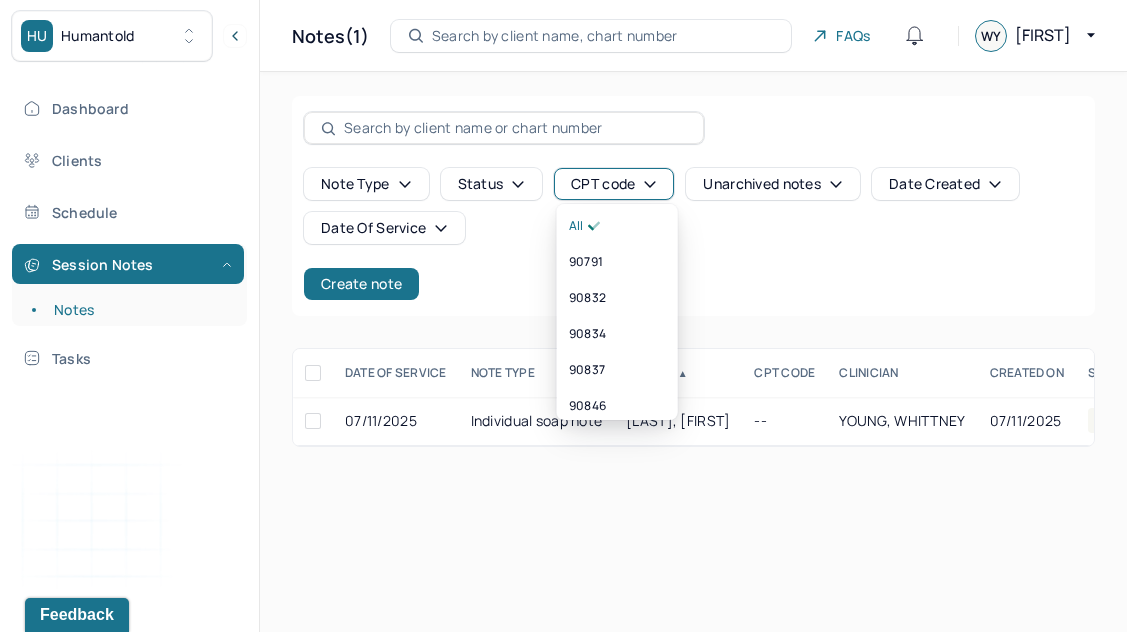click on "CPT code" at bounding box center [614, 184] 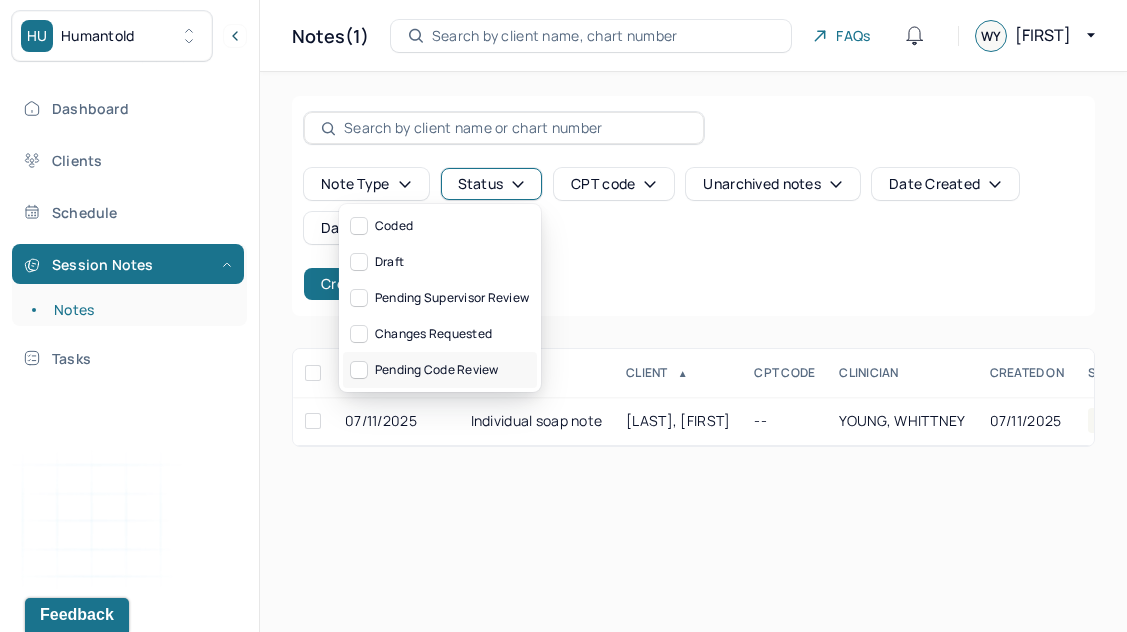 click on "Pending code review" at bounding box center [440, 370] 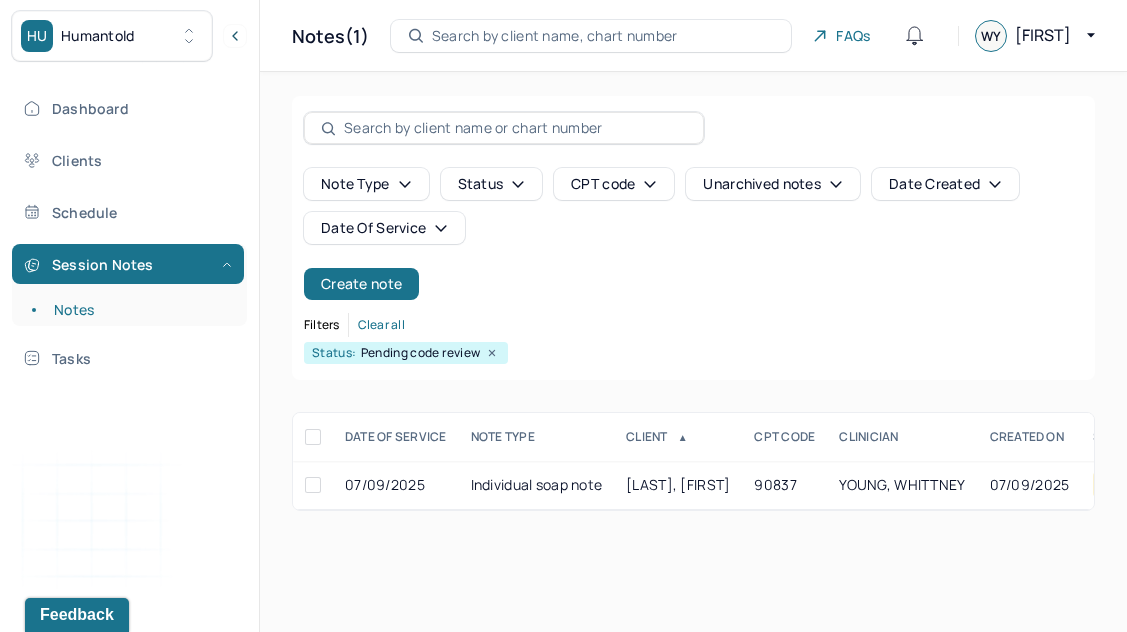 click on "Filters   Clear all" at bounding box center (693, 325) 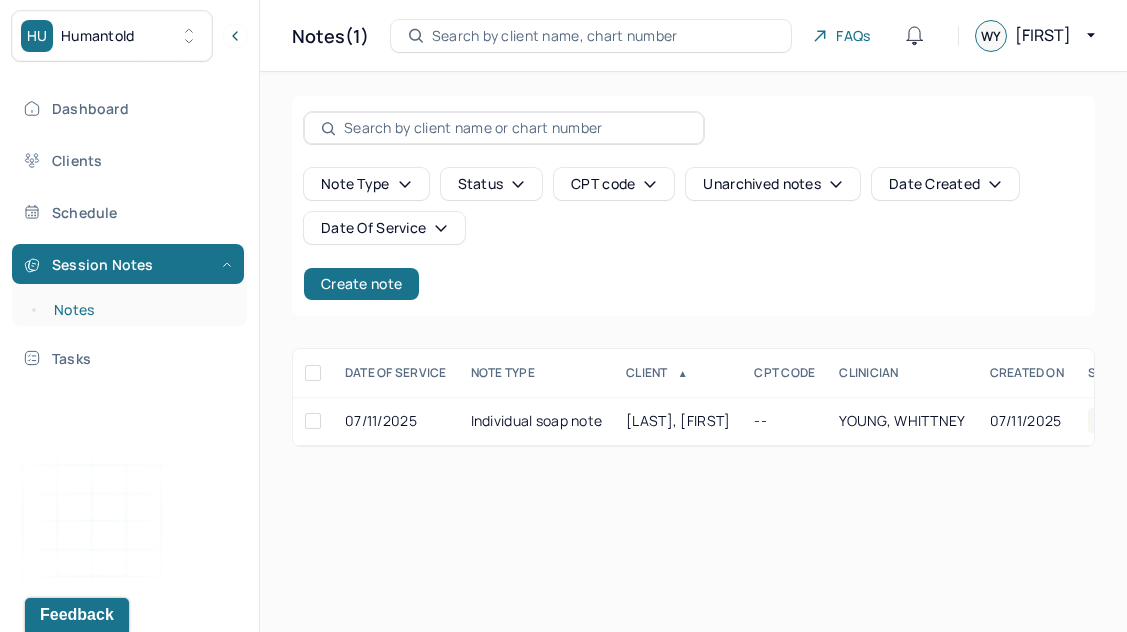 click on "Notes" at bounding box center [139, 310] 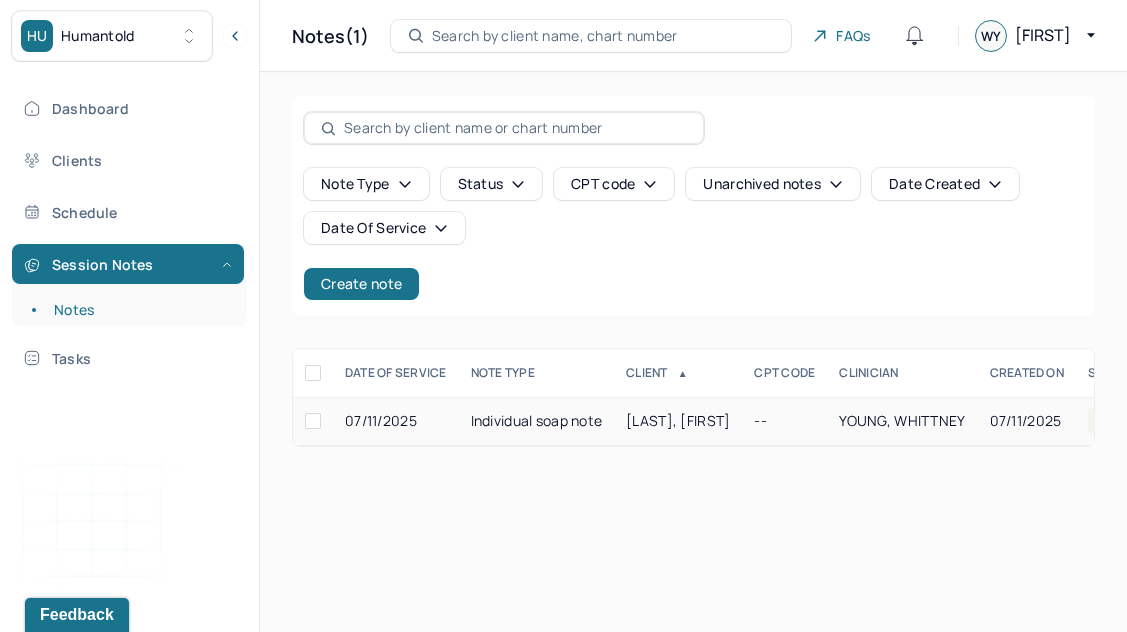 click on "Individual soap note" at bounding box center (537, 421) 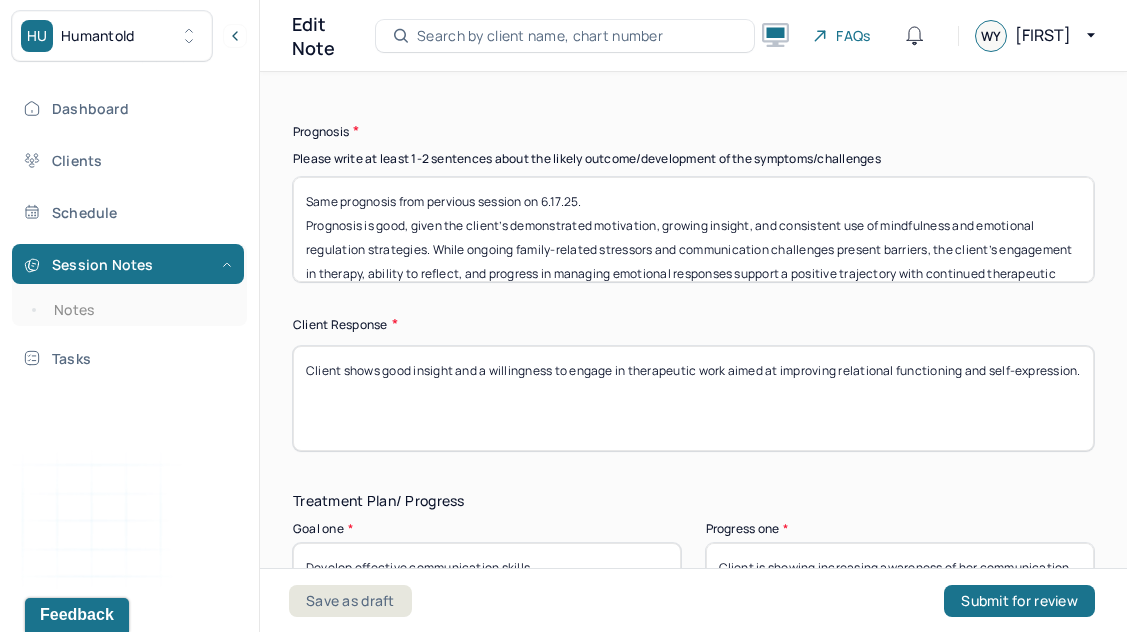 scroll, scrollTop: 3198, scrollLeft: 0, axis: vertical 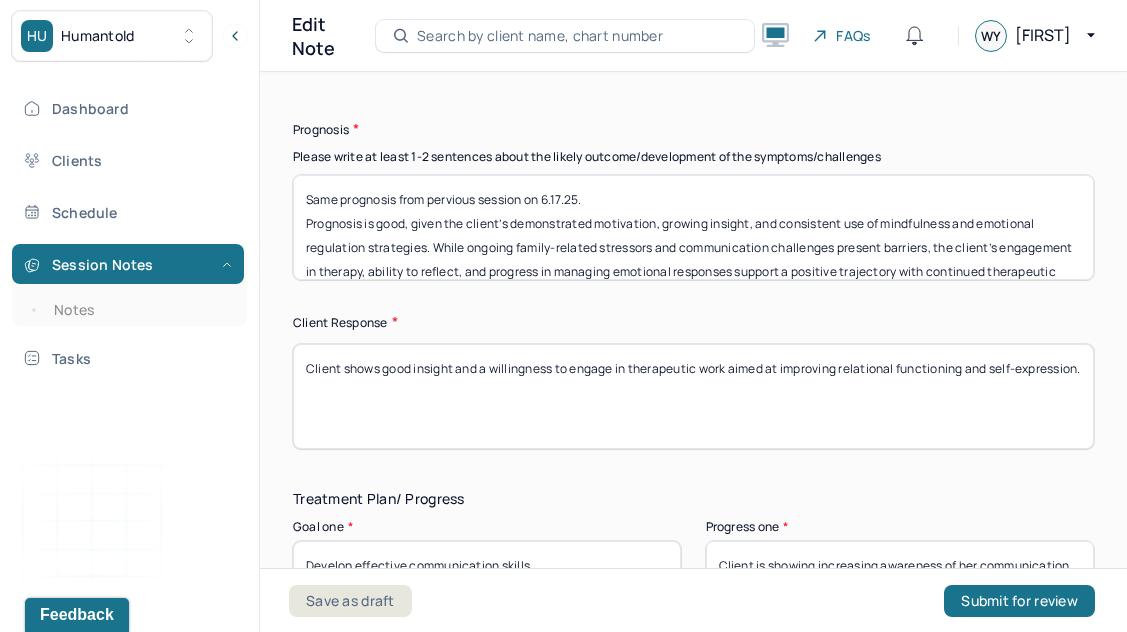 click on "Dashboard Clients Schedule Session Notes Notes Tasks" at bounding box center [129, 233] 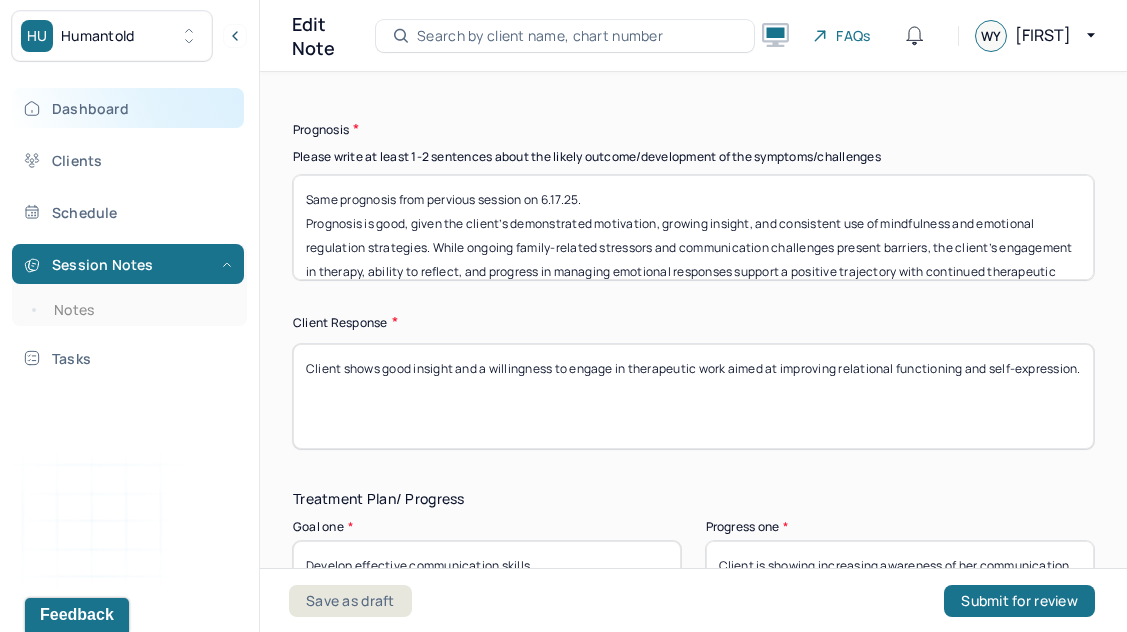 click on "Dashboard" at bounding box center [128, 108] 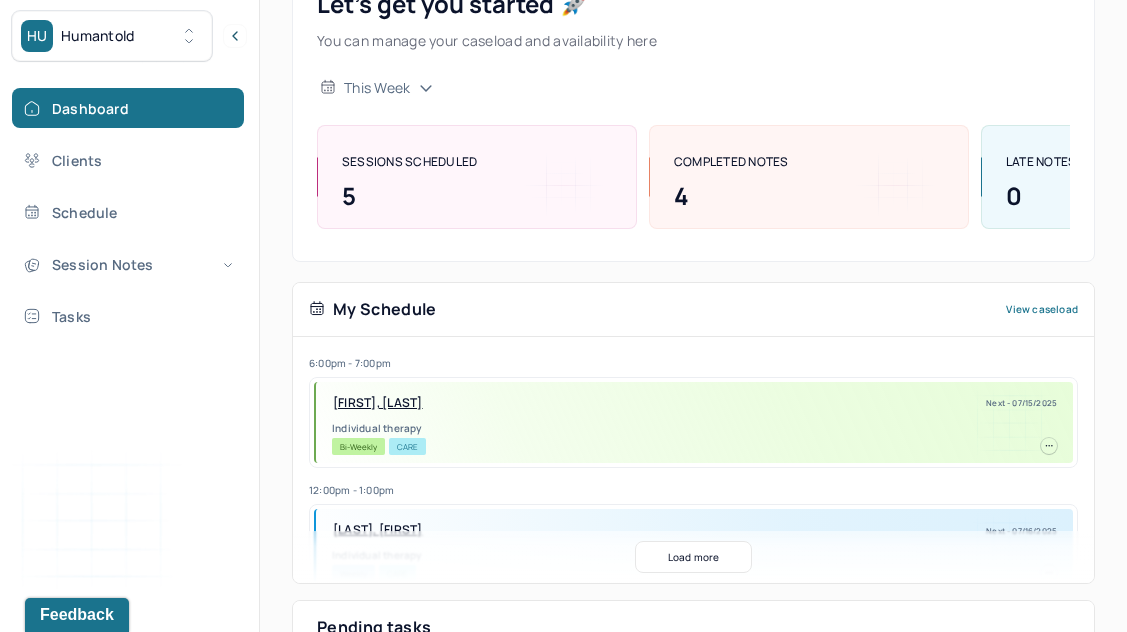 scroll, scrollTop: 146, scrollLeft: 0, axis: vertical 